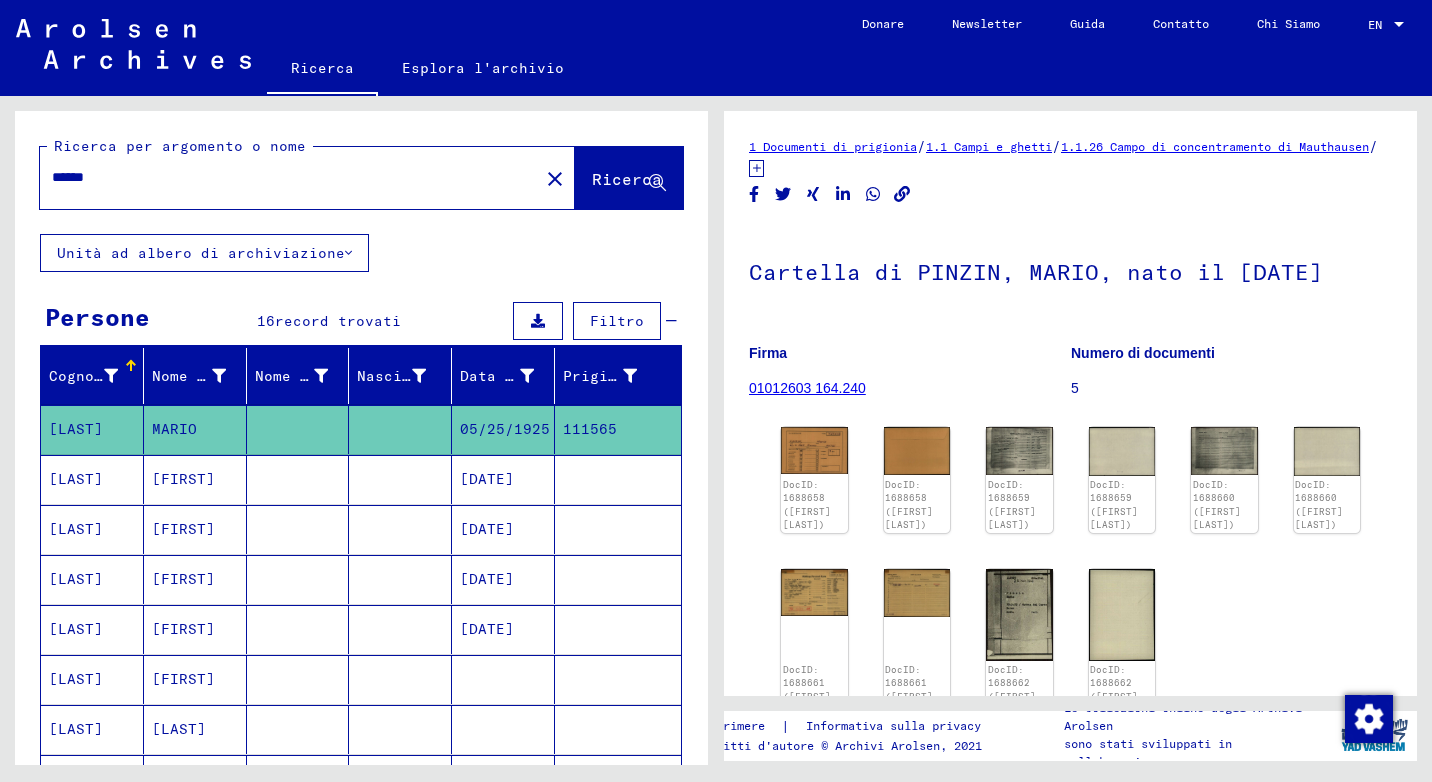 scroll, scrollTop: 0, scrollLeft: 0, axis: both 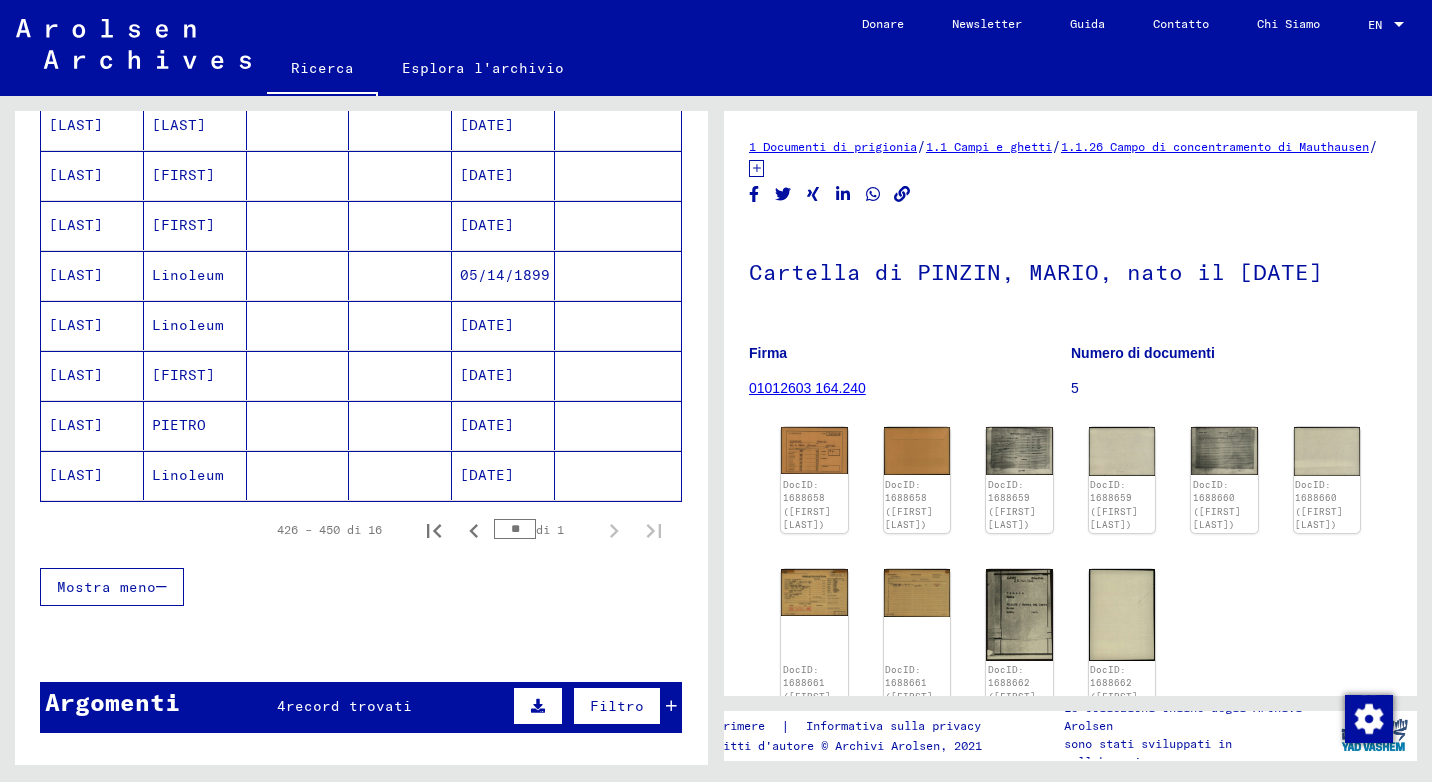 click on "PIETRO" at bounding box center (195, 475) 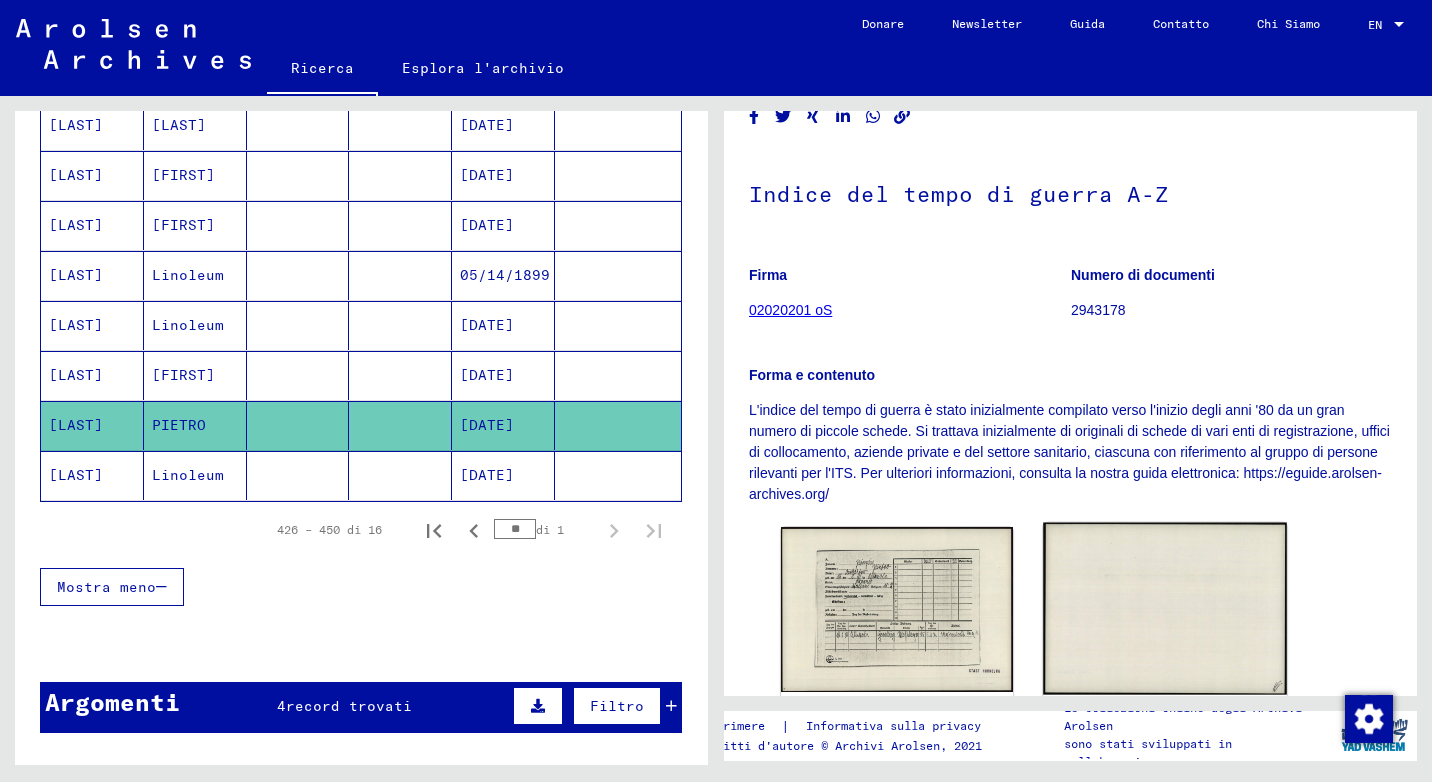 scroll, scrollTop: 289, scrollLeft: 0, axis: vertical 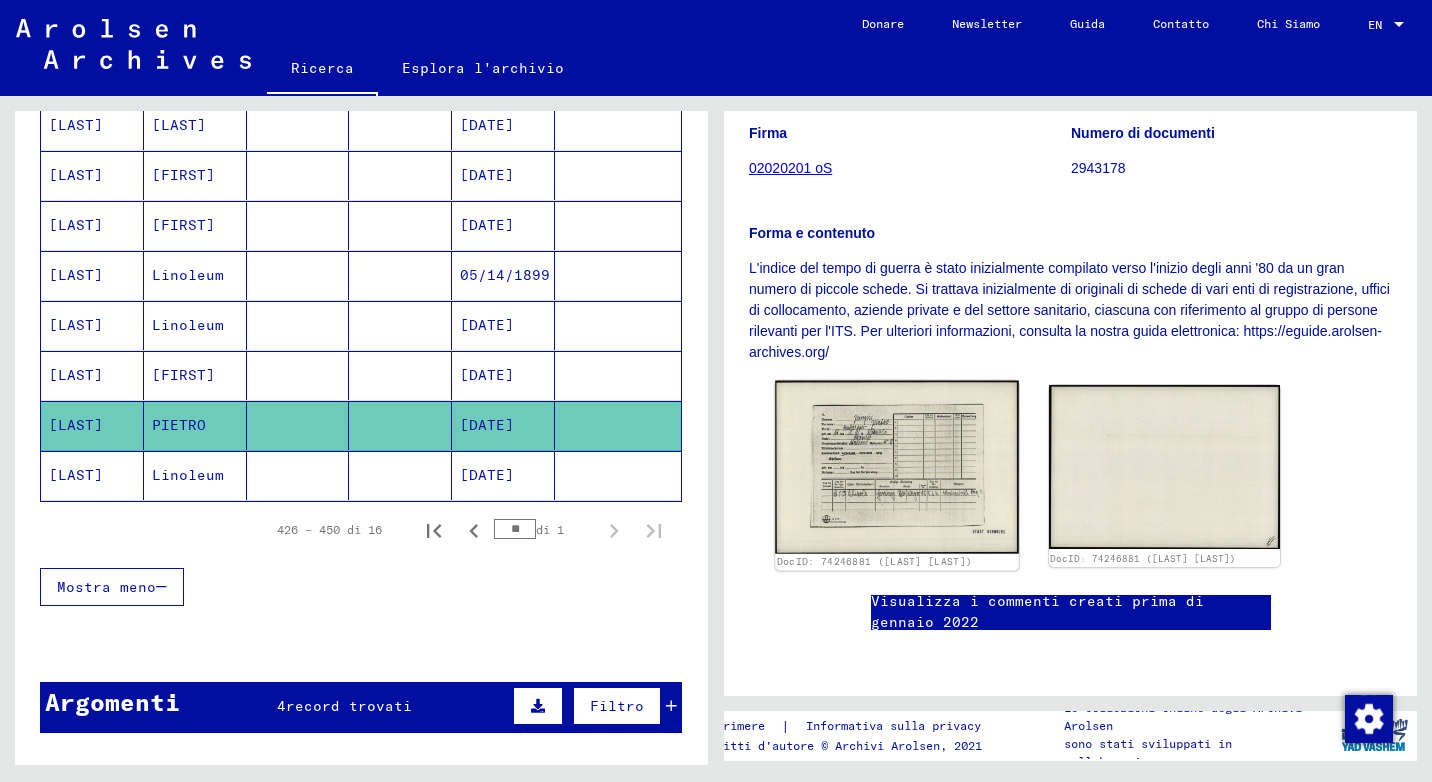 click 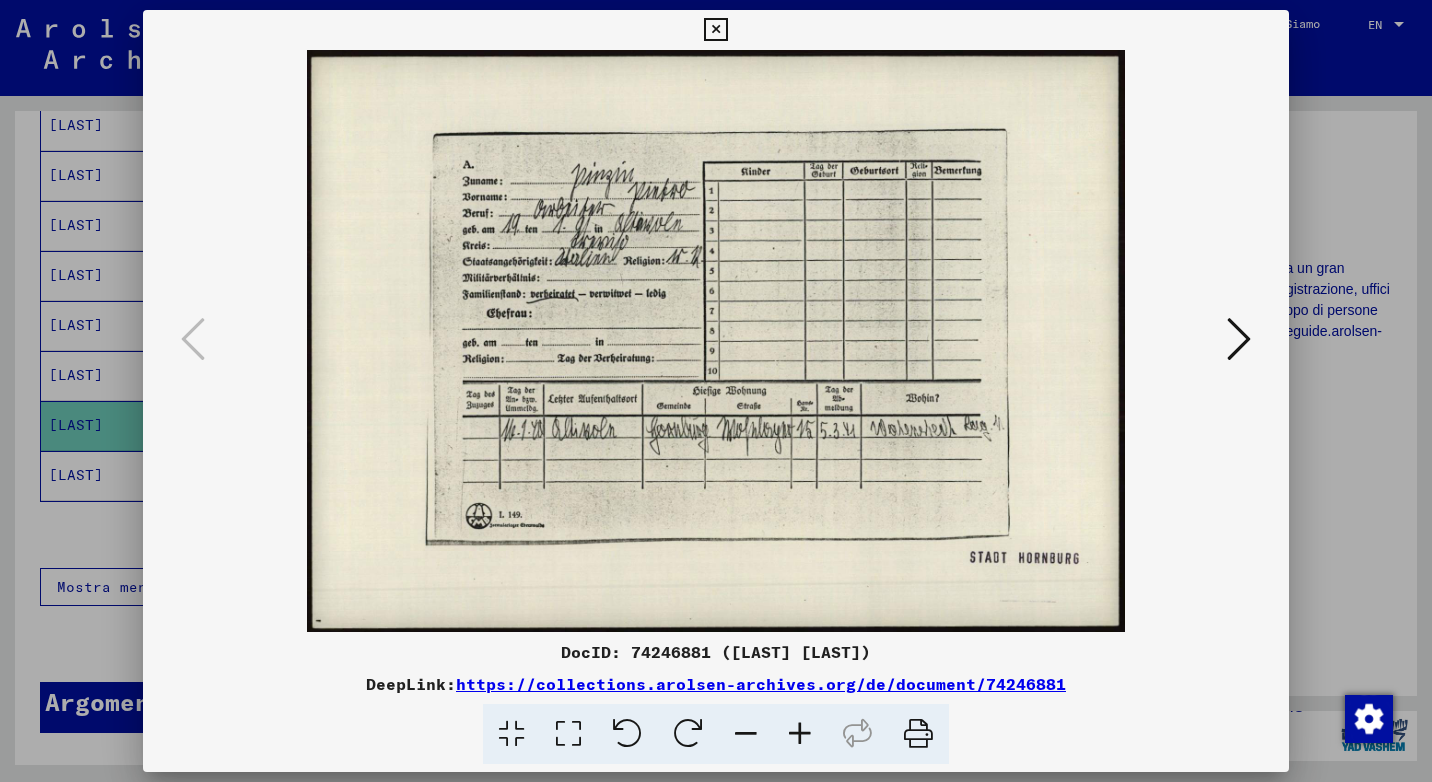 click at bounding box center (800, 734) 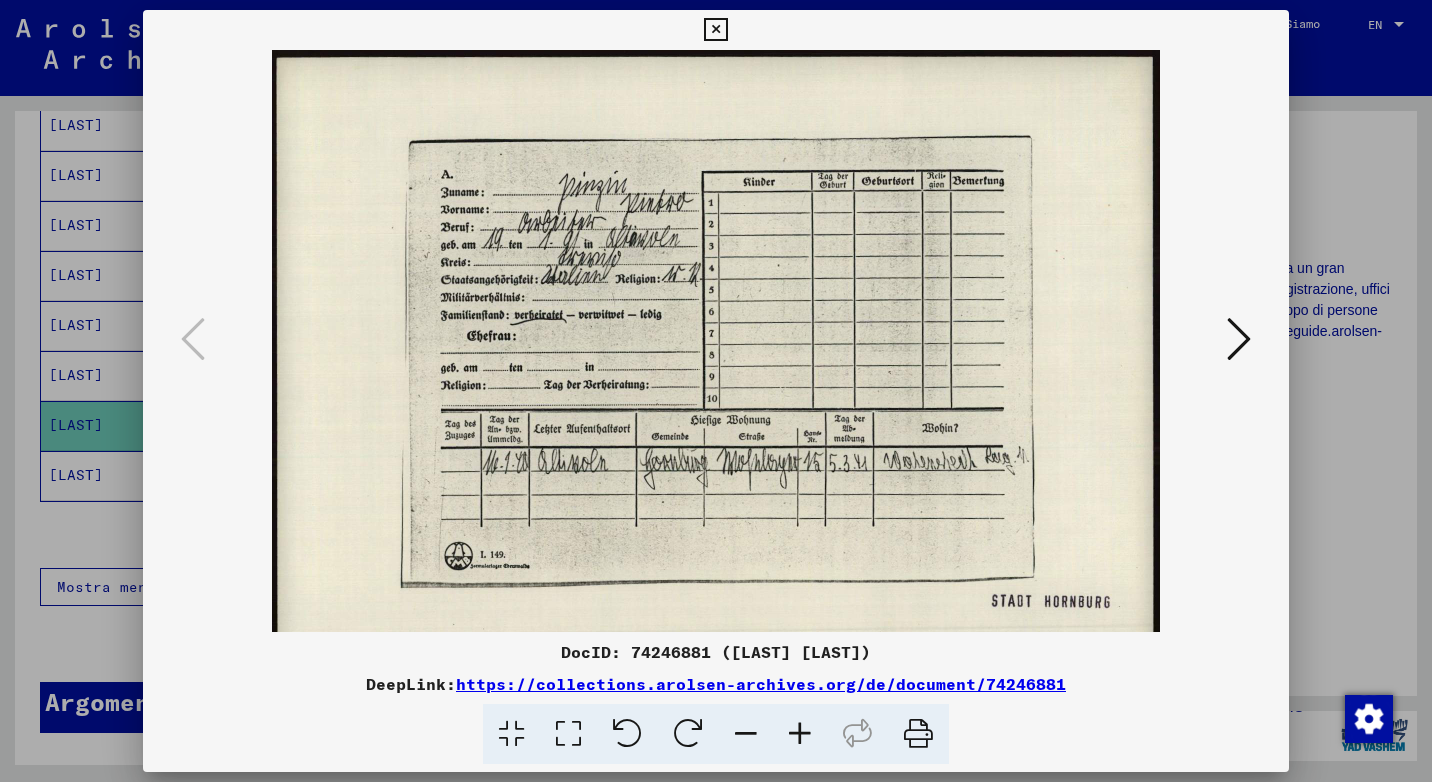 click at bounding box center [800, 734] 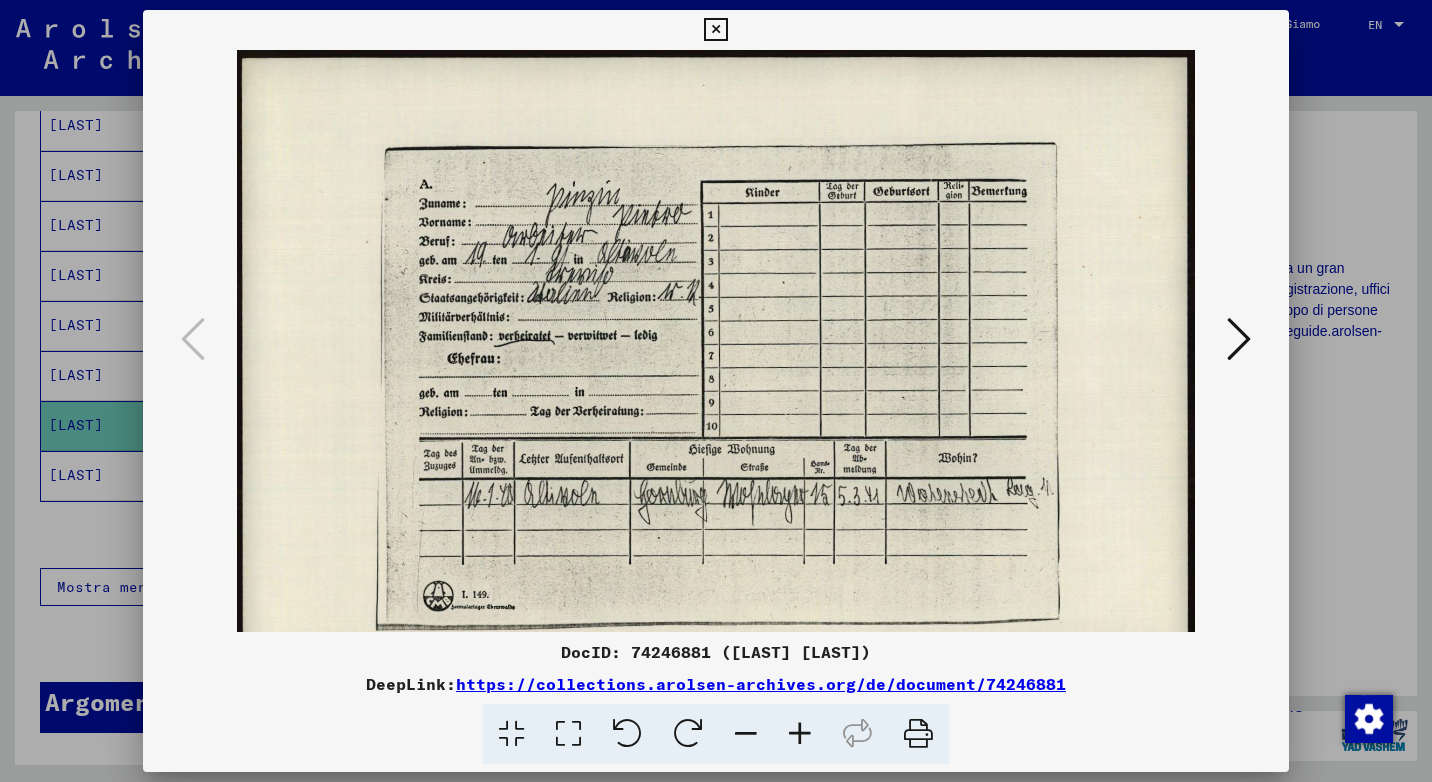 click at bounding box center [800, 734] 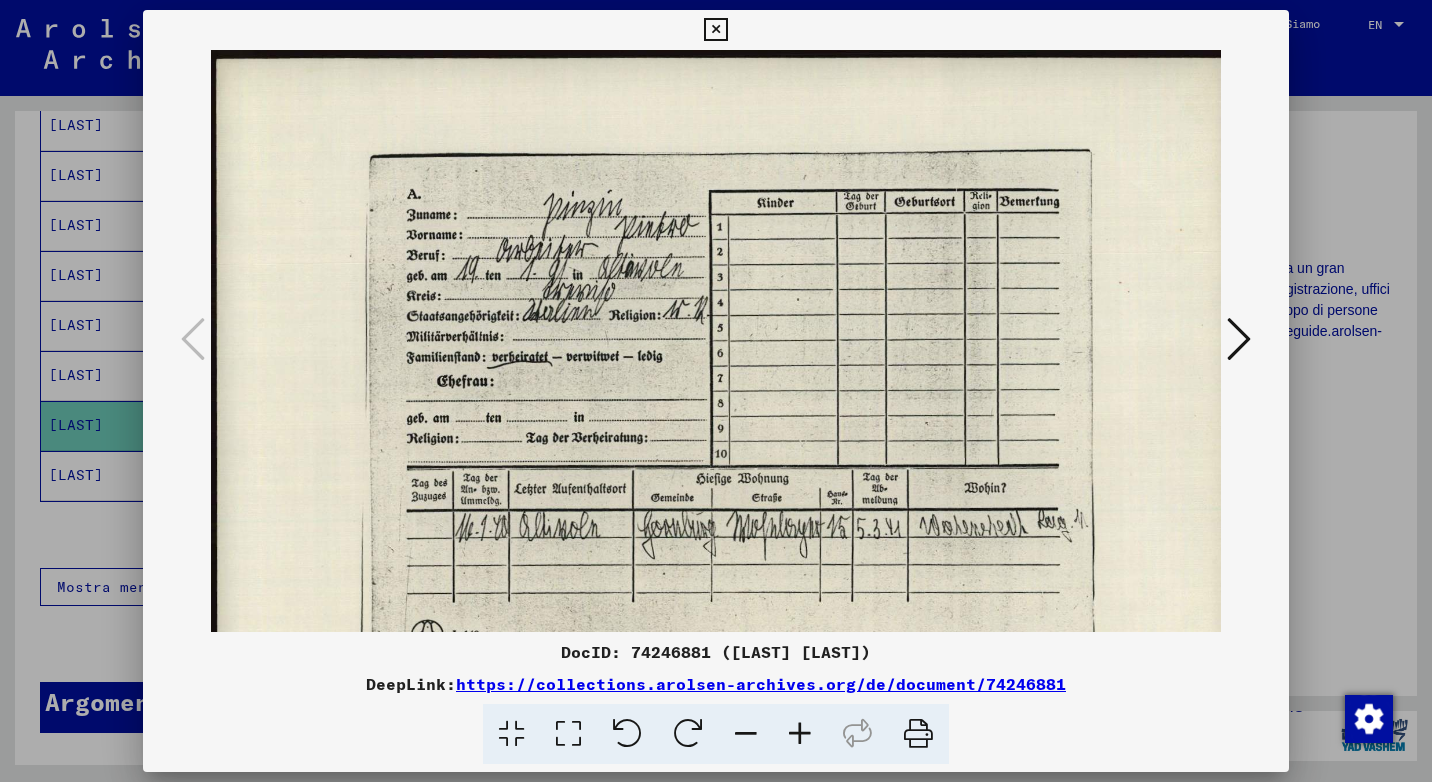 click at bounding box center [800, 734] 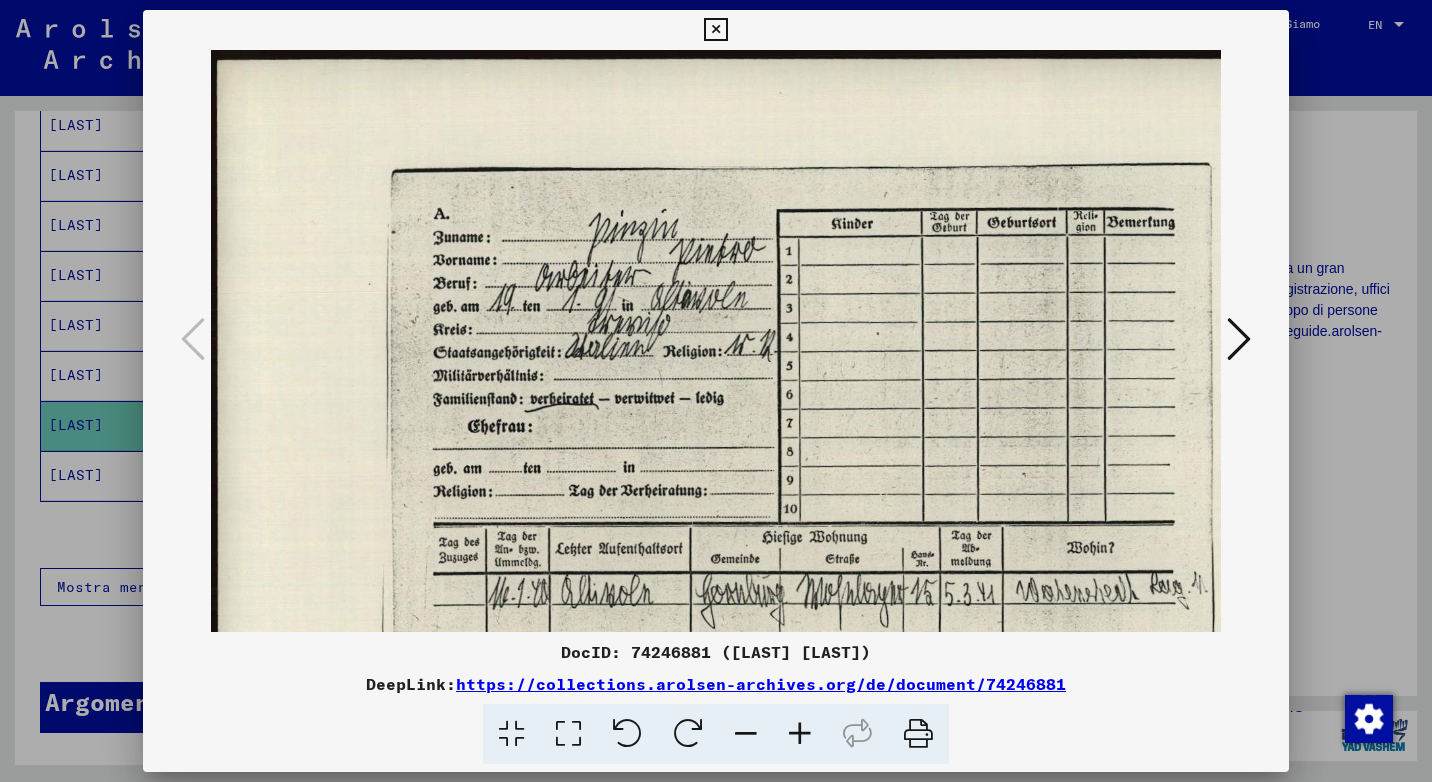 click at bounding box center (800, 734) 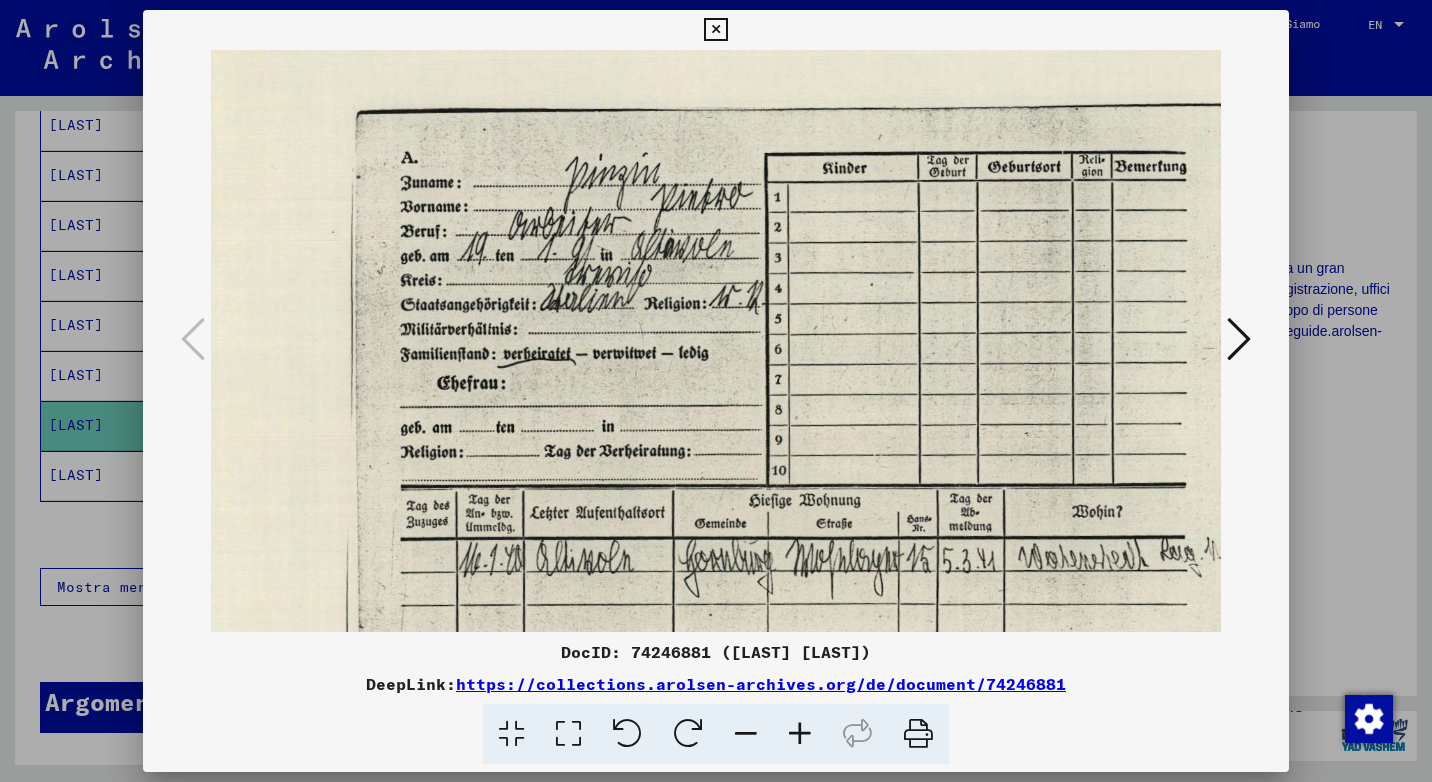 scroll, scrollTop: 76, scrollLeft: 58, axis: both 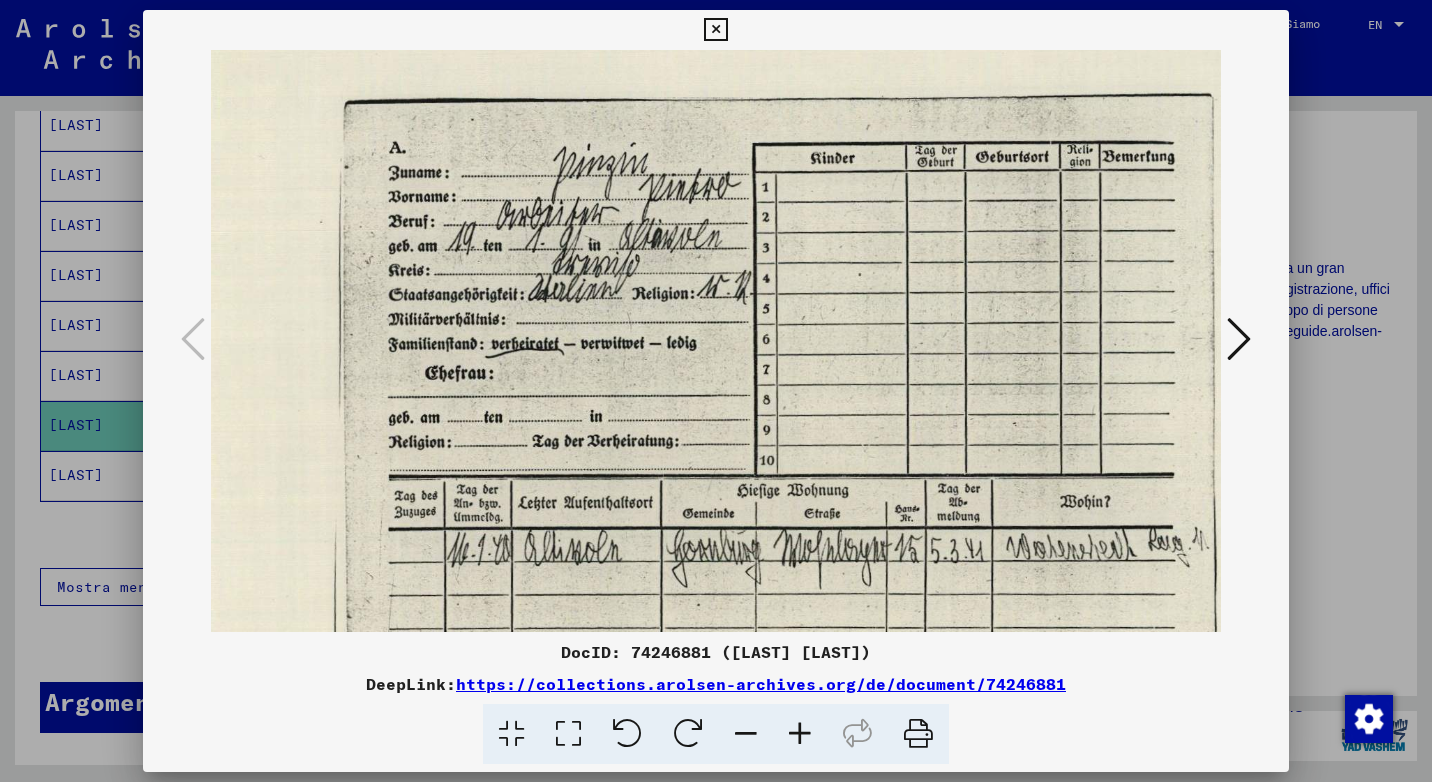 drag, startPoint x: 688, startPoint y: 518, endPoint x: 630, endPoint y: 442, distance: 95.60335 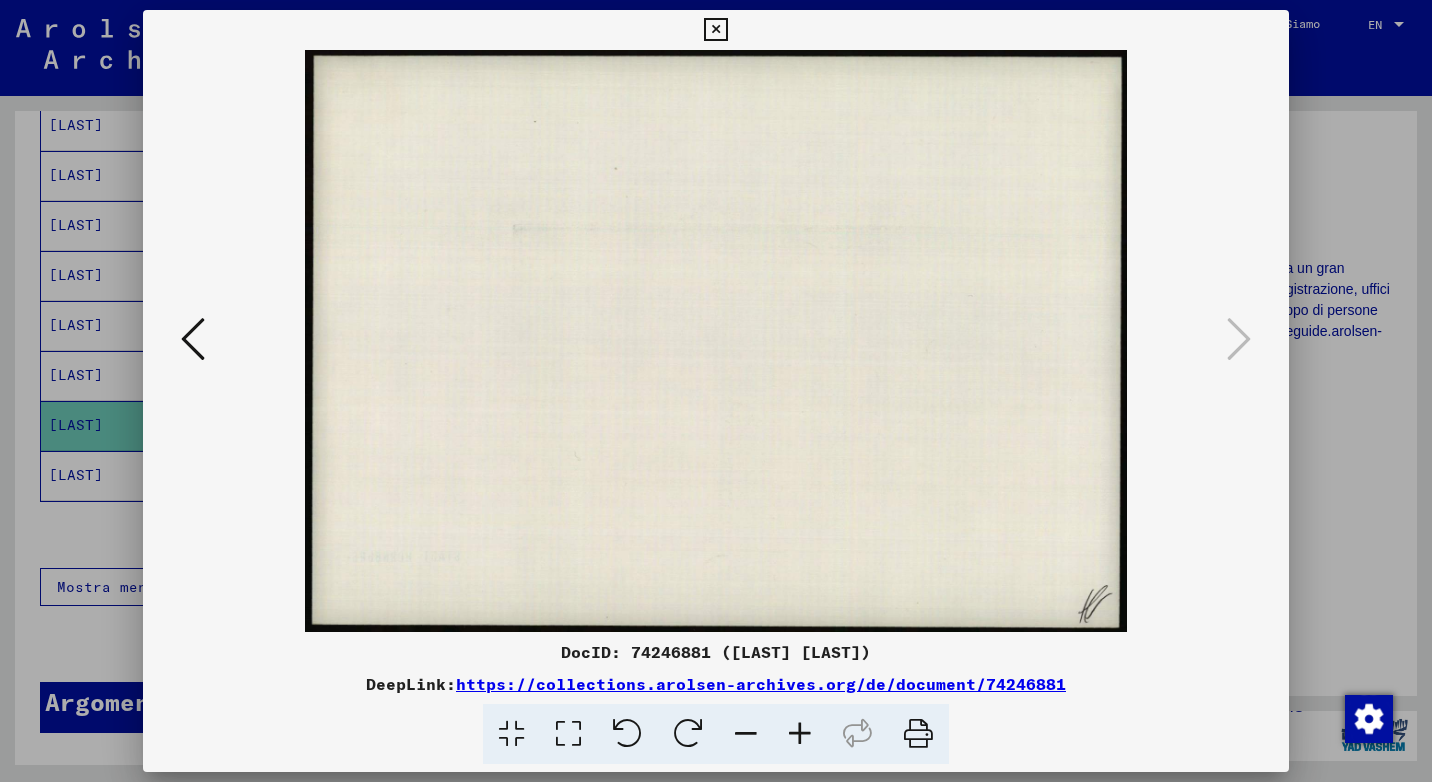 scroll, scrollTop: 0, scrollLeft: 0, axis: both 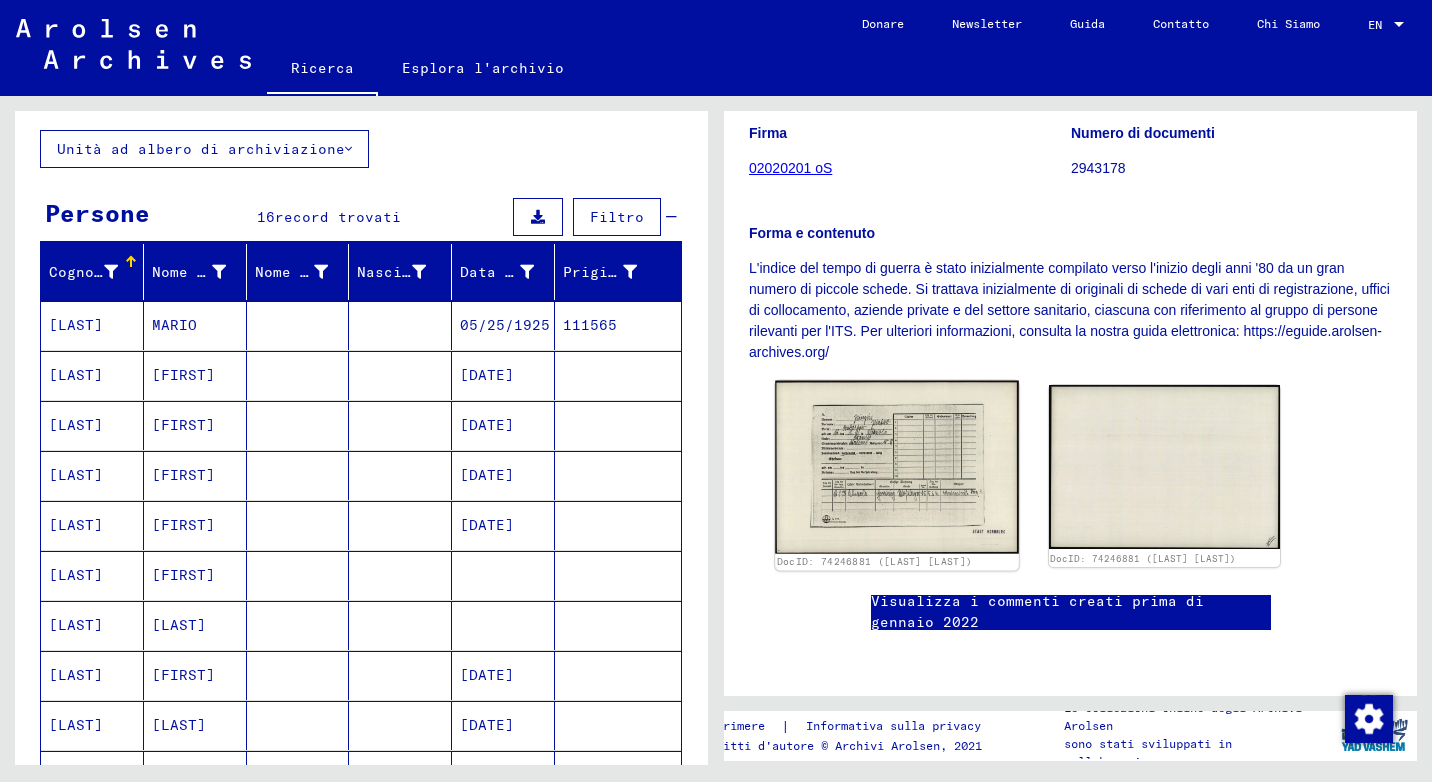 click 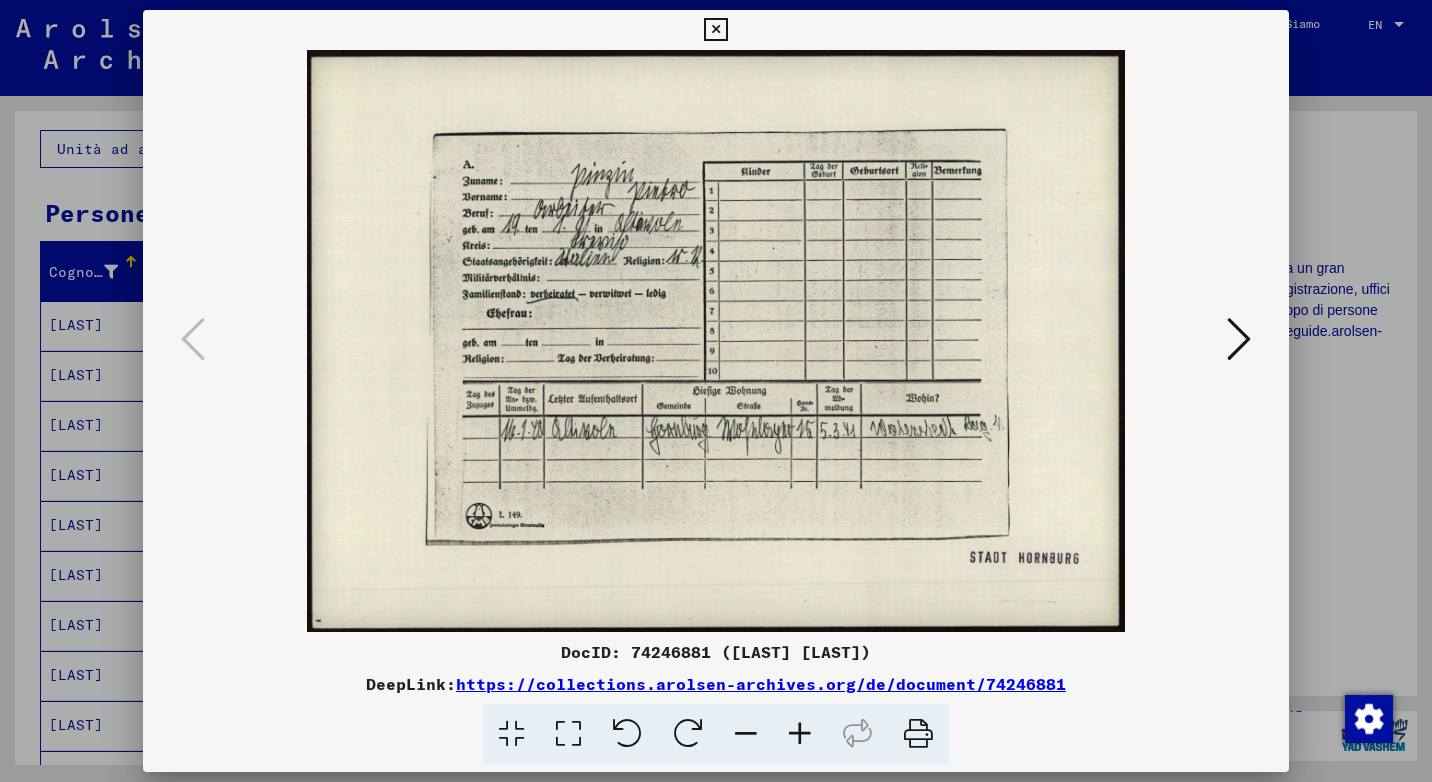 click at bounding box center (715, 30) 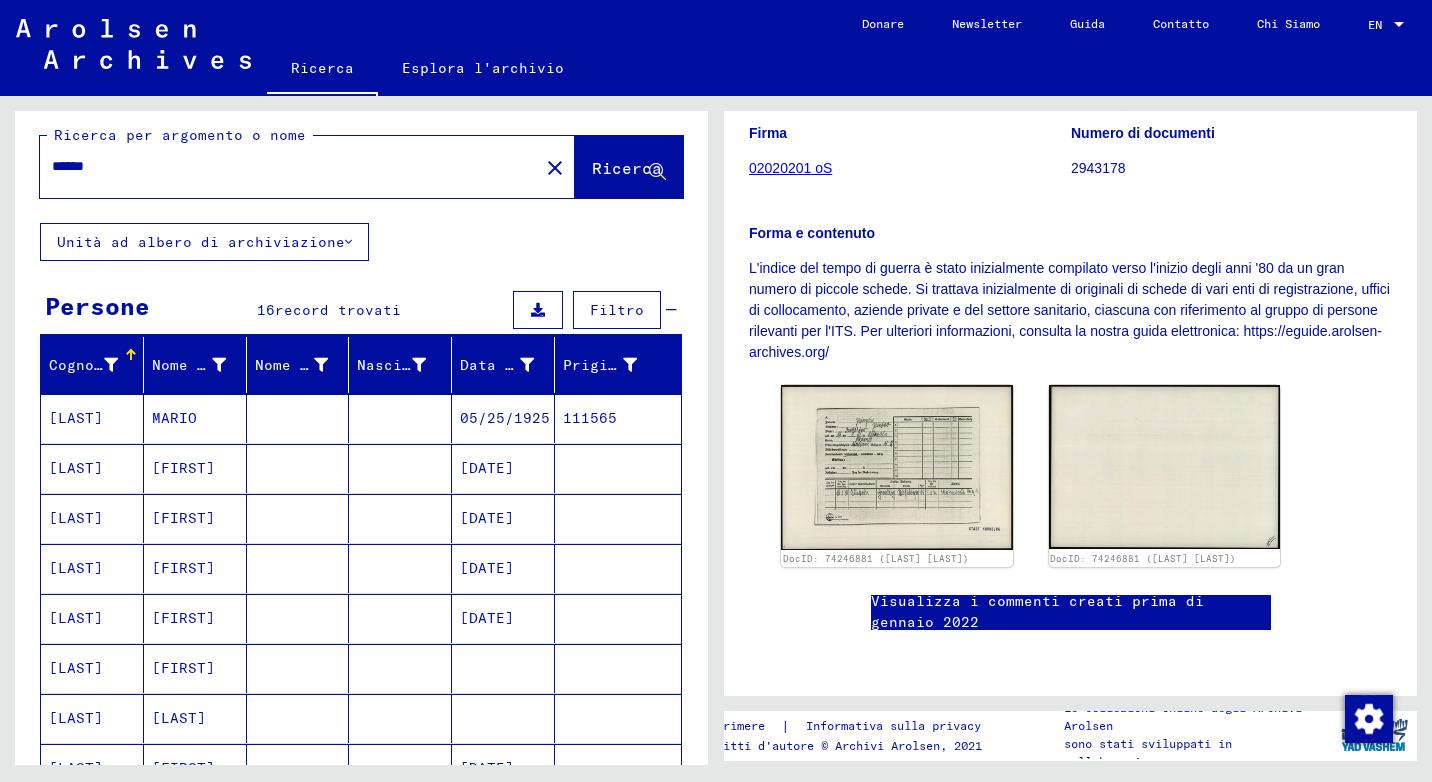 scroll, scrollTop: 0, scrollLeft: 0, axis: both 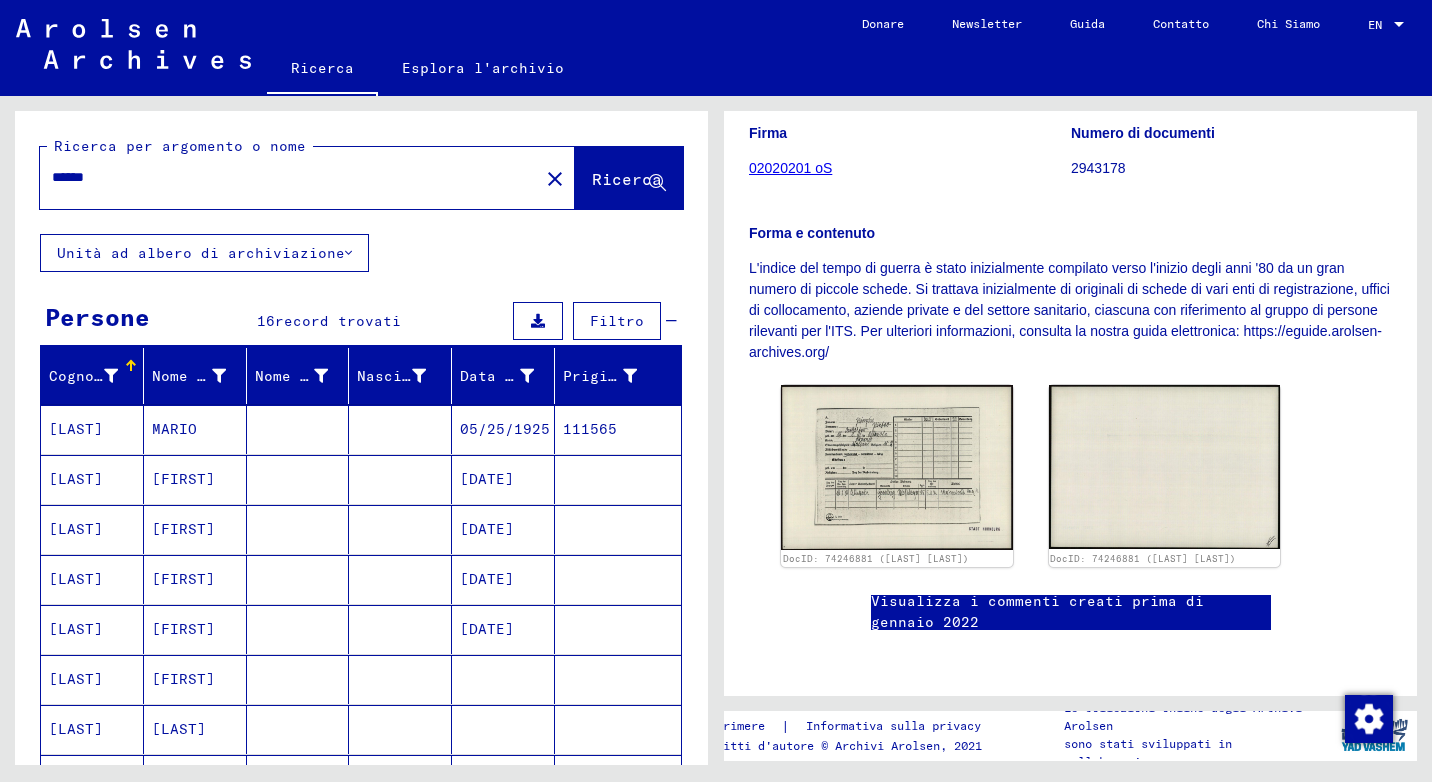 drag, startPoint x: 171, startPoint y: 177, endPoint x: -4, endPoint y: 119, distance: 184.36105 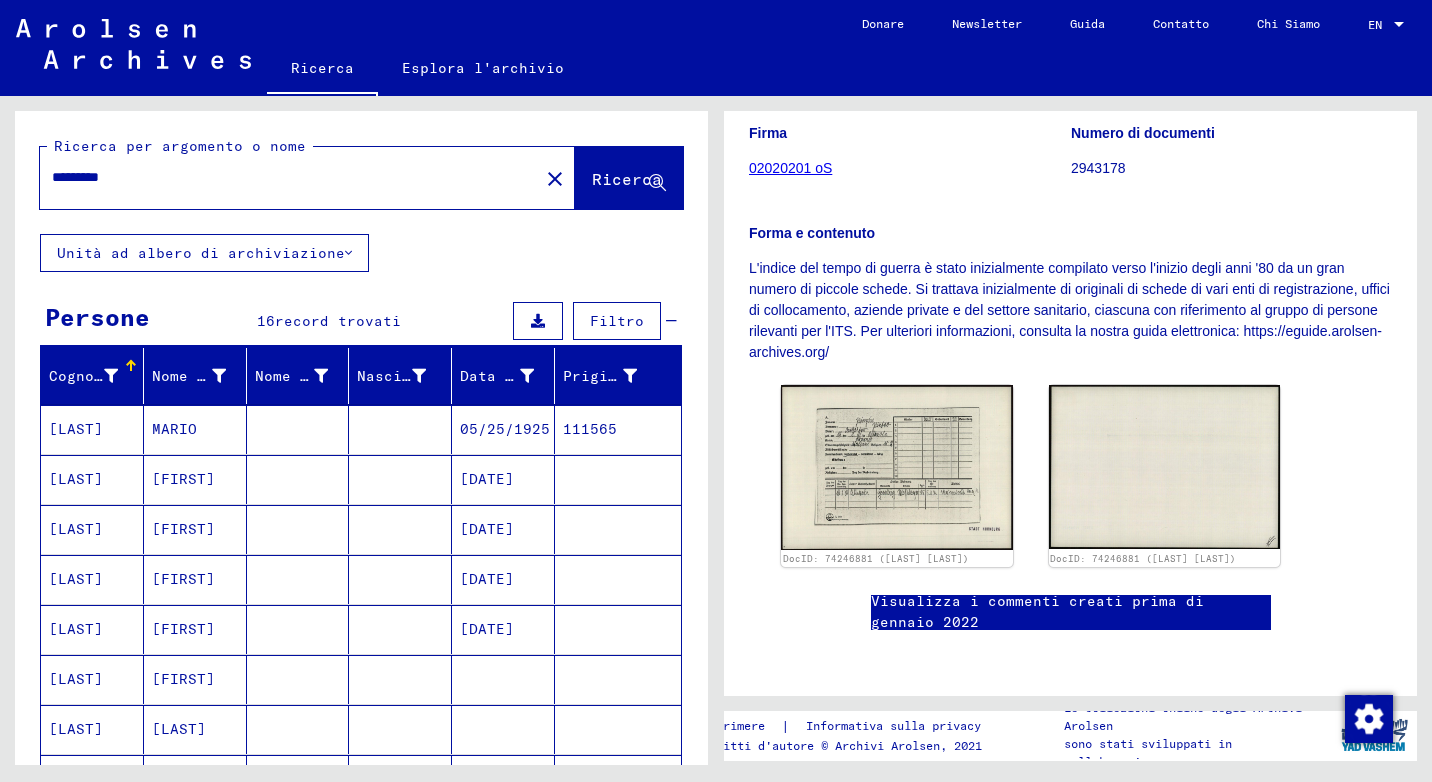 type on "*********" 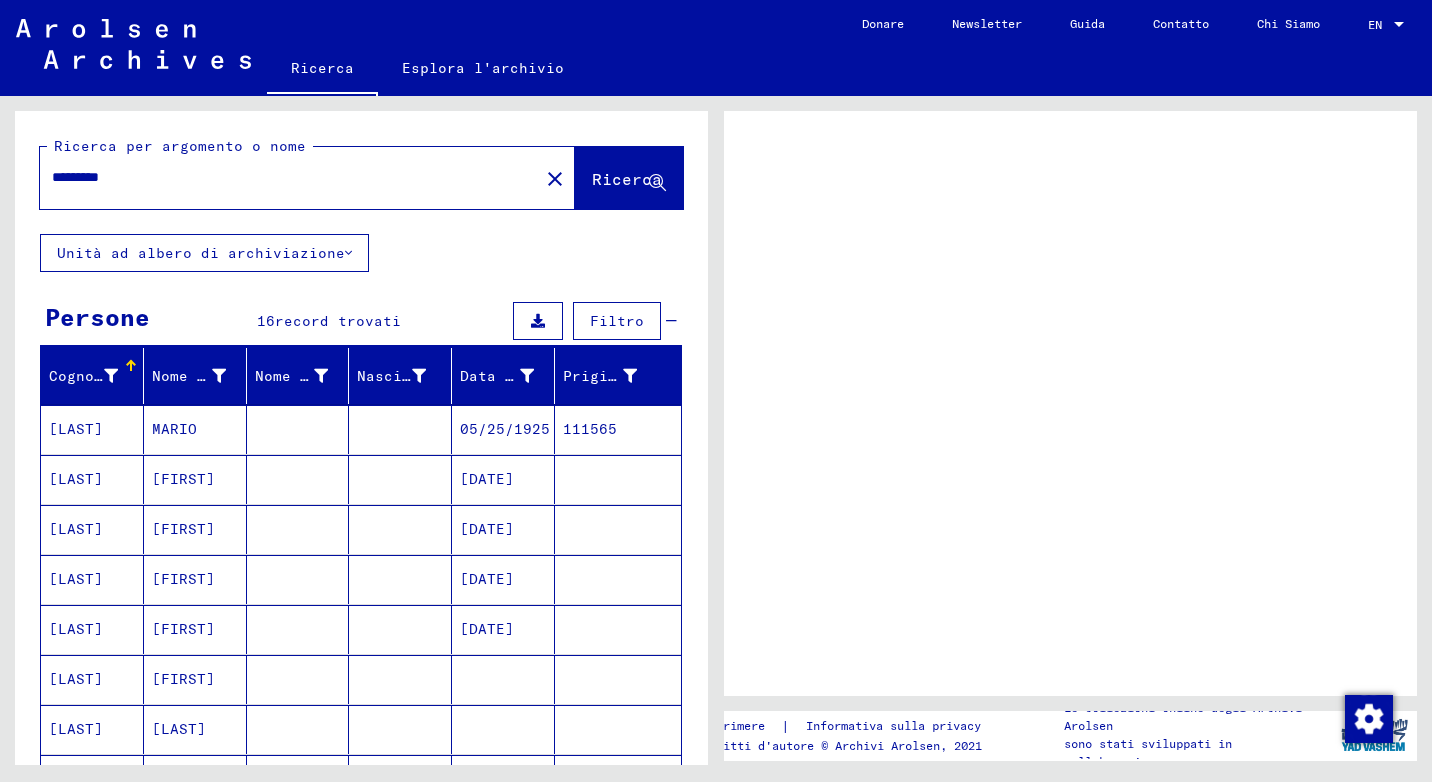 scroll, scrollTop: 0, scrollLeft: 0, axis: both 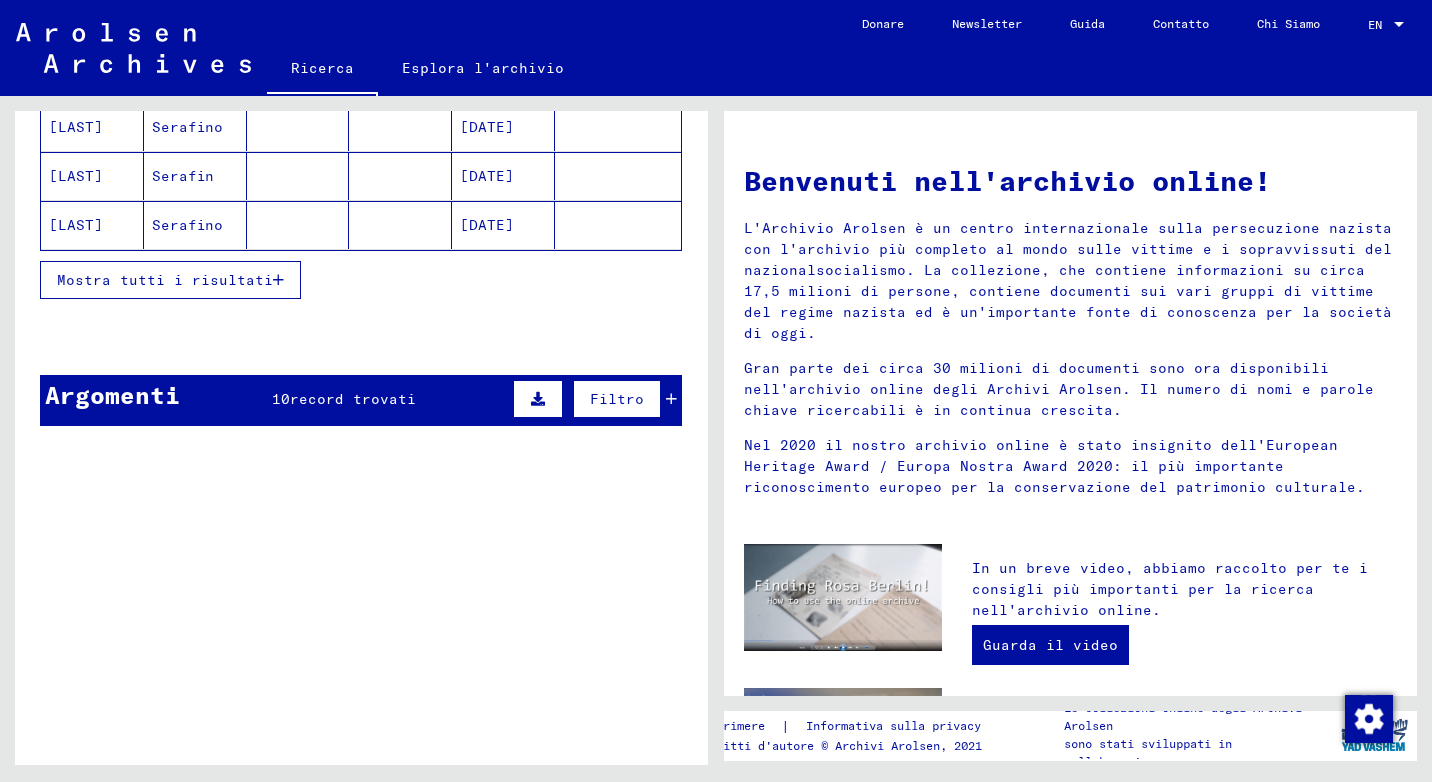 click on "Mostra tutti i risultati" at bounding box center [165, 280] 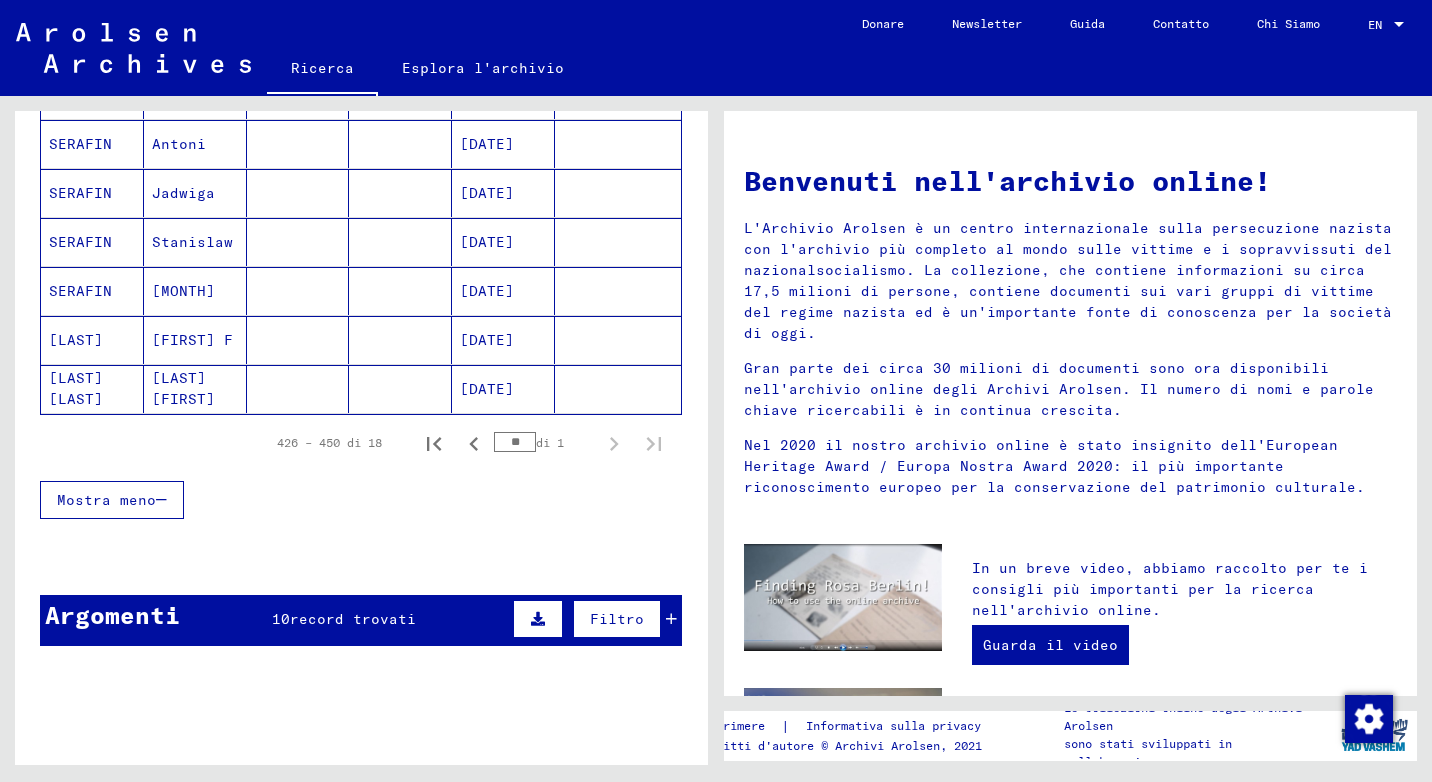 scroll, scrollTop: 900, scrollLeft: 0, axis: vertical 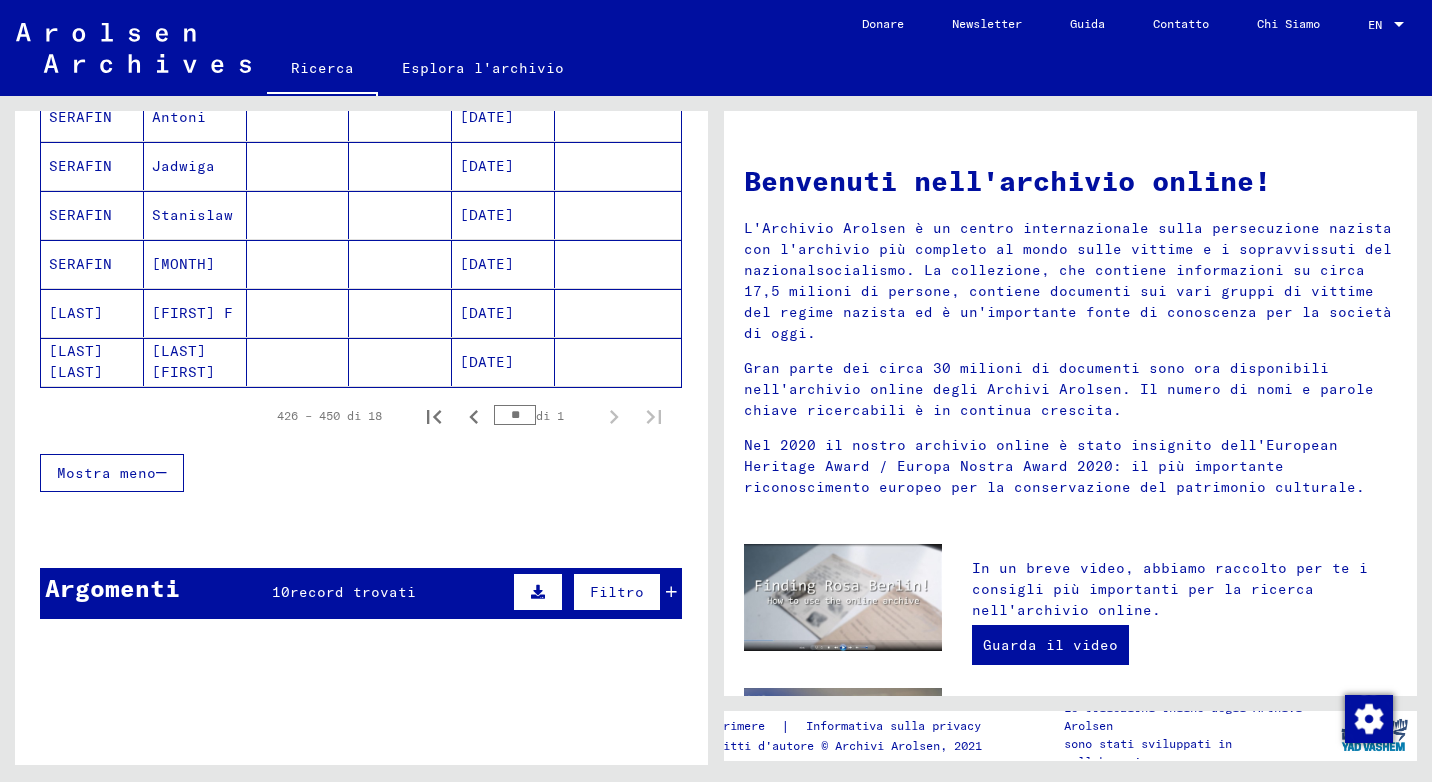 click on "[MONTH]" at bounding box center [195, 313] 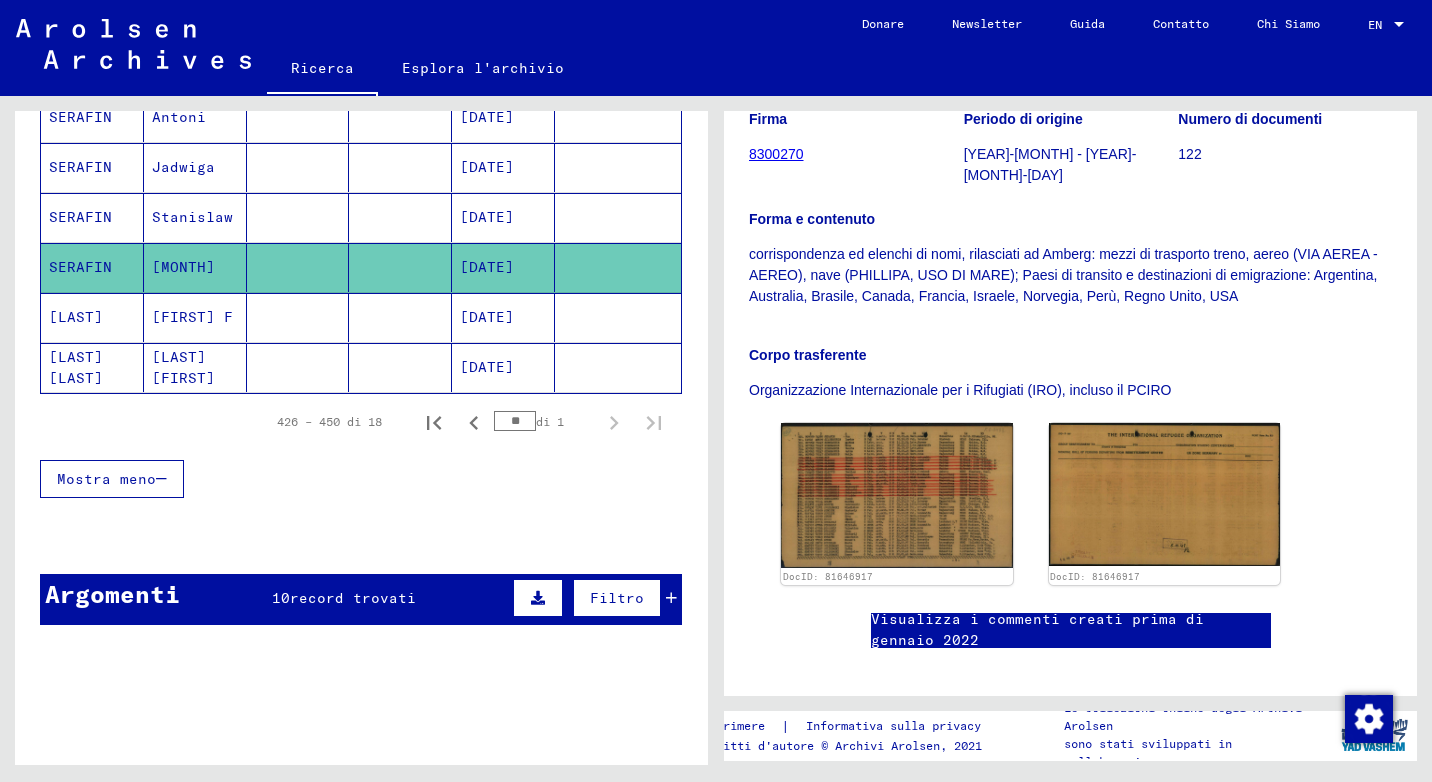 scroll, scrollTop: 412, scrollLeft: 0, axis: vertical 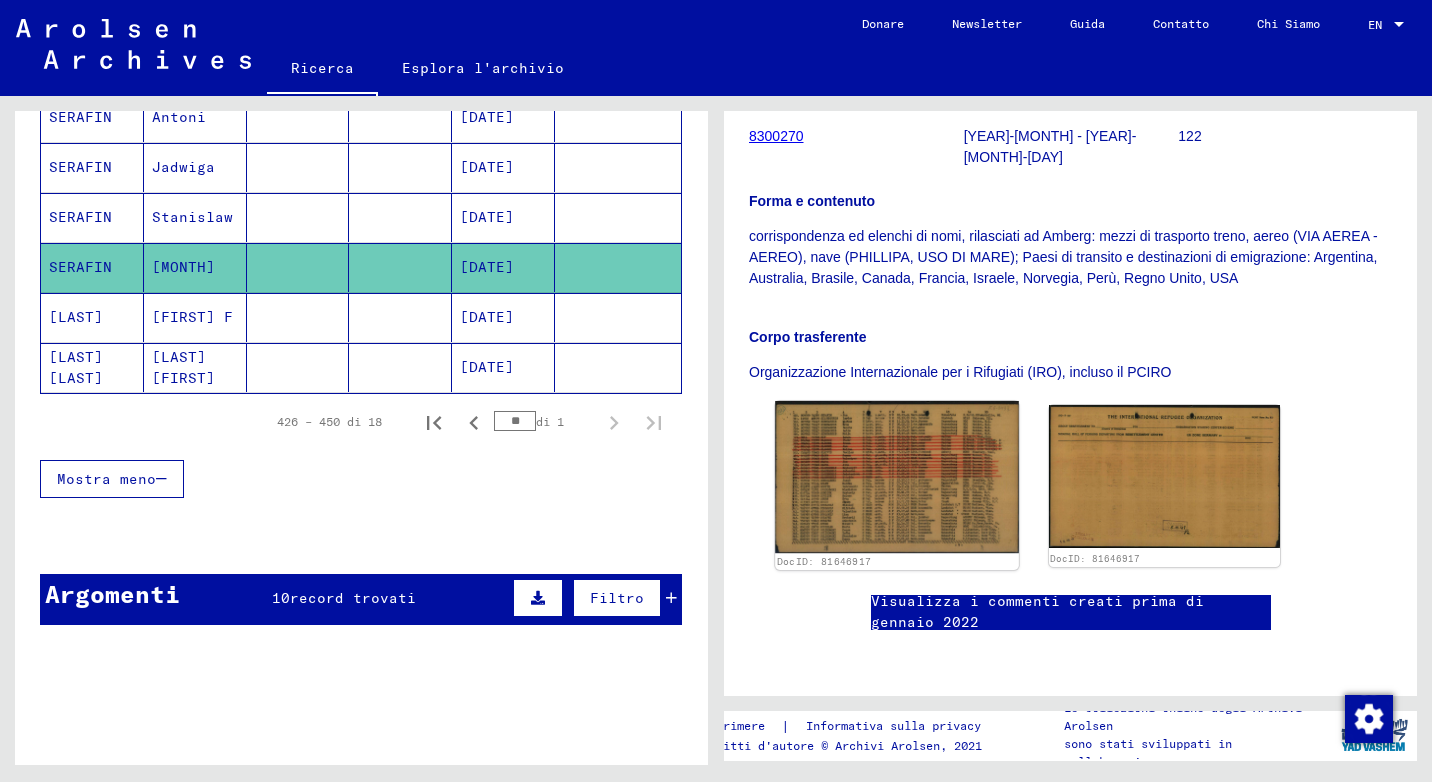 click 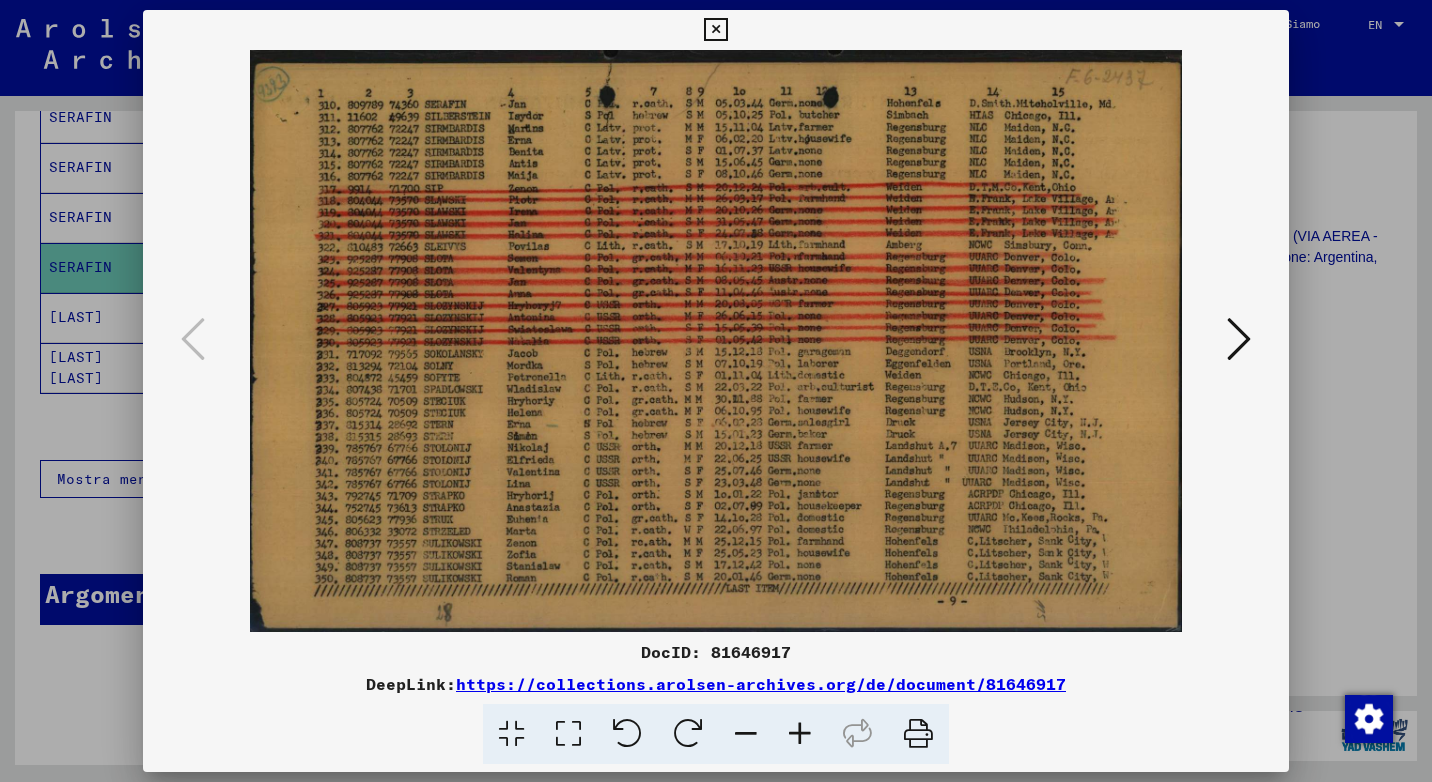 click at bounding box center (800, 734) 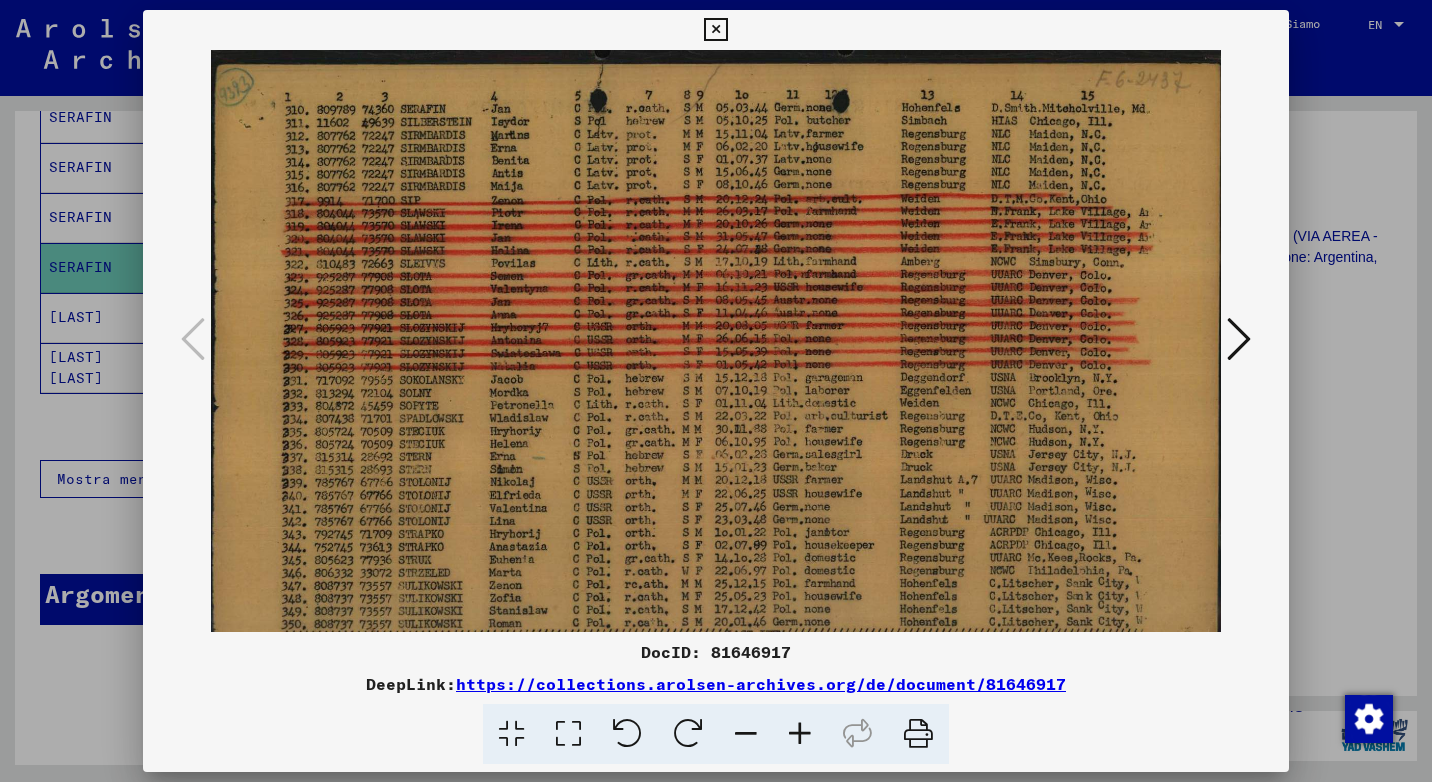 click at bounding box center [800, 734] 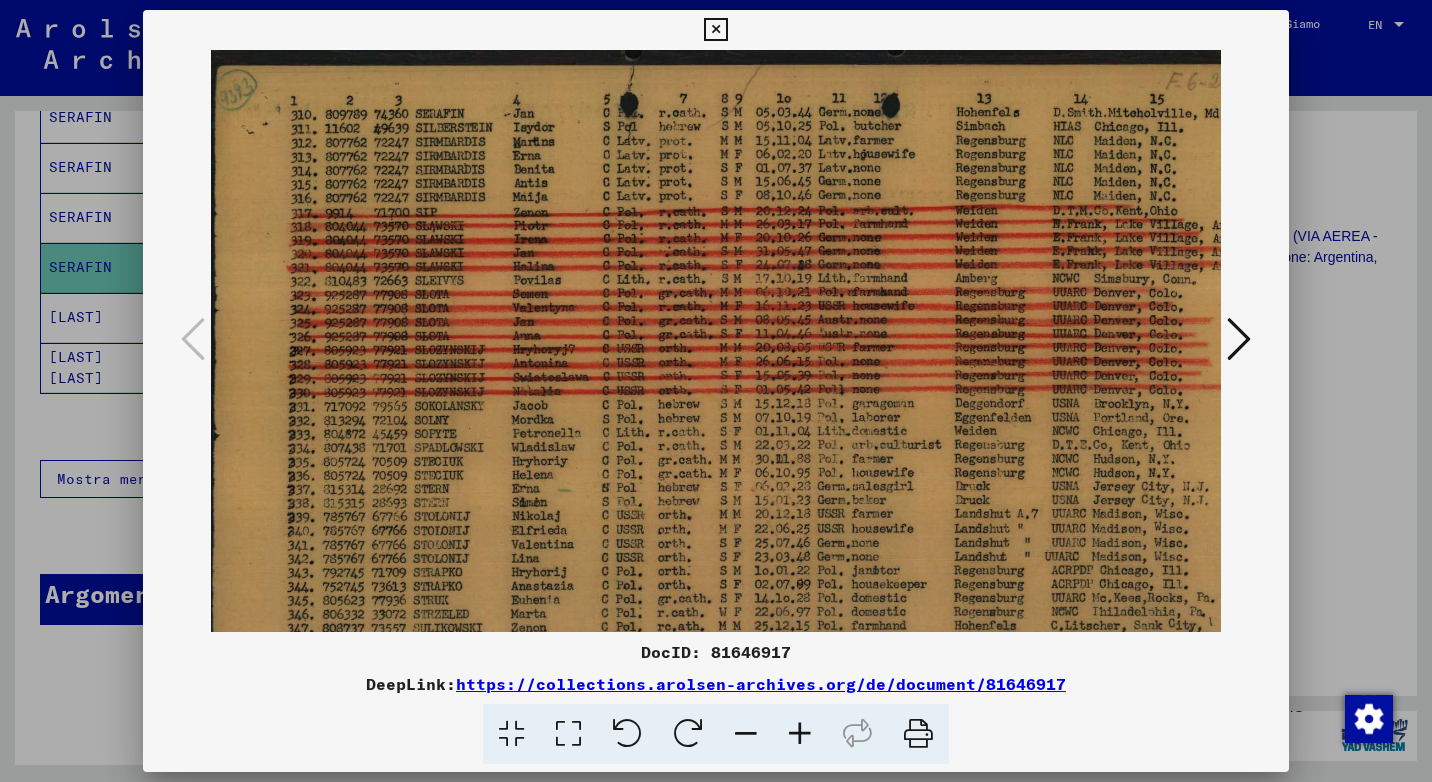click at bounding box center (715, 30) 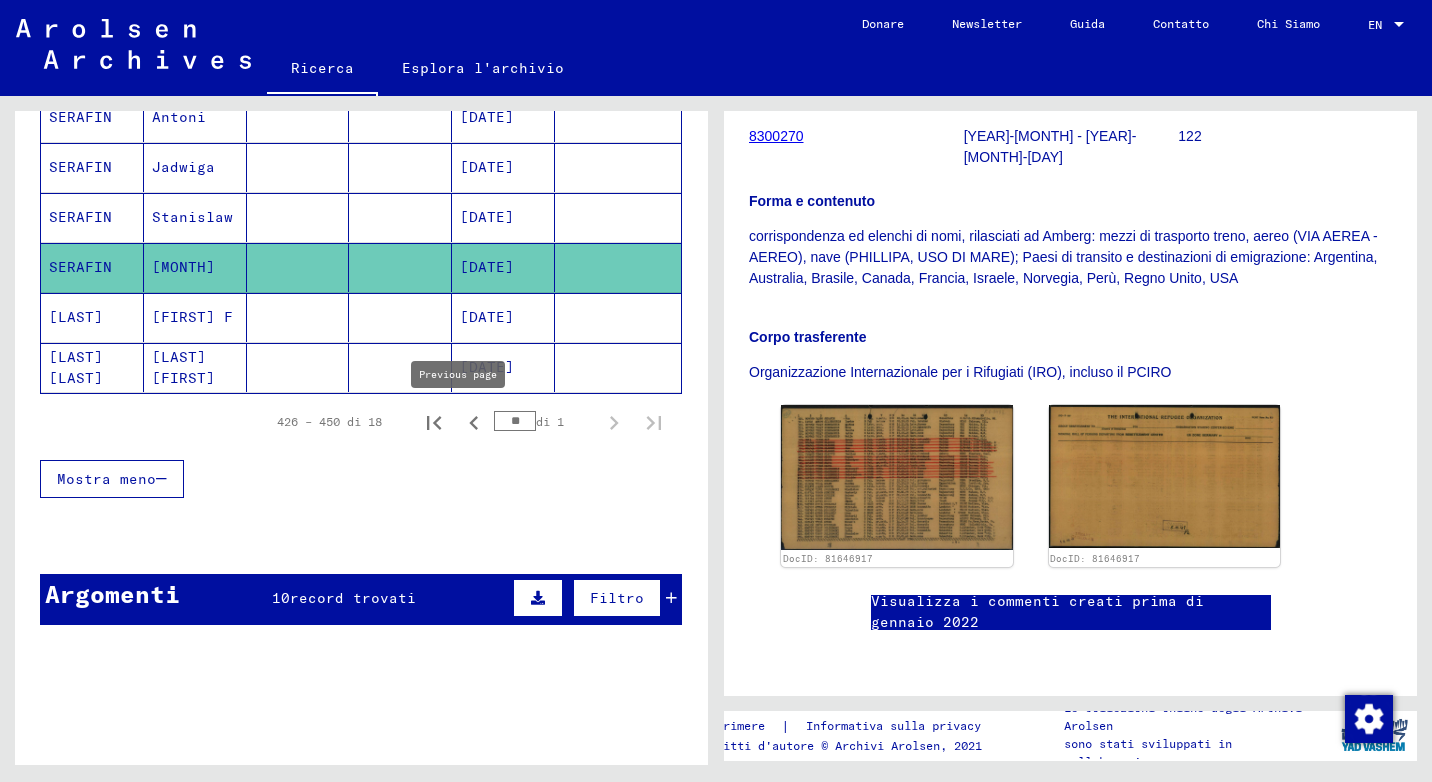 click 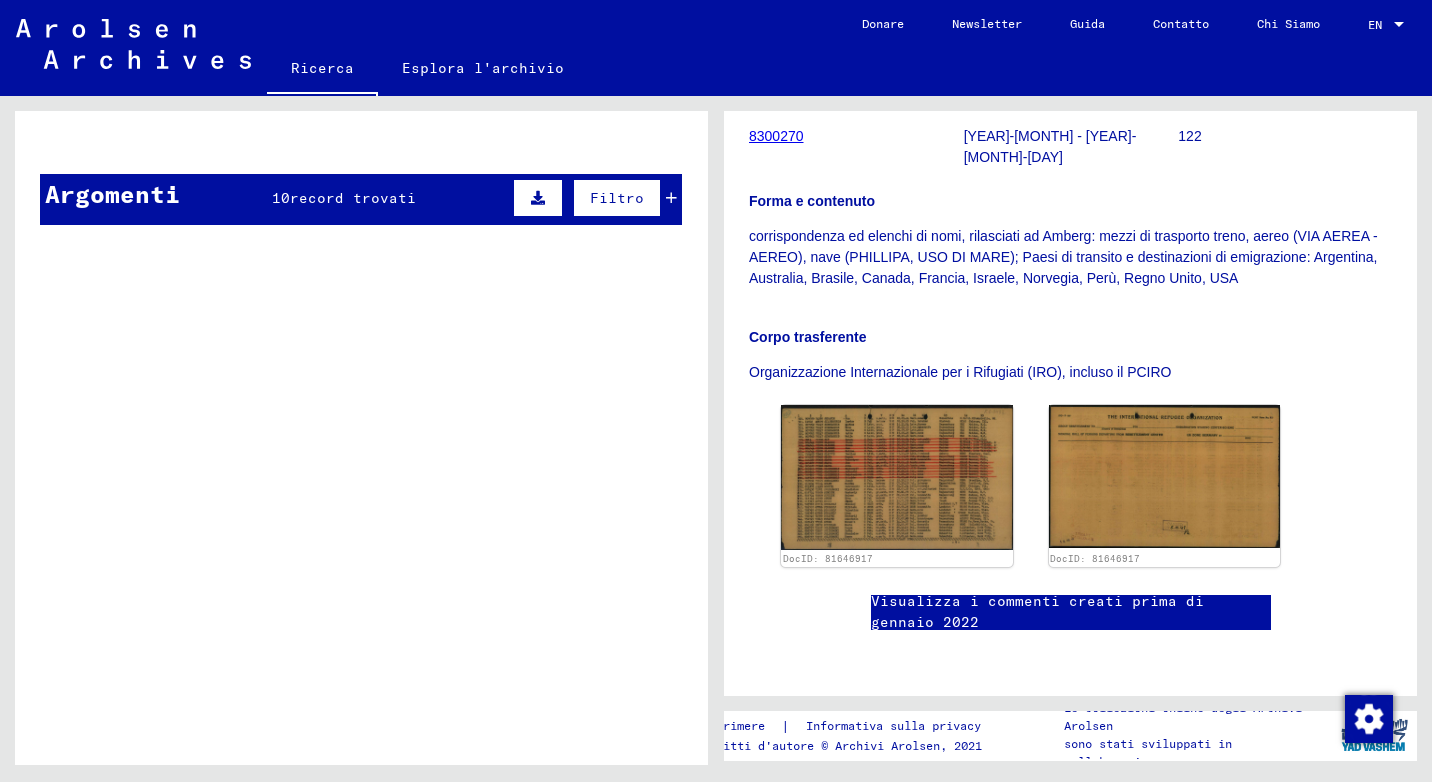 scroll, scrollTop: 54, scrollLeft: 0, axis: vertical 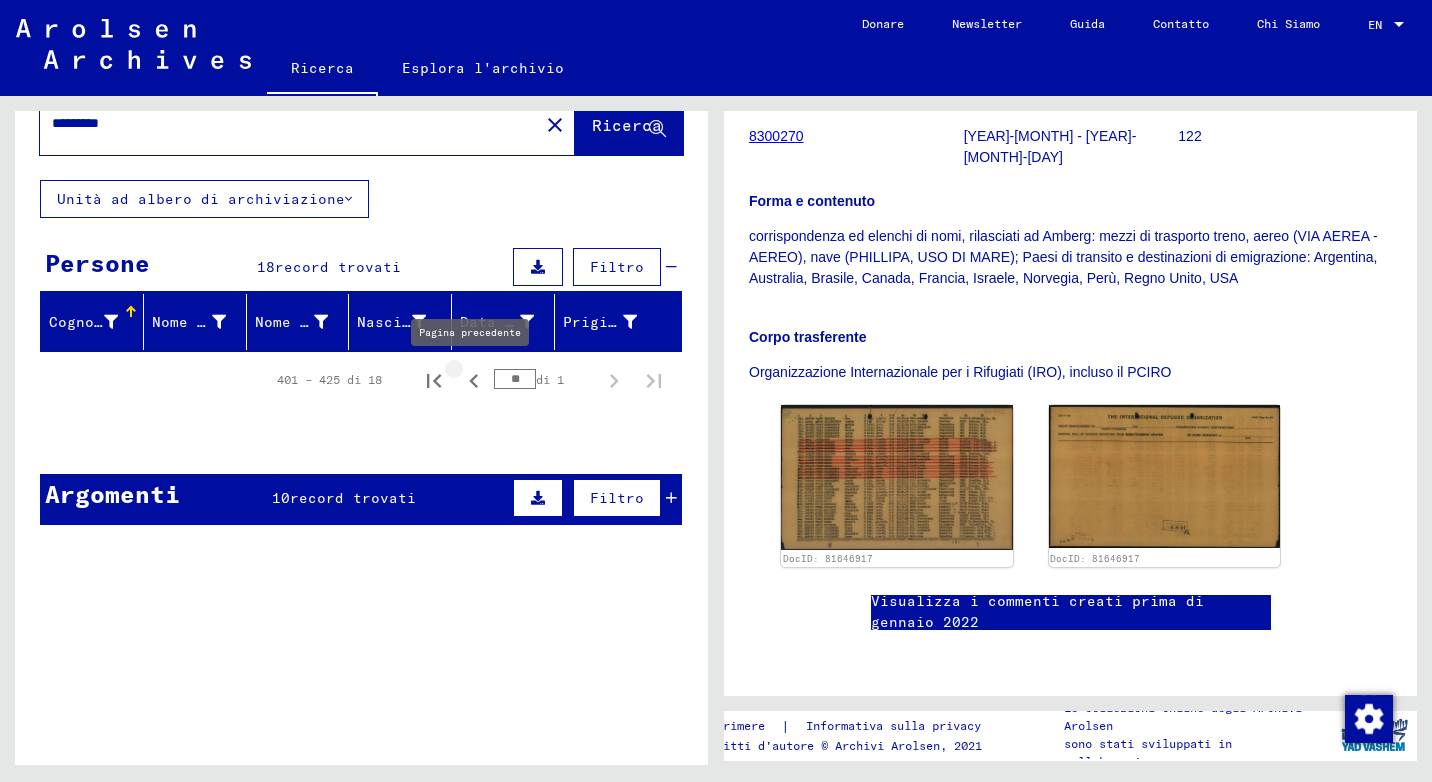 click 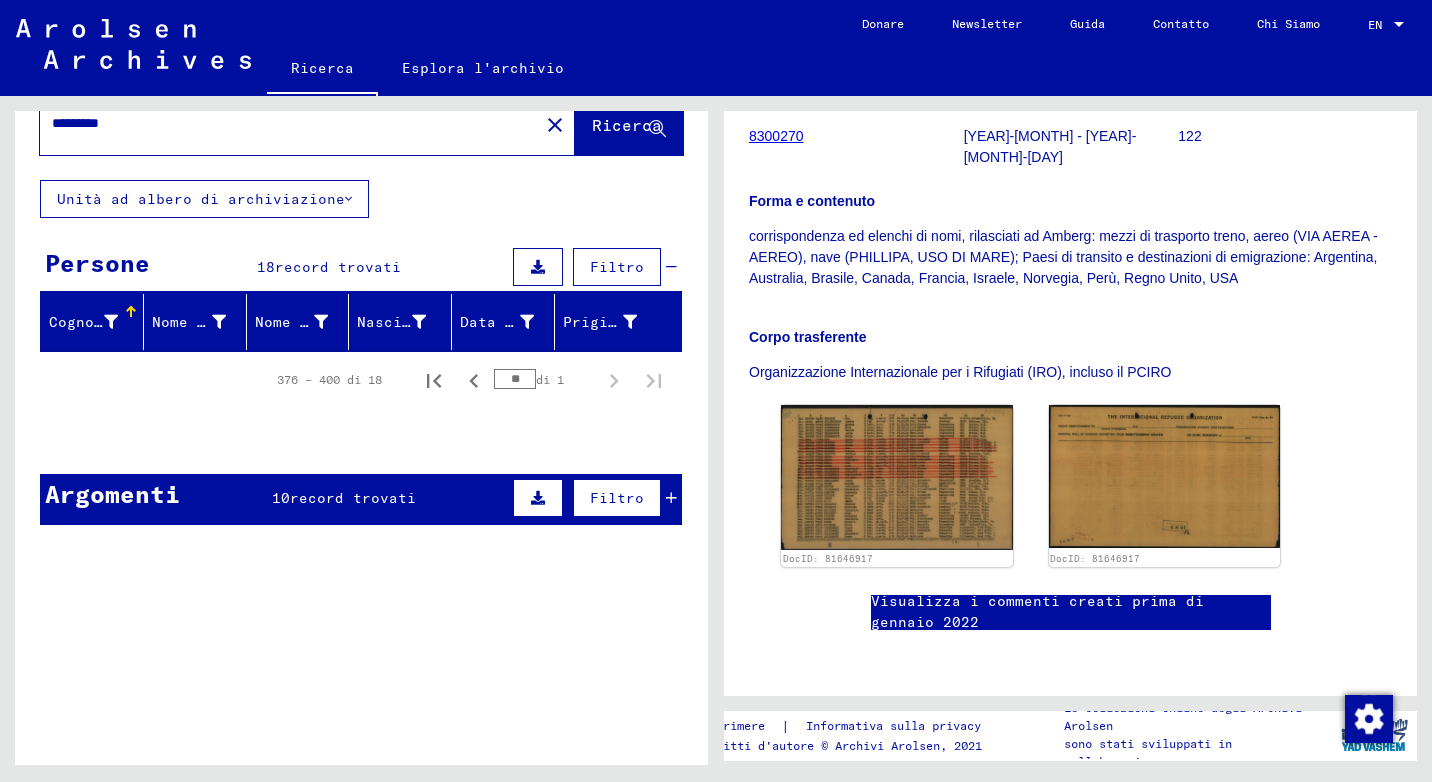 click 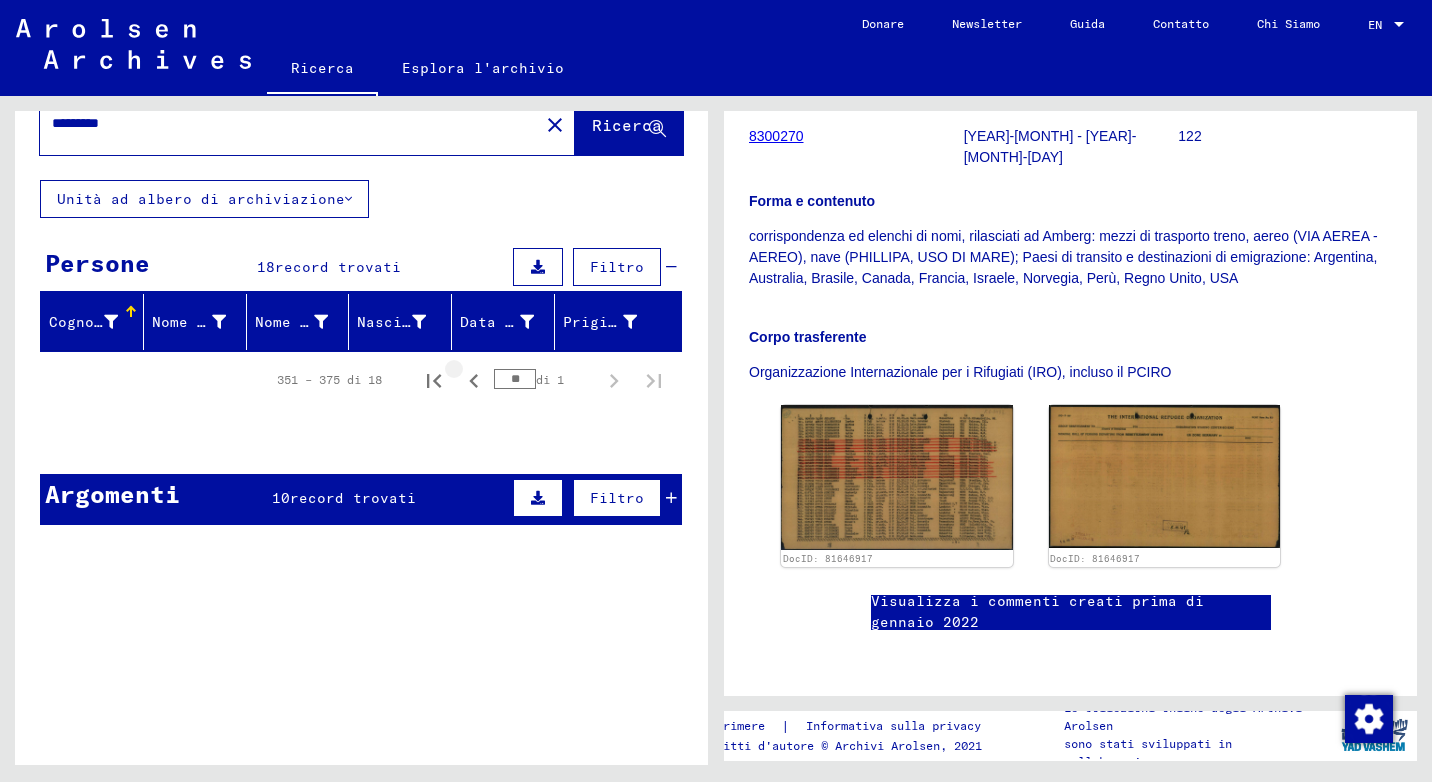 click 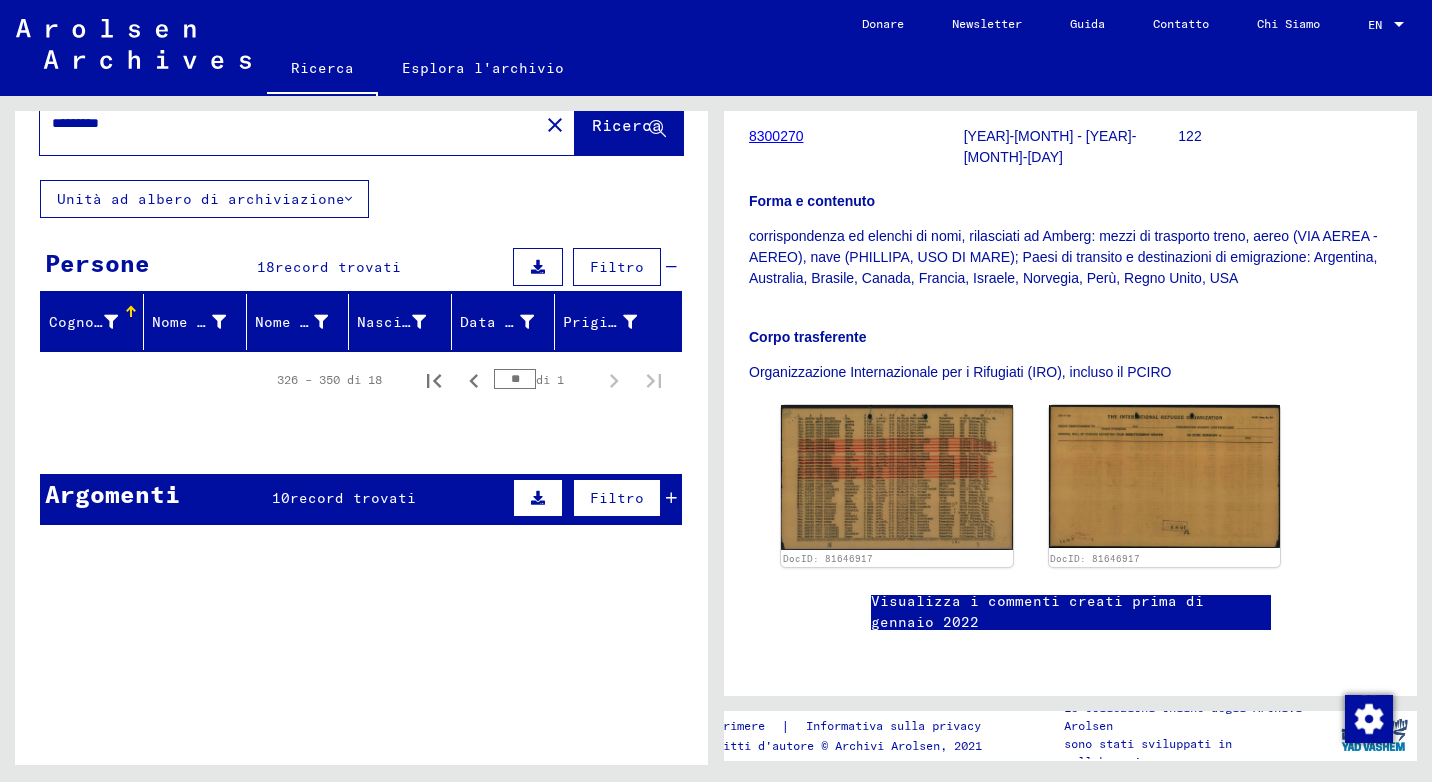 scroll, scrollTop: 0, scrollLeft: 0, axis: both 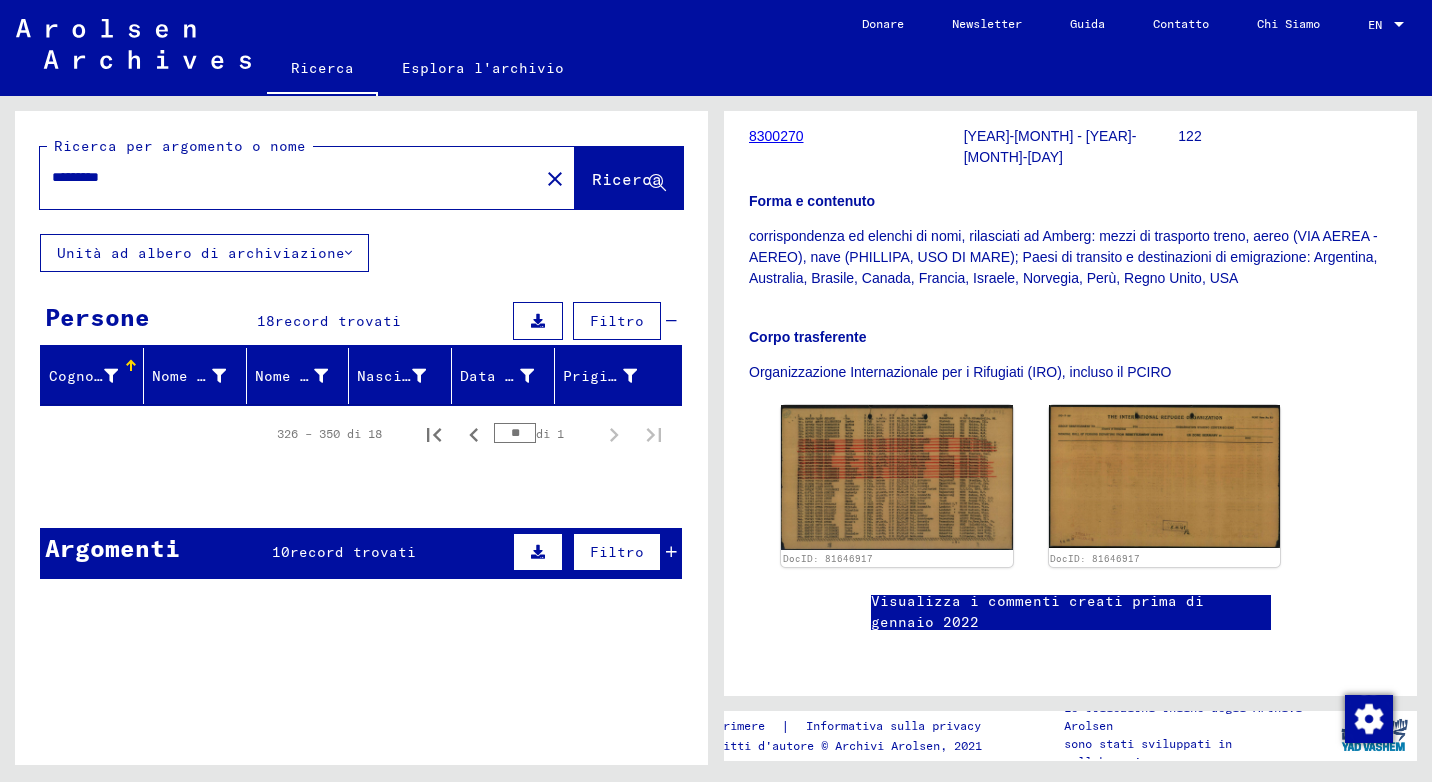 click on "*********" at bounding box center (289, 177) 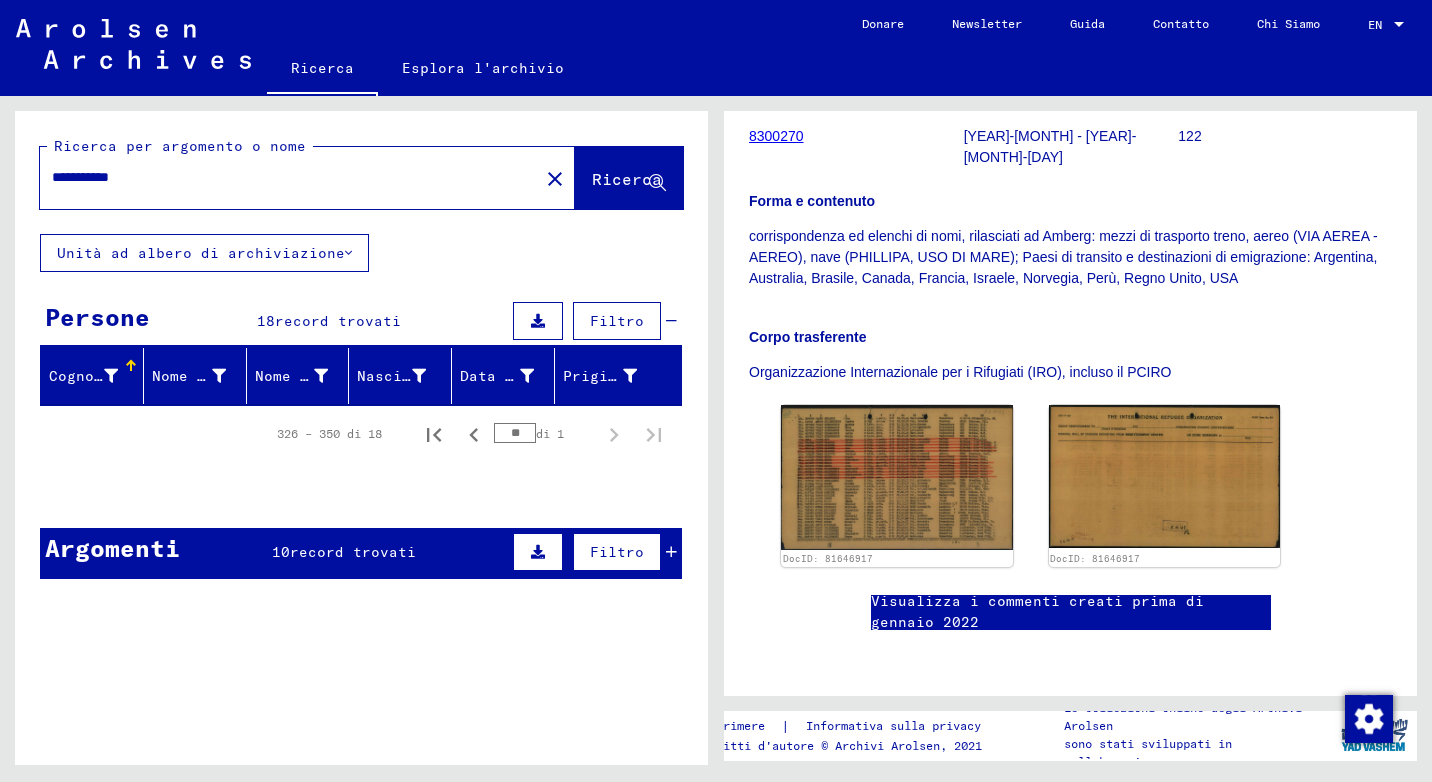 scroll, scrollTop: 0, scrollLeft: 0, axis: both 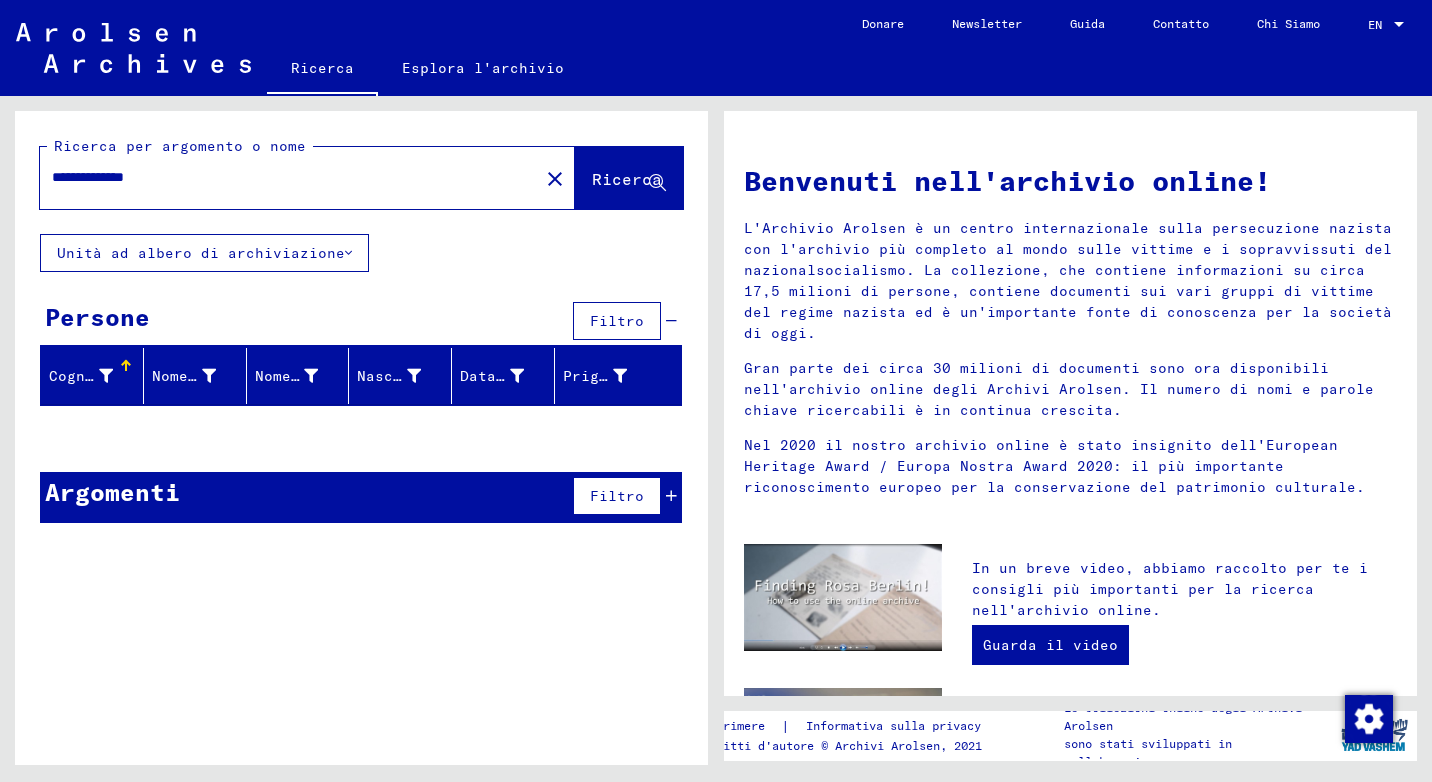 type on "**********" 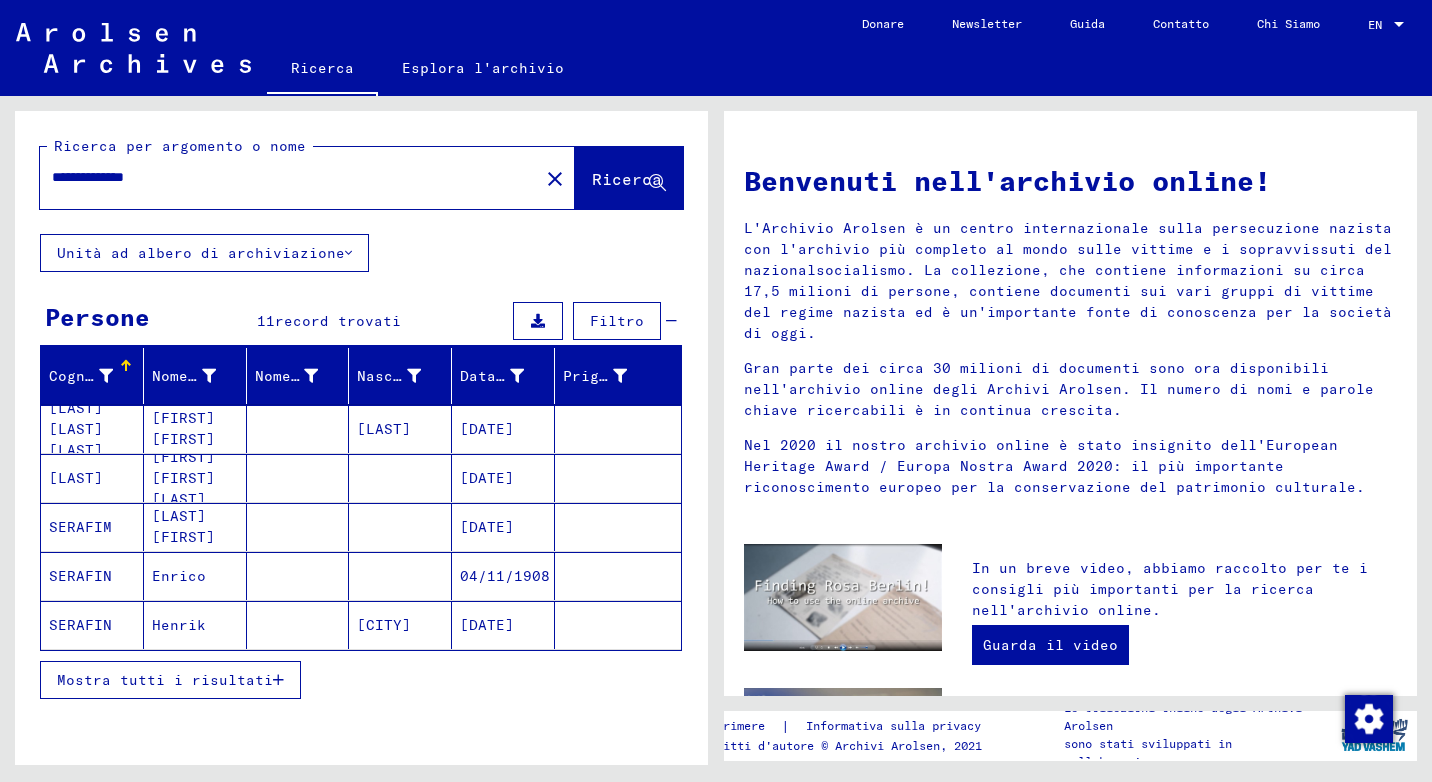 click on "Enrico" at bounding box center [195, 625] 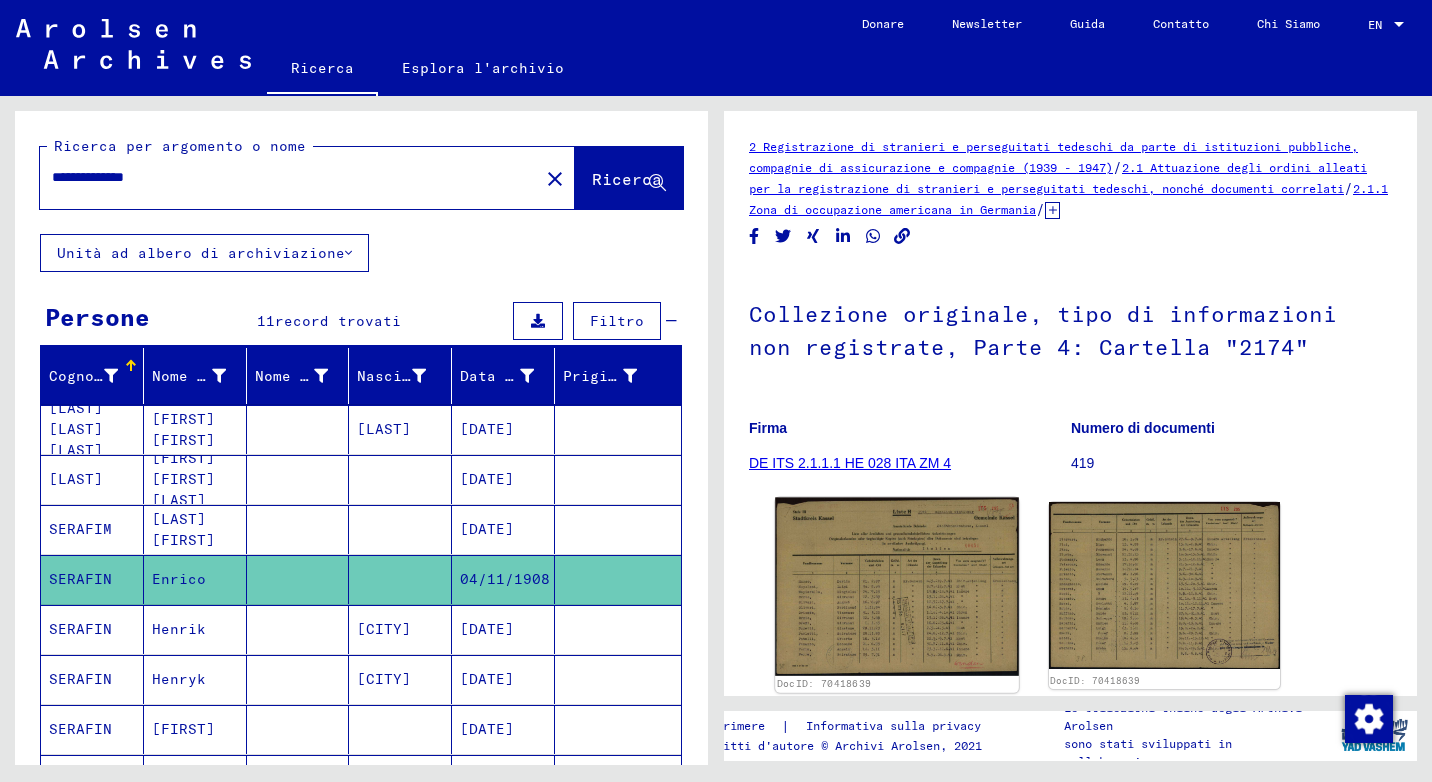 click 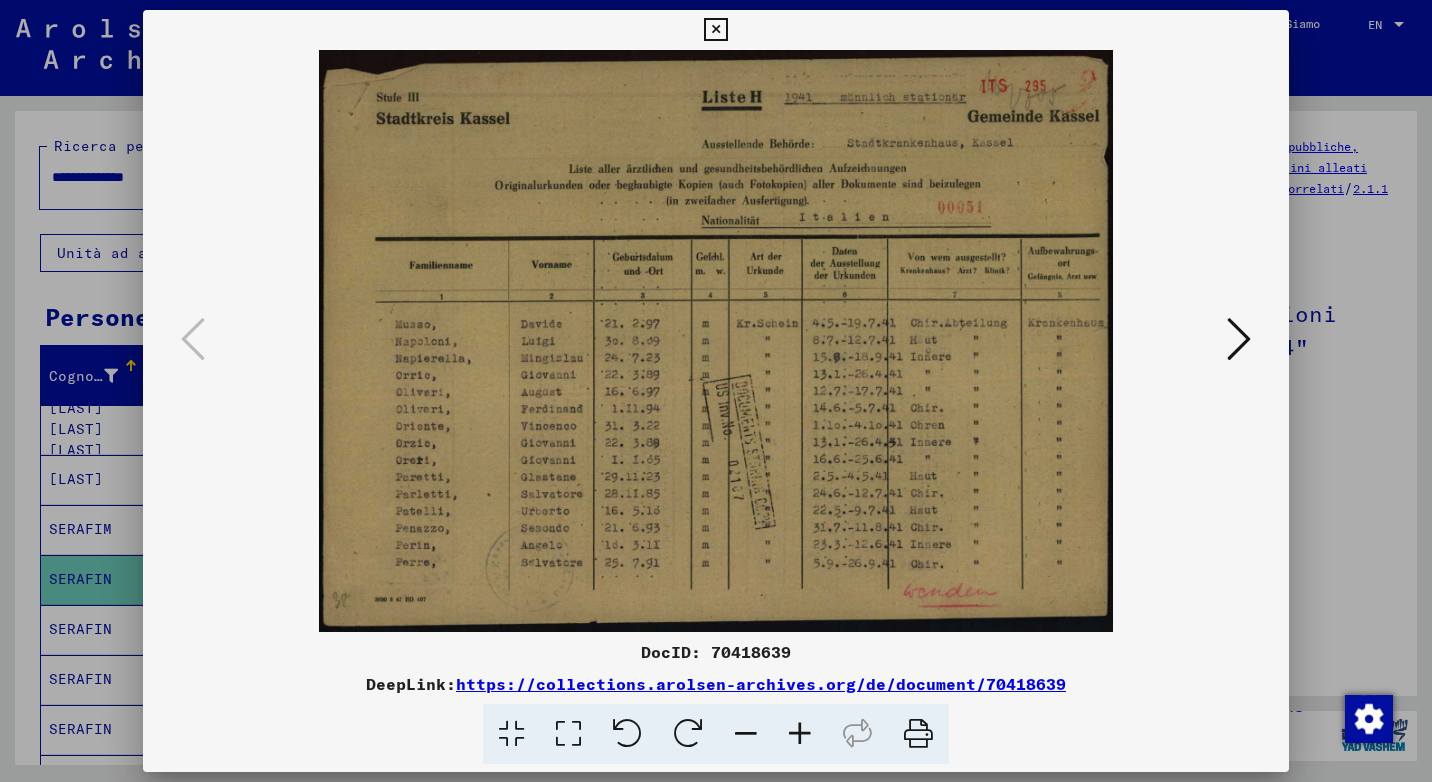 click at bounding box center [1239, 339] 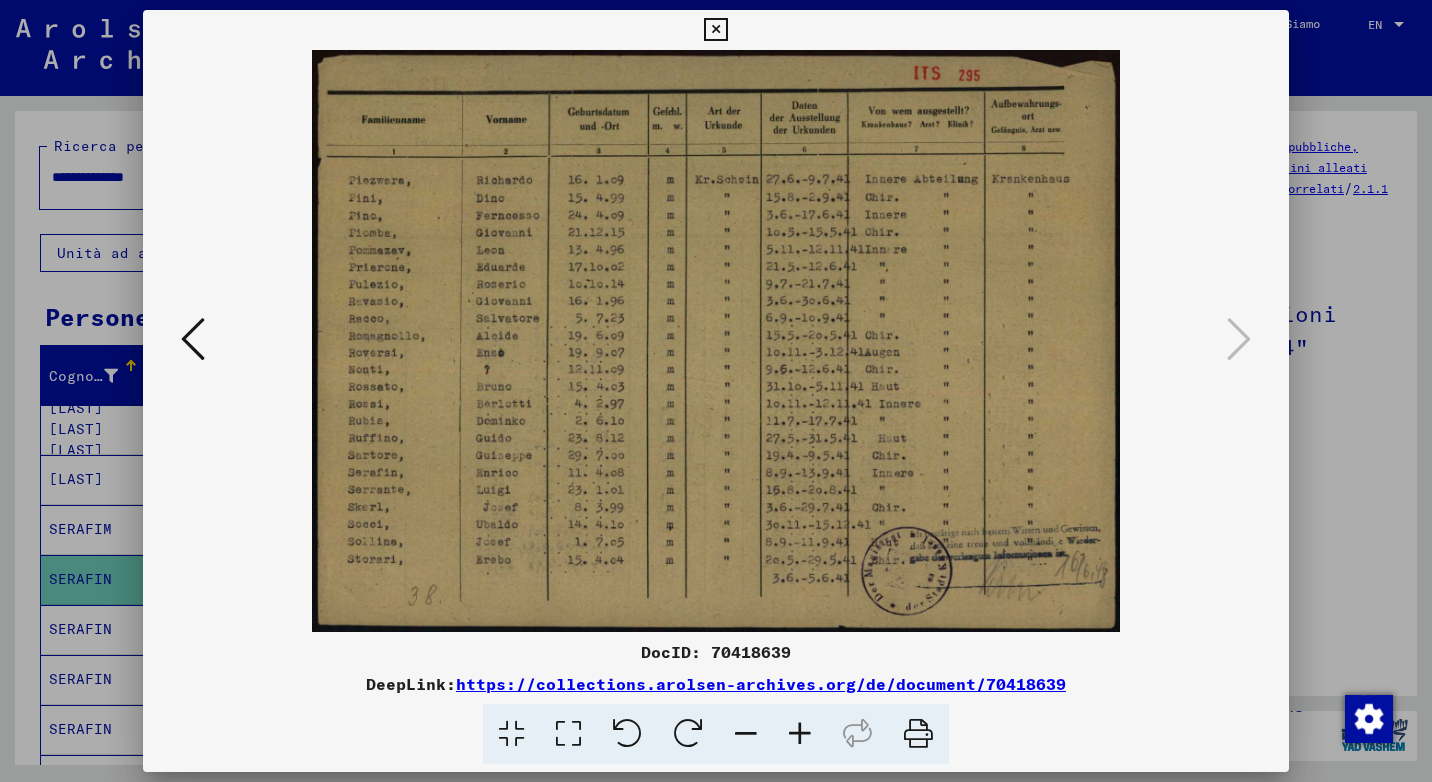 click at bounding box center [715, 30] 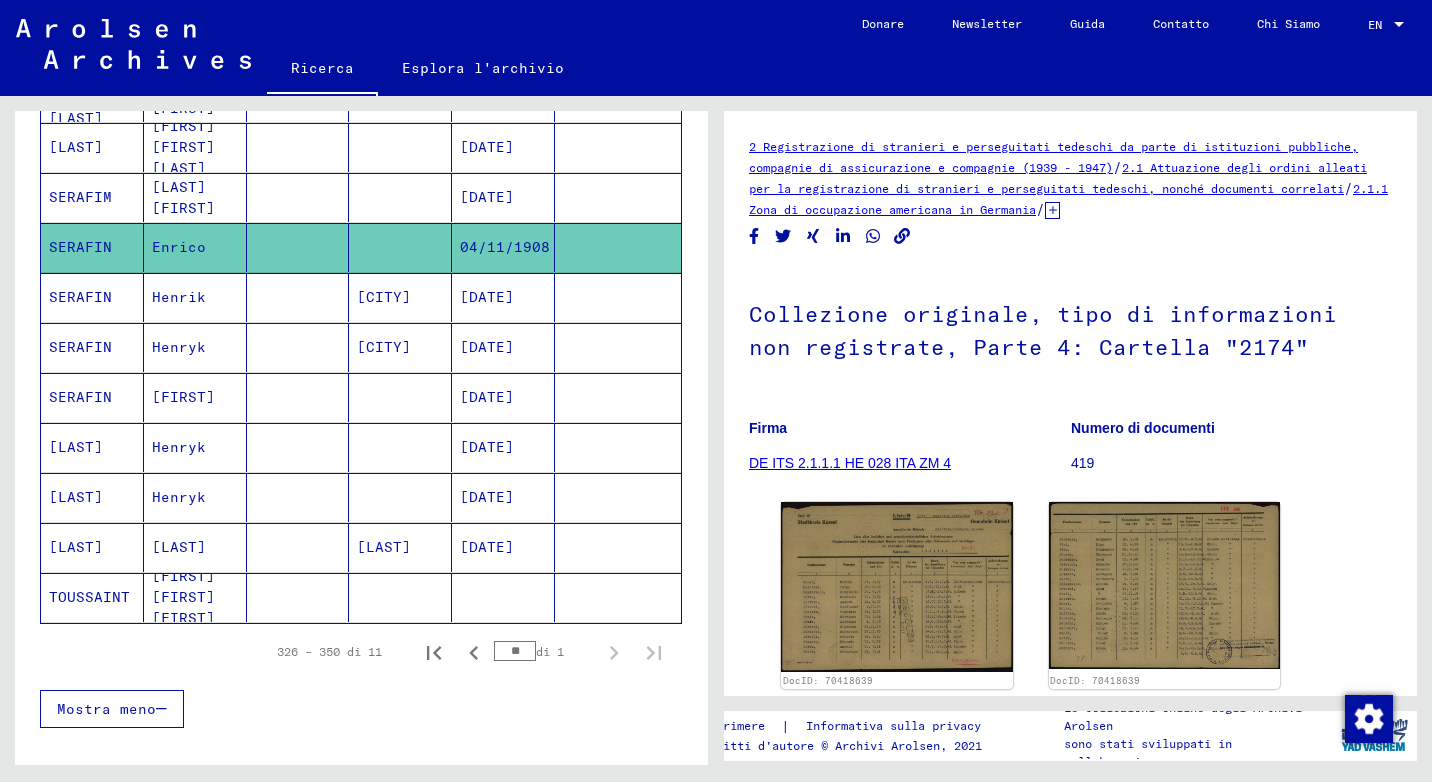 scroll, scrollTop: 400, scrollLeft: 0, axis: vertical 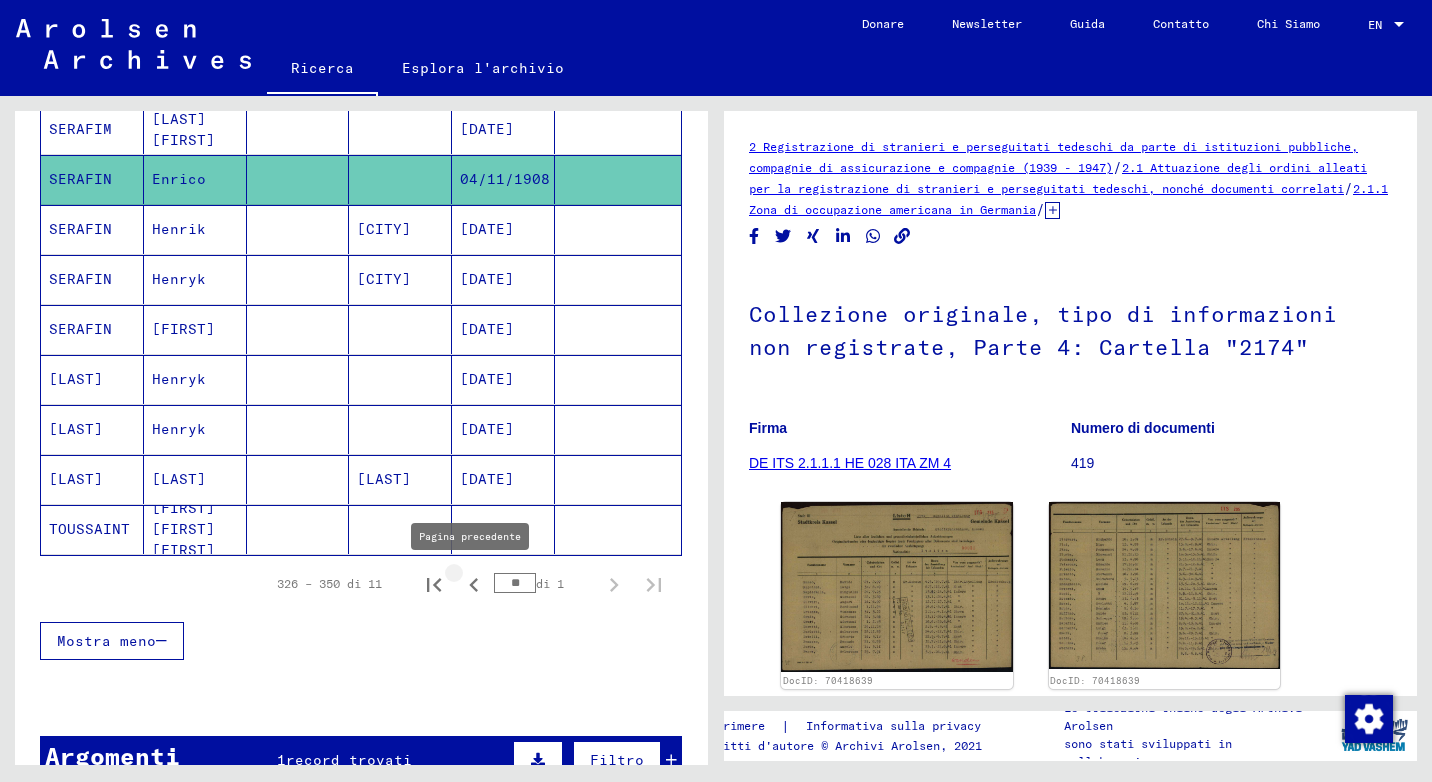 click 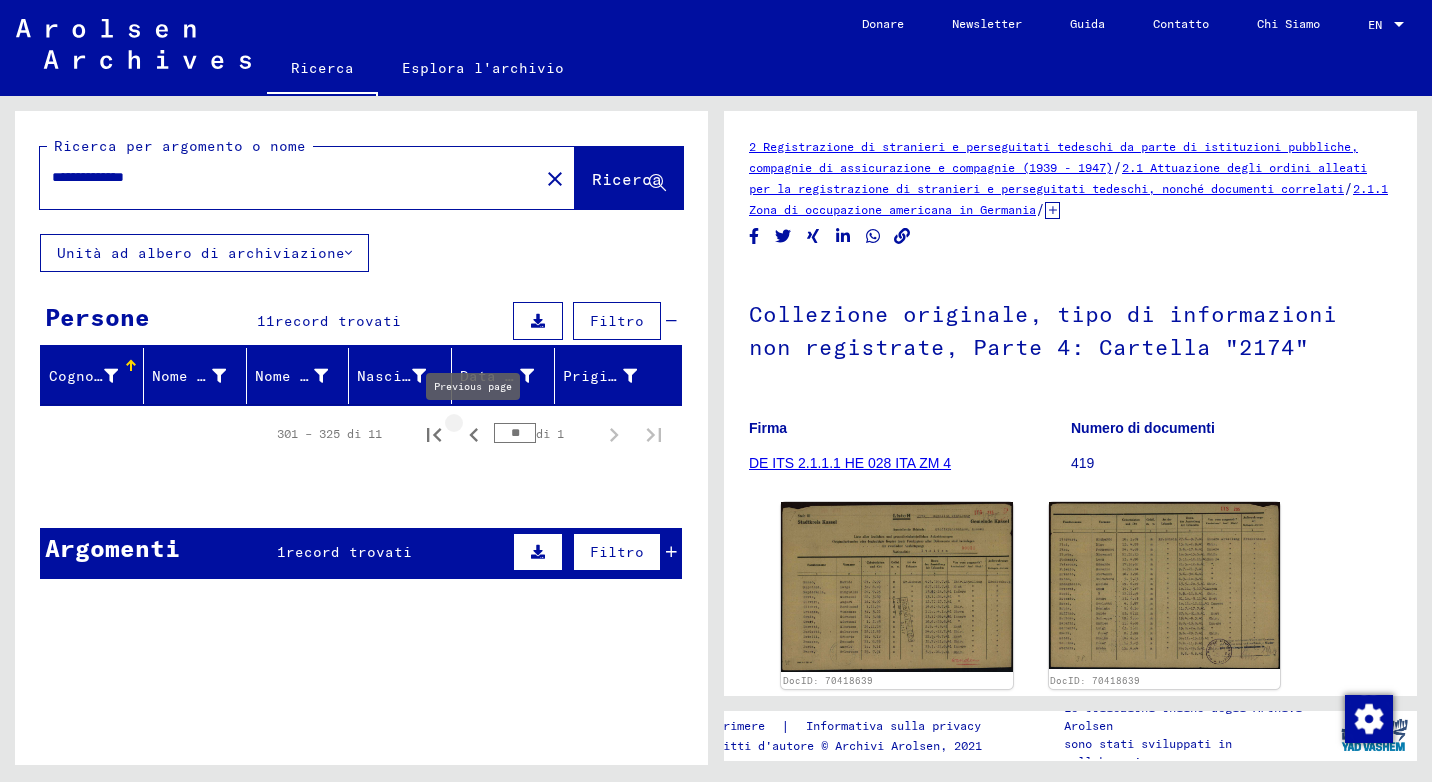 click 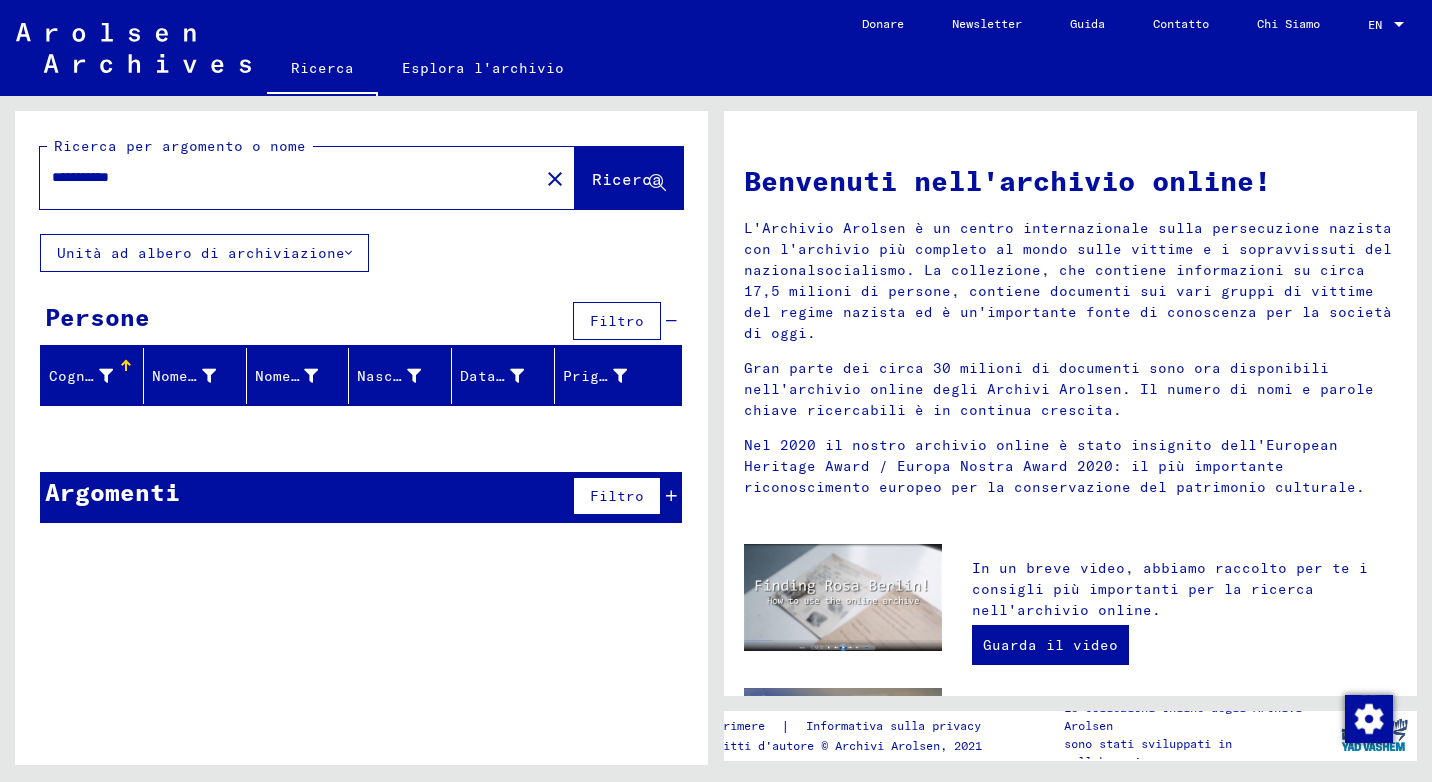 drag, startPoint x: 158, startPoint y: 178, endPoint x: 119, endPoint y: 178, distance: 39 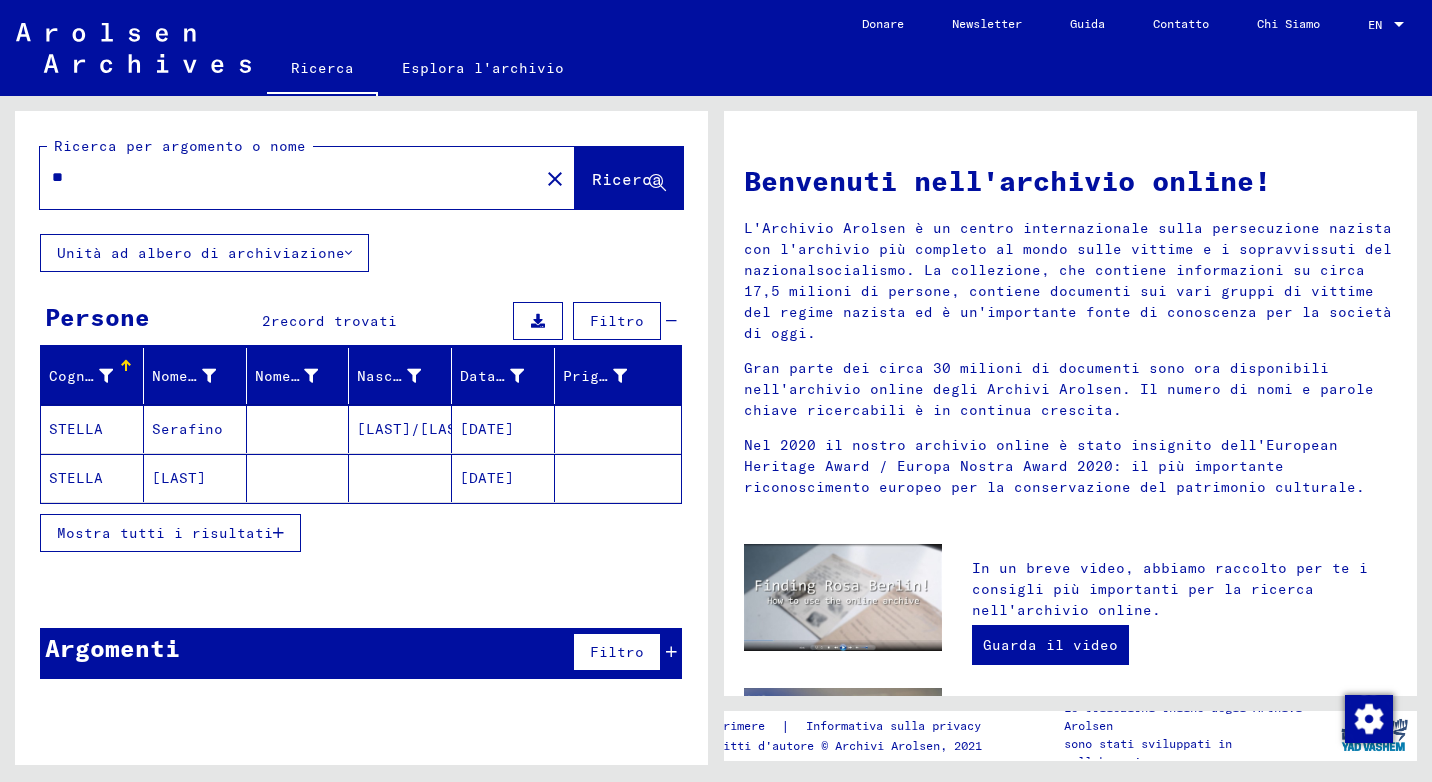 type on "*" 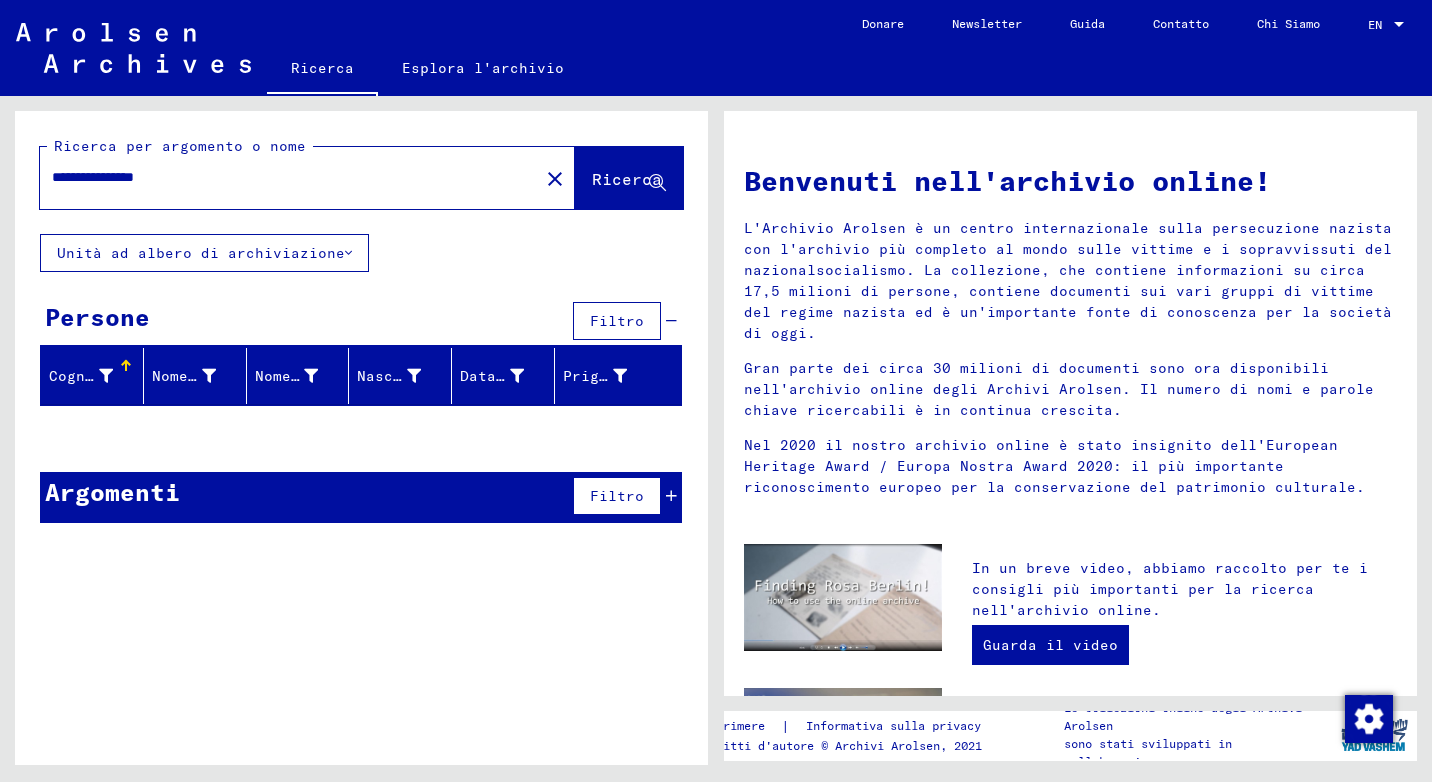 drag, startPoint x: 240, startPoint y: 183, endPoint x: 117, endPoint y: 178, distance: 123.101585 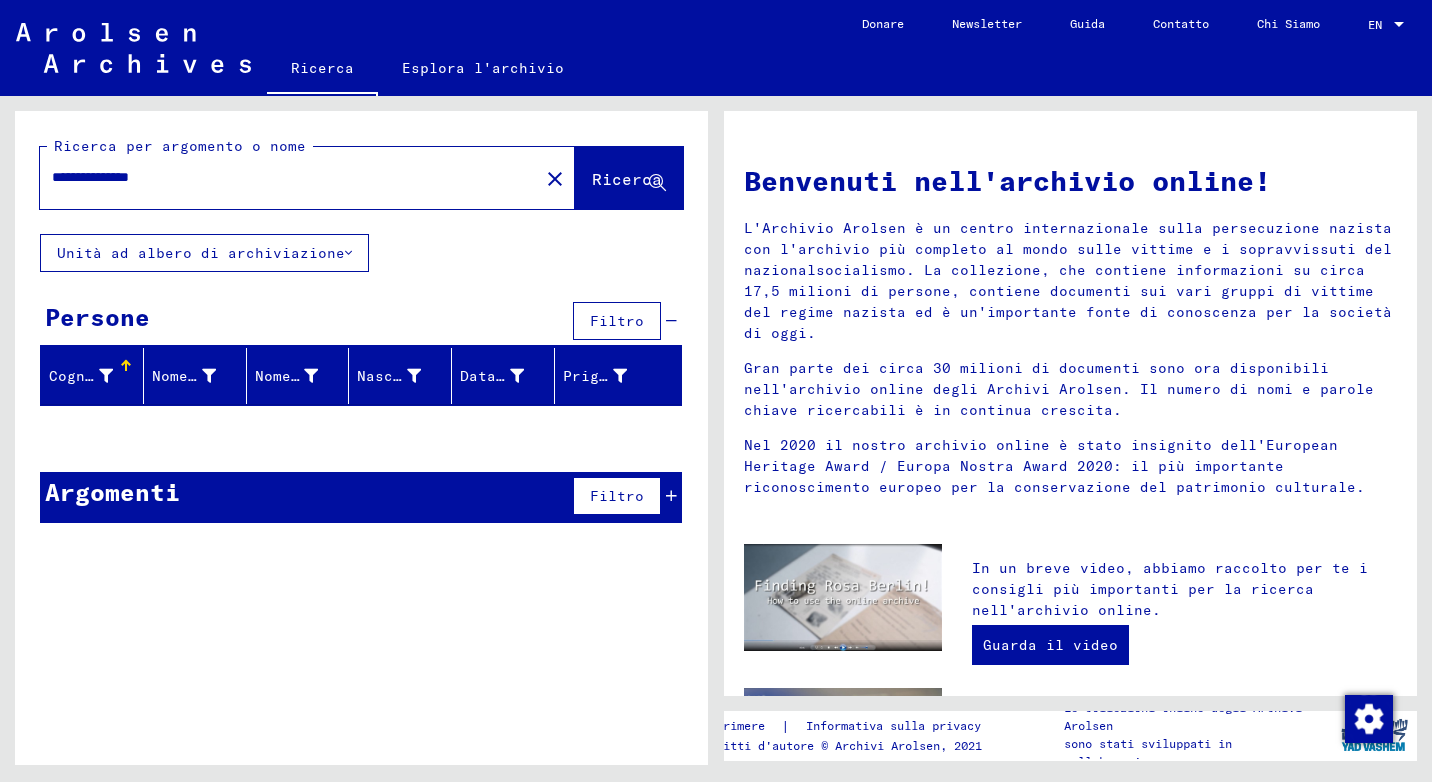 drag, startPoint x: 218, startPoint y: 185, endPoint x: -4, endPoint y: 137, distance: 227.12991 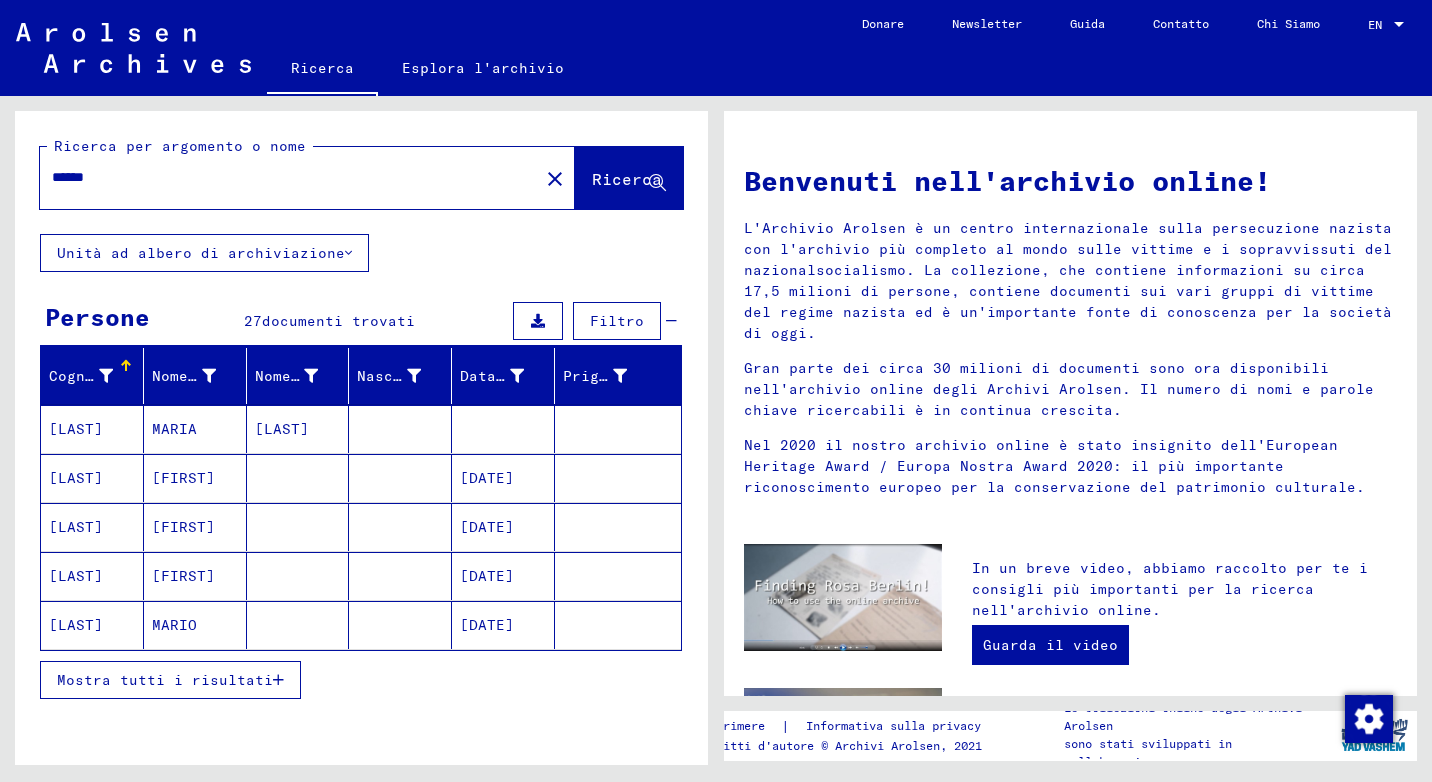 click at bounding box center [278, 680] 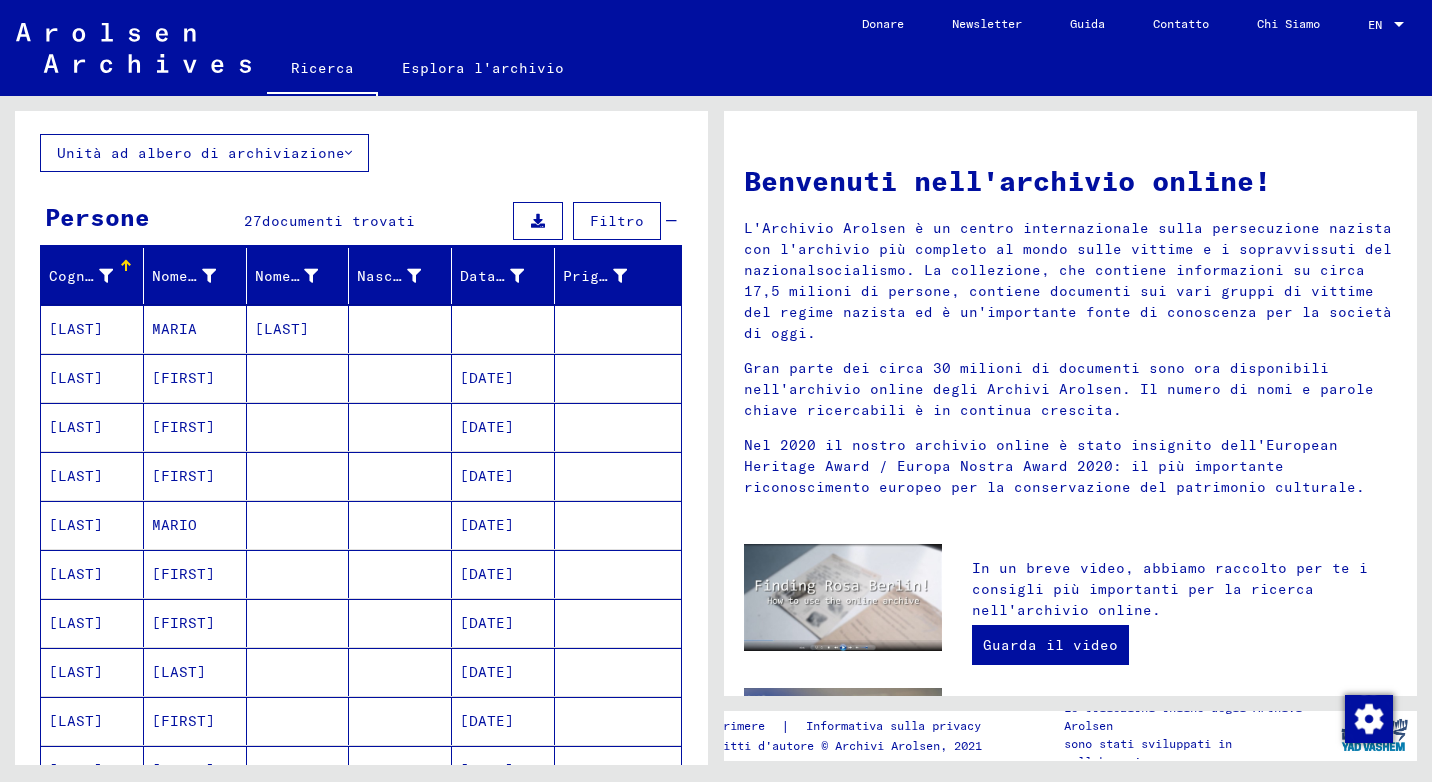 scroll, scrollTop: 0, scrollLeft: 0, axis: both 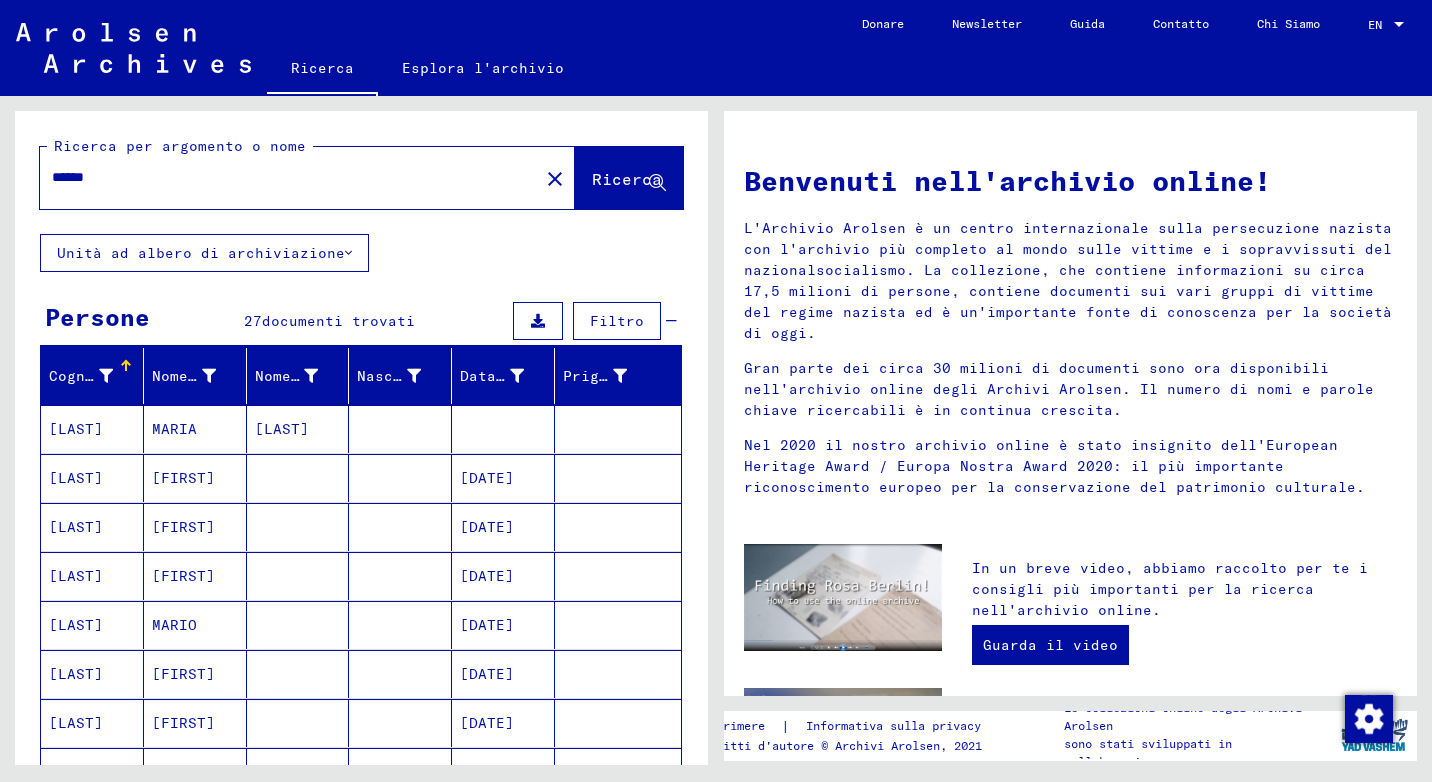 click on "******" at bounding box center [283, 177] 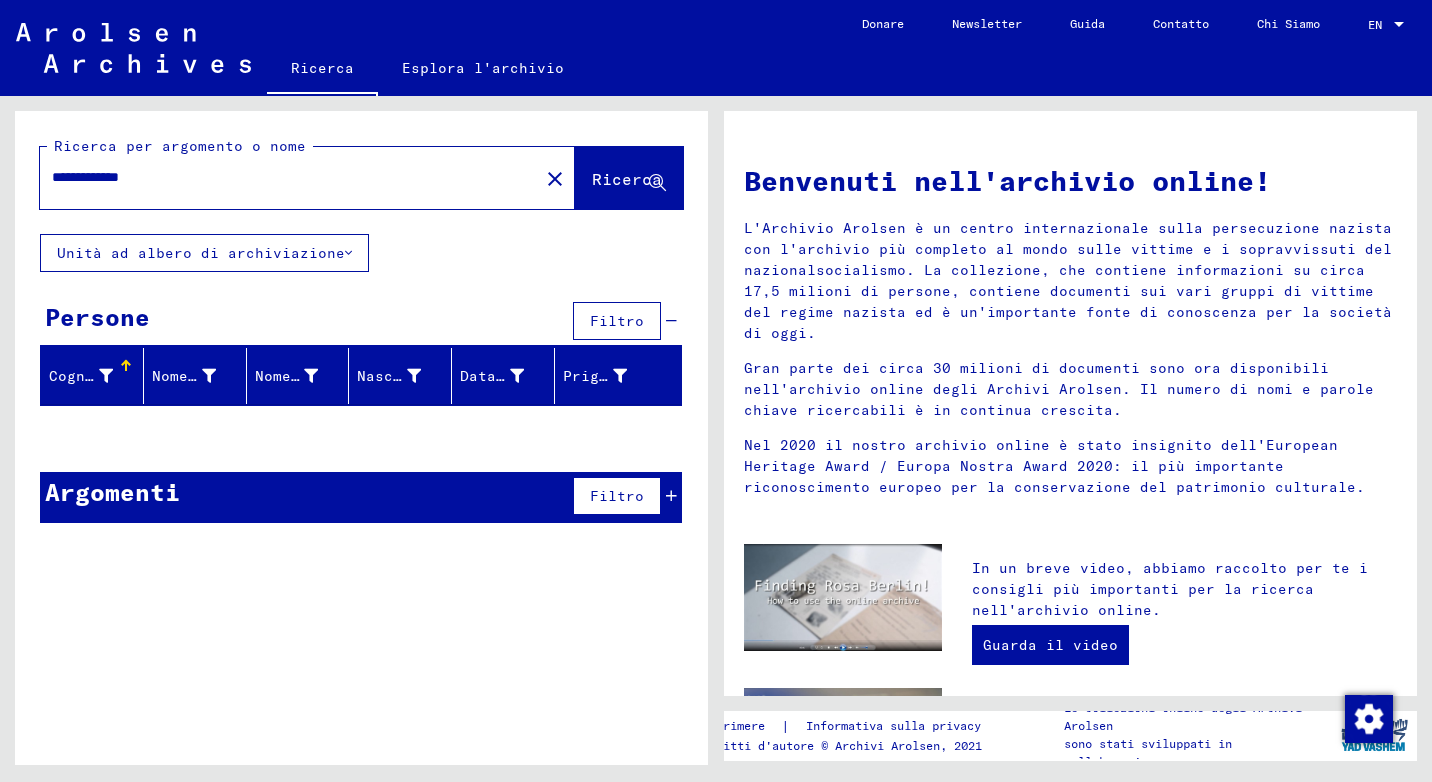 drag, startPoint x: 188, startPoint y: 176, endPoint x: -4, endPoint y: 161, distance: 192.58505 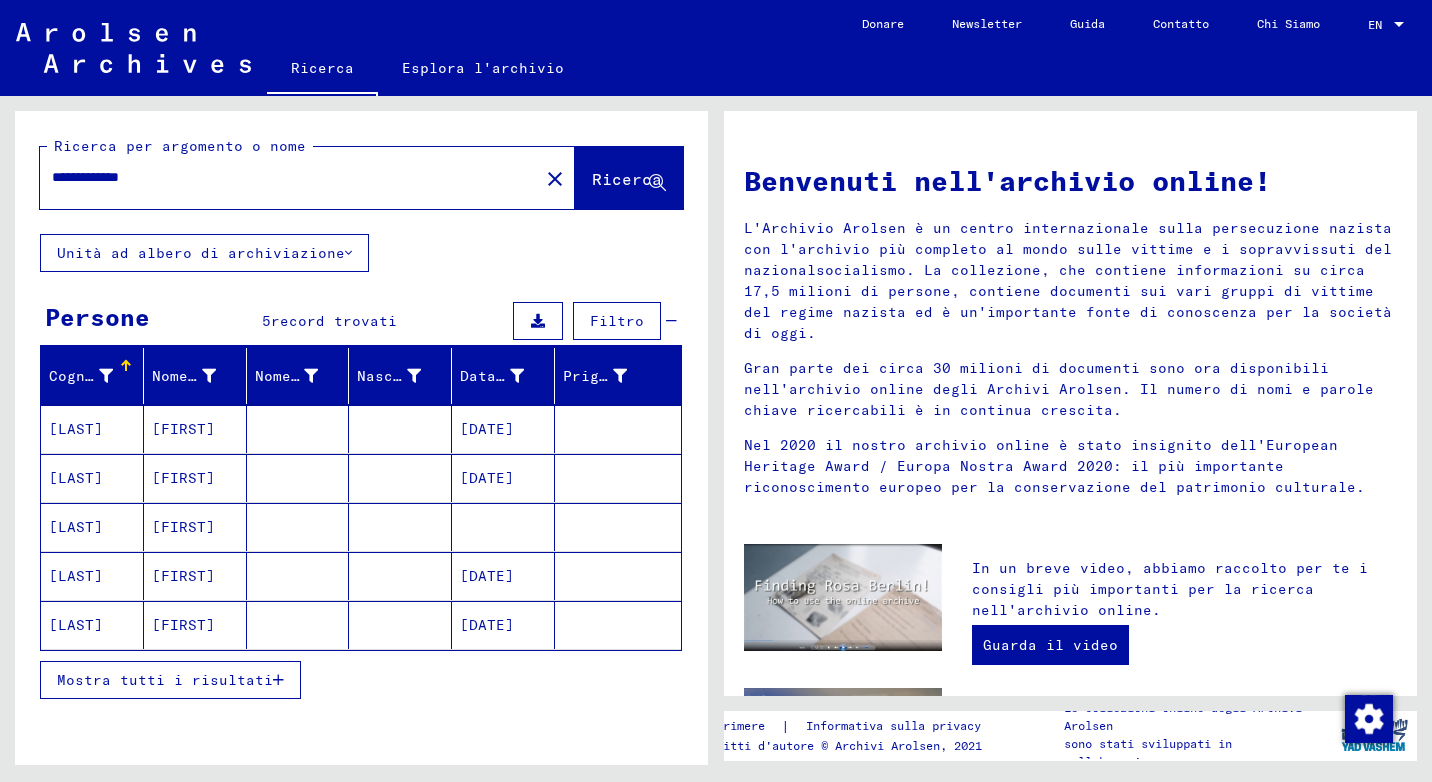 click on "Mostra tutti i risultati" at bounding box center (165, 680) 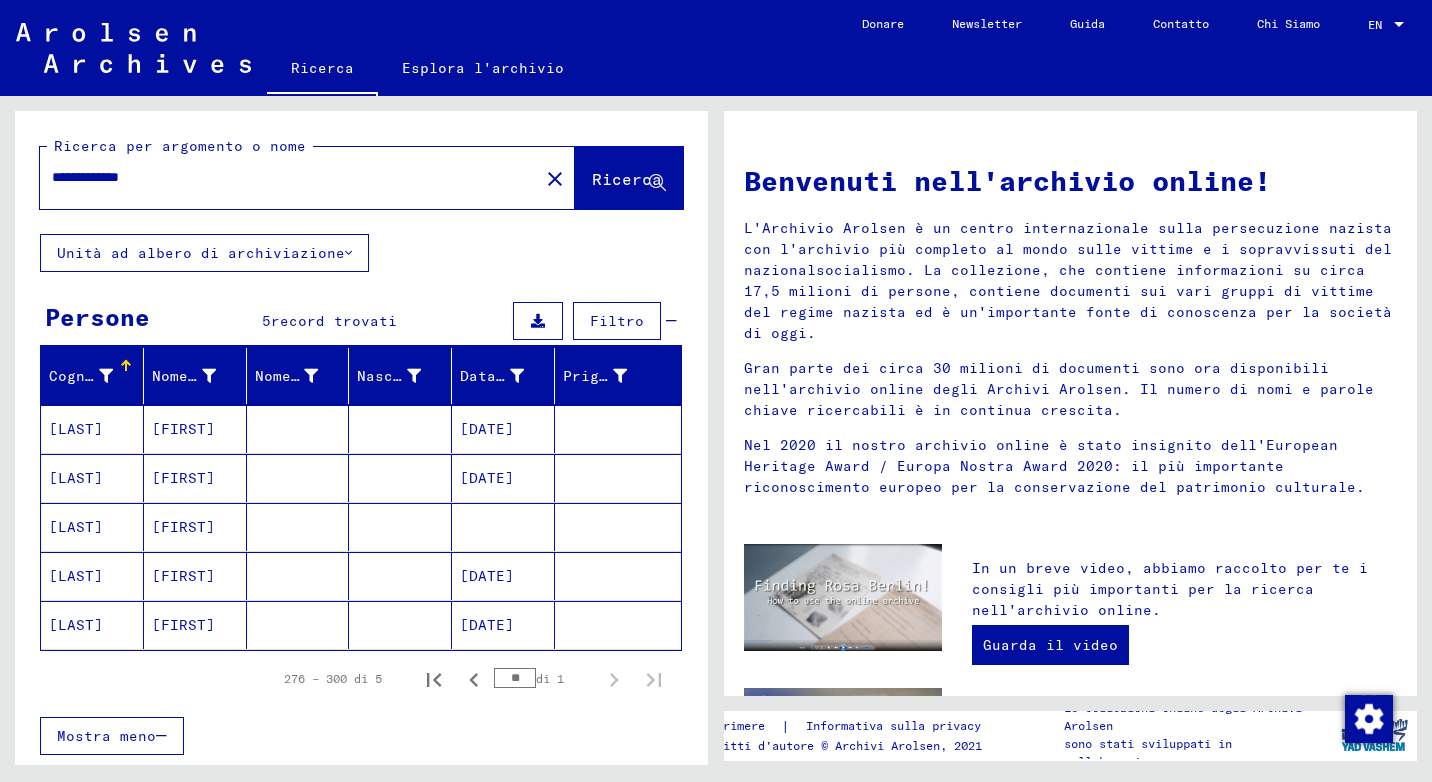 scroll, scrollTop: 100, scrollLeft: 0, axis: vertical 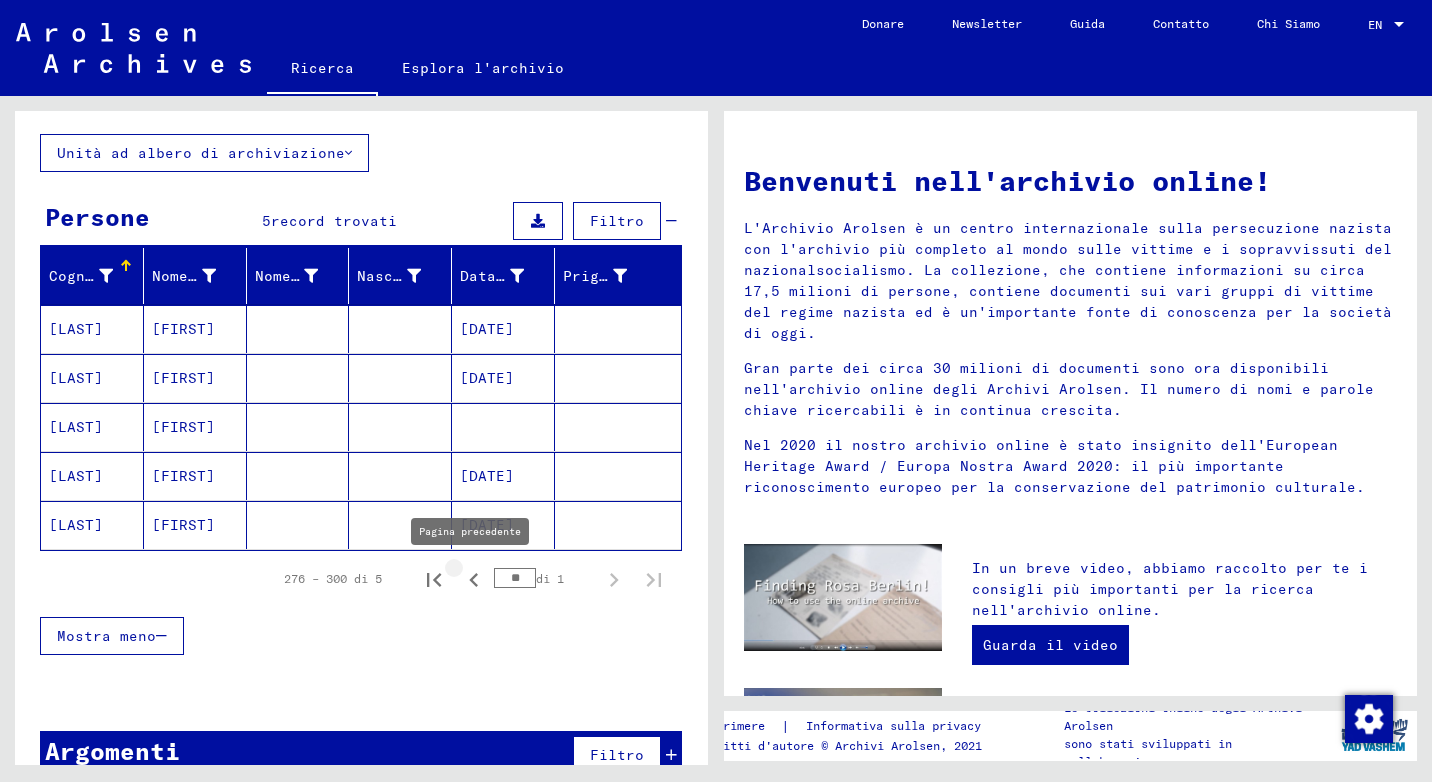 click 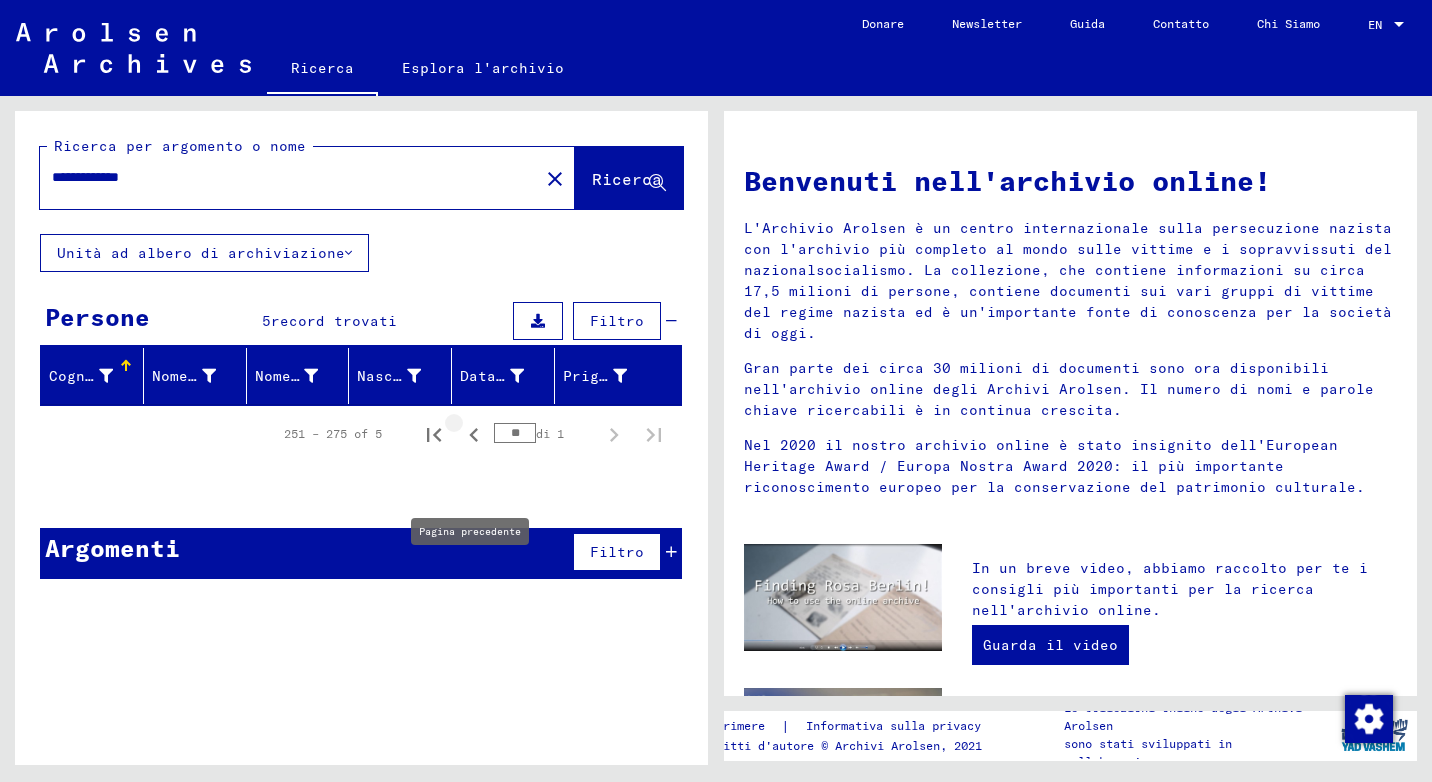 scroll, scrollTop: 0, scrollLeft: 0, axis: both 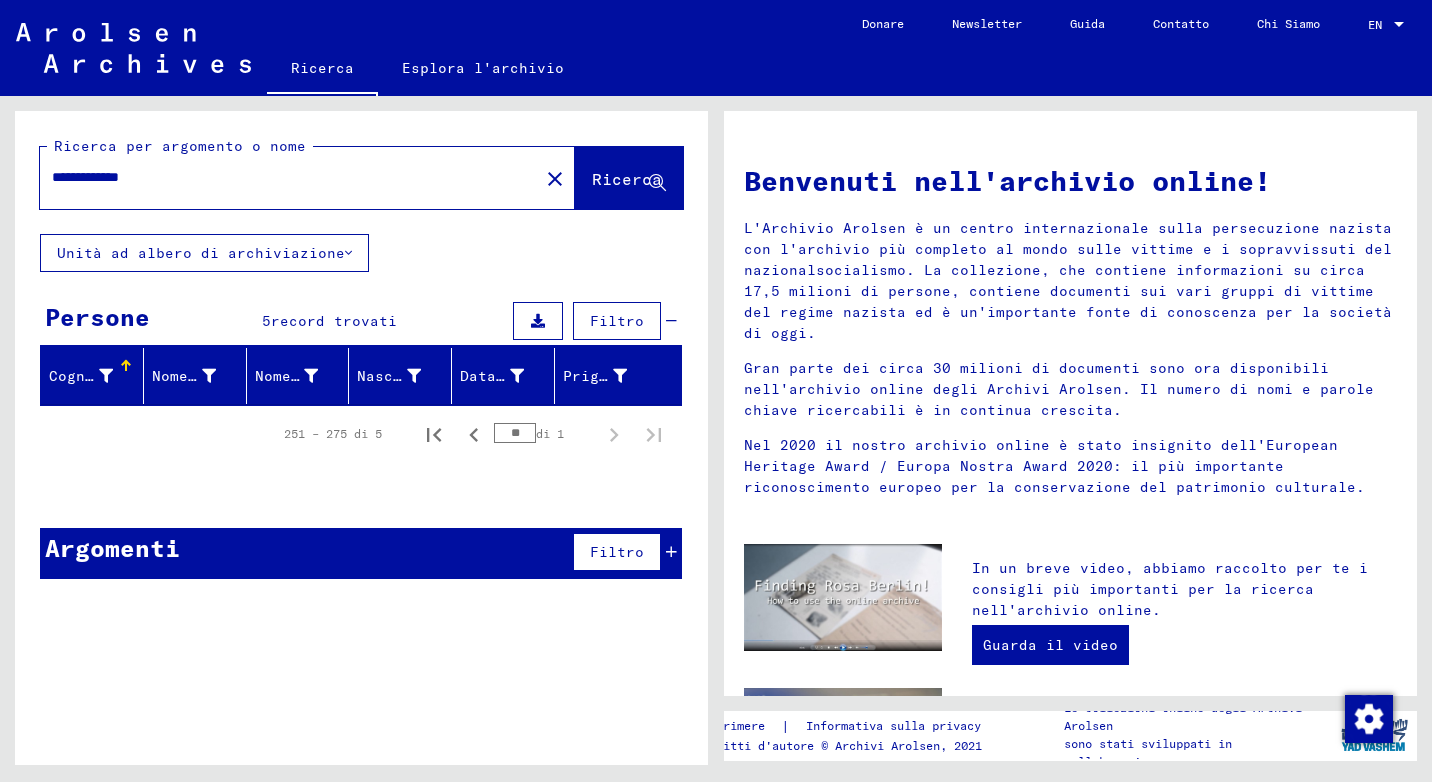 drag, startPoint x: 197, startPoint y: 184, endPoint x: -4, endPoint y: 171, distance: 201.41995 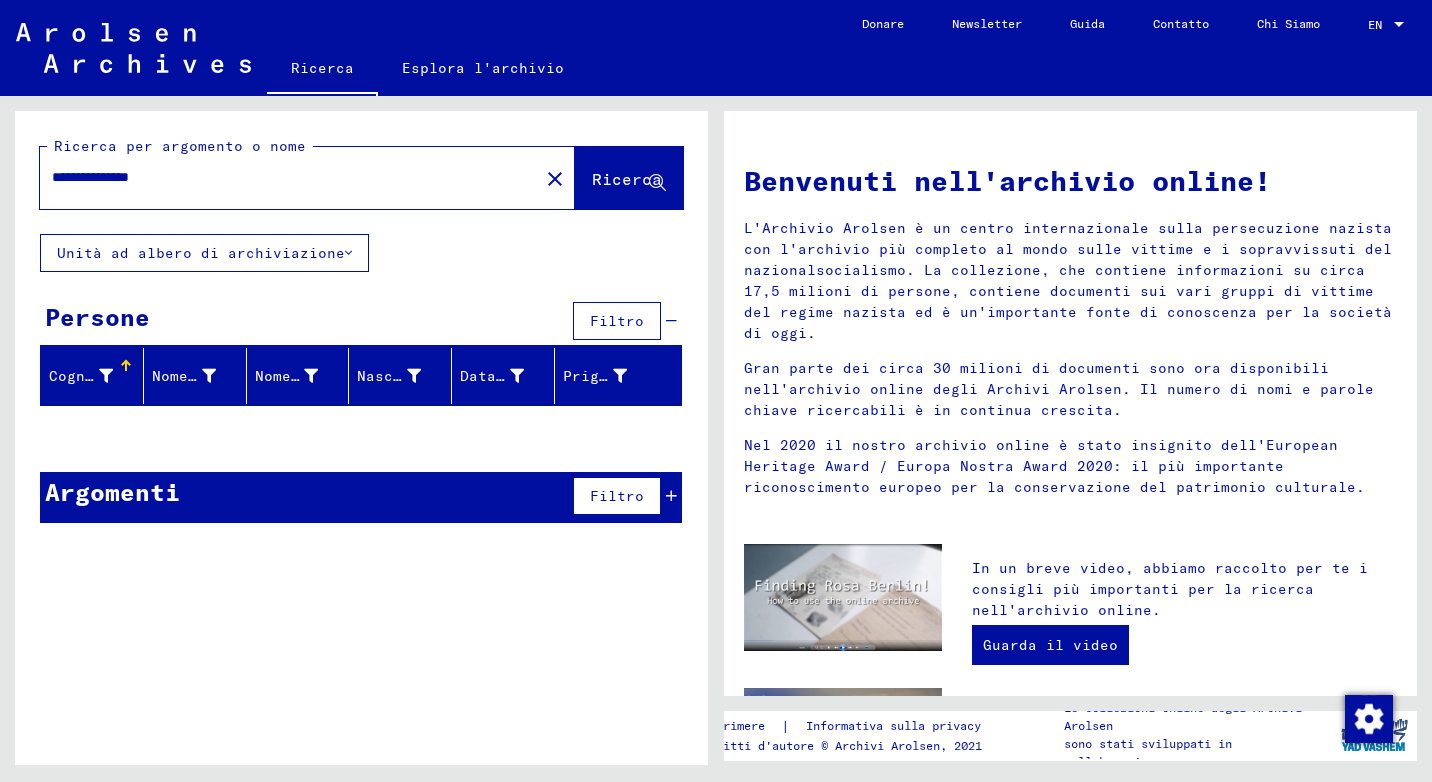 drag, startPoint x: 204, startPoint y: 186, endPoint x: 0, endPoint y: 161, distance: 205.52615 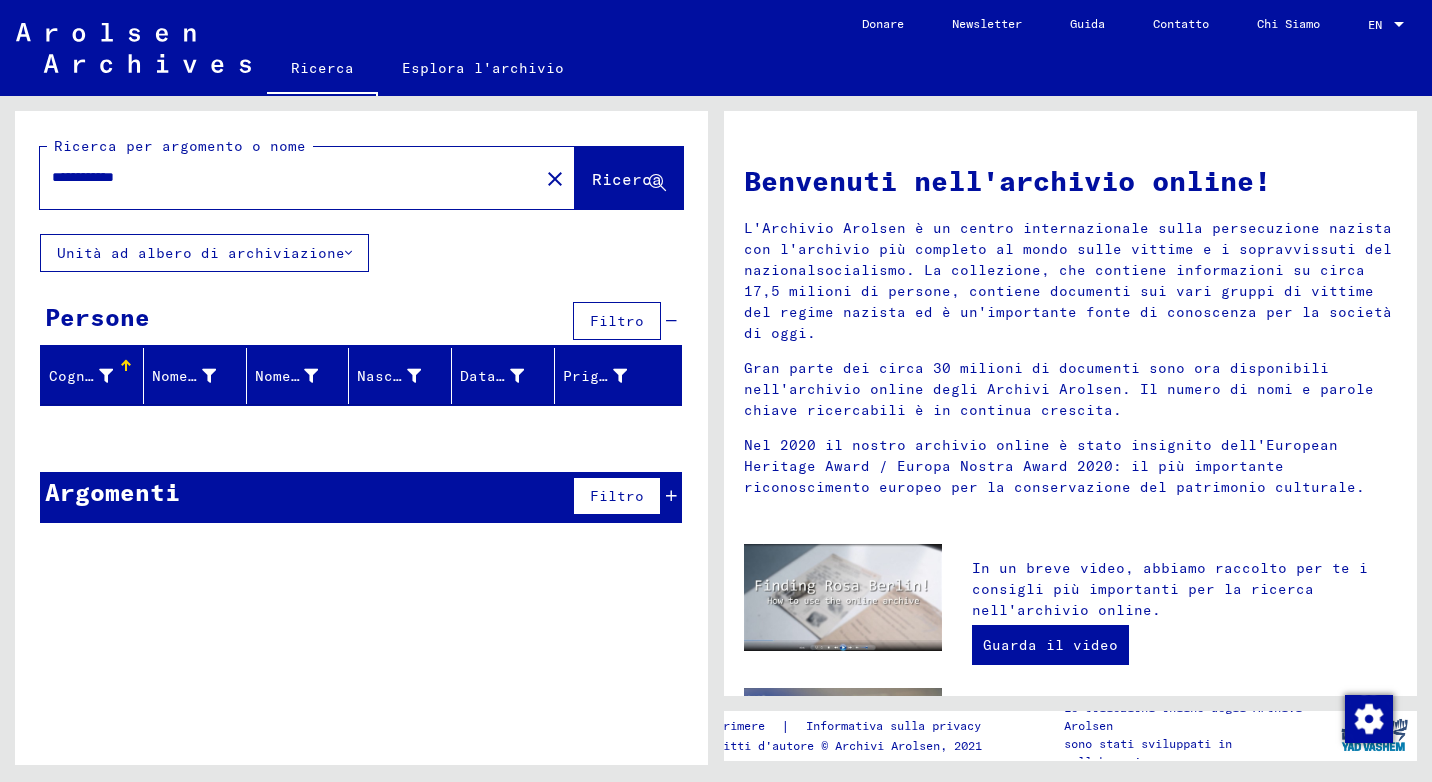 drag, startPoint x: 259, startPoint y: 172, endPoint x: -4, endPoint y: 171, distance: 263.0019 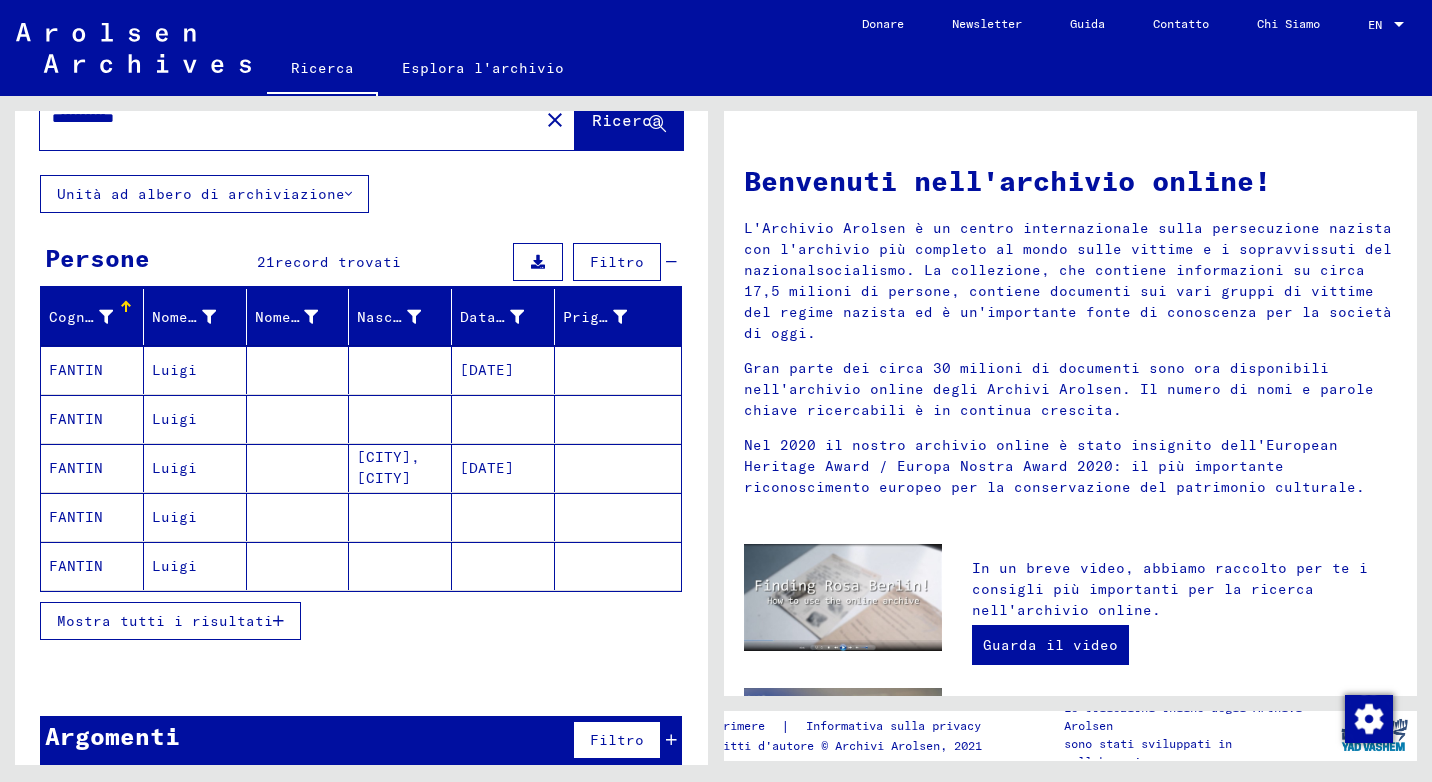 scroll, scrollTop: 83, scrollLeft: 0, axis: vertical 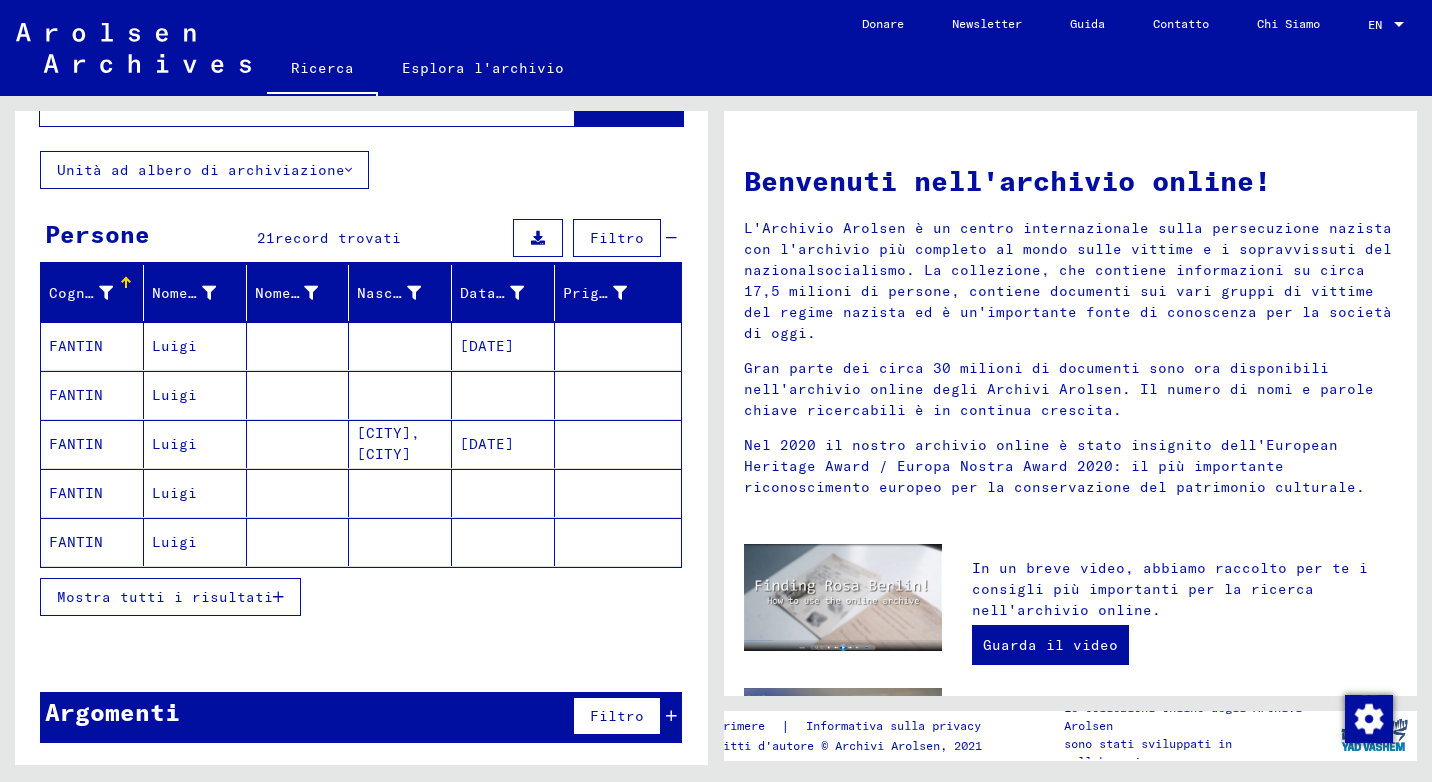 click on "Mostra tutti i risultati" at bounding box center (165, 597) 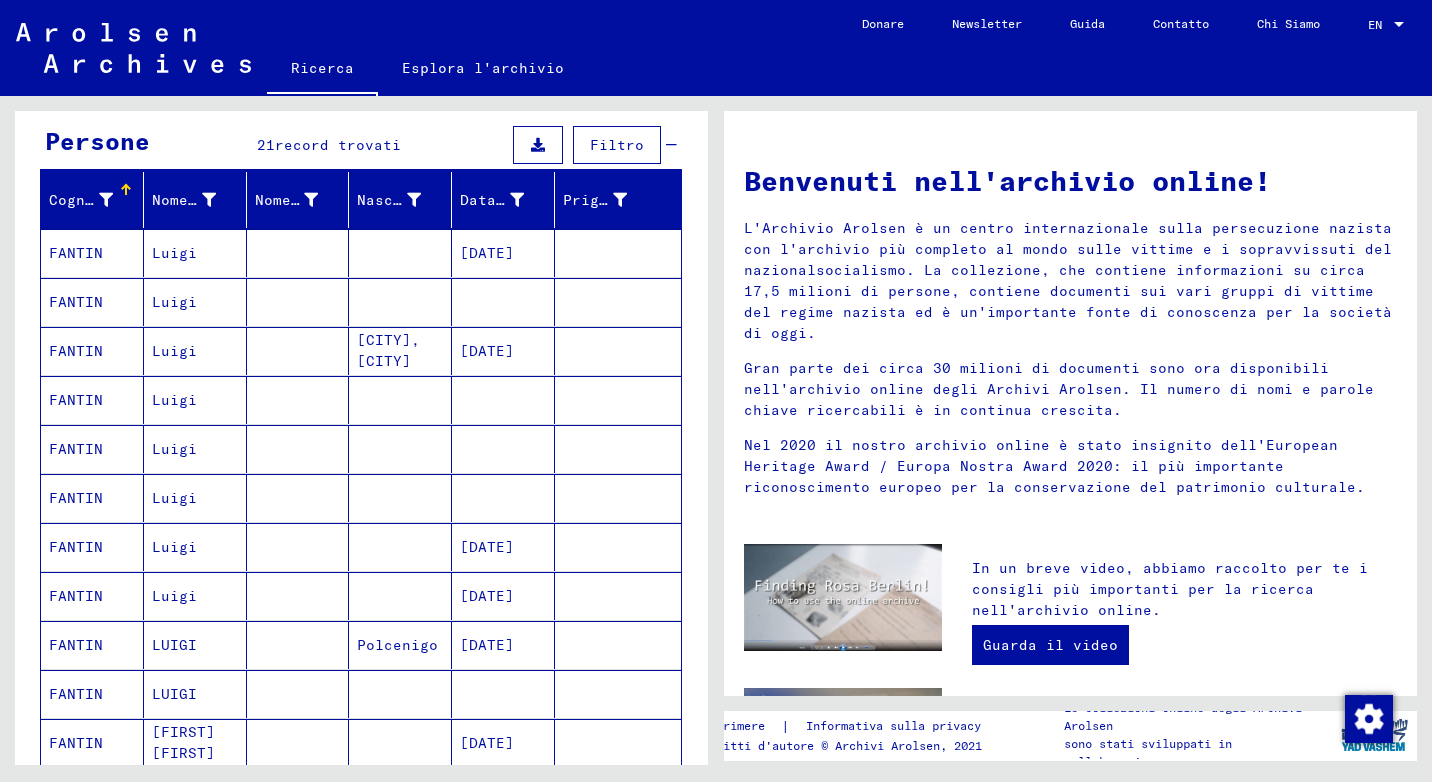scroll, scrollTop: 0, scrollLeft: 0, axis: both 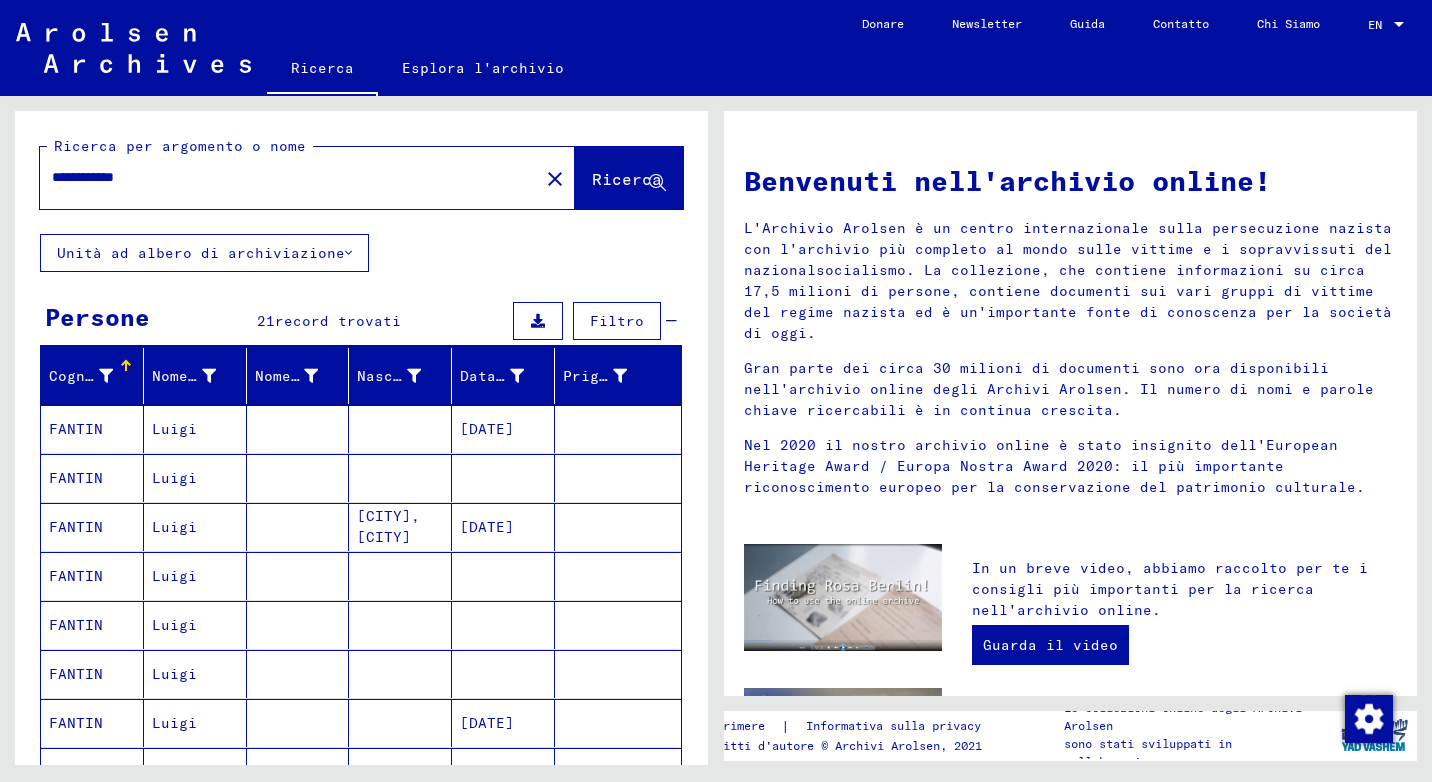 drag, startPoint x: 186, startPoint y: 180, endPoint x: 69, endPoint y: 161, distance: 118.5327 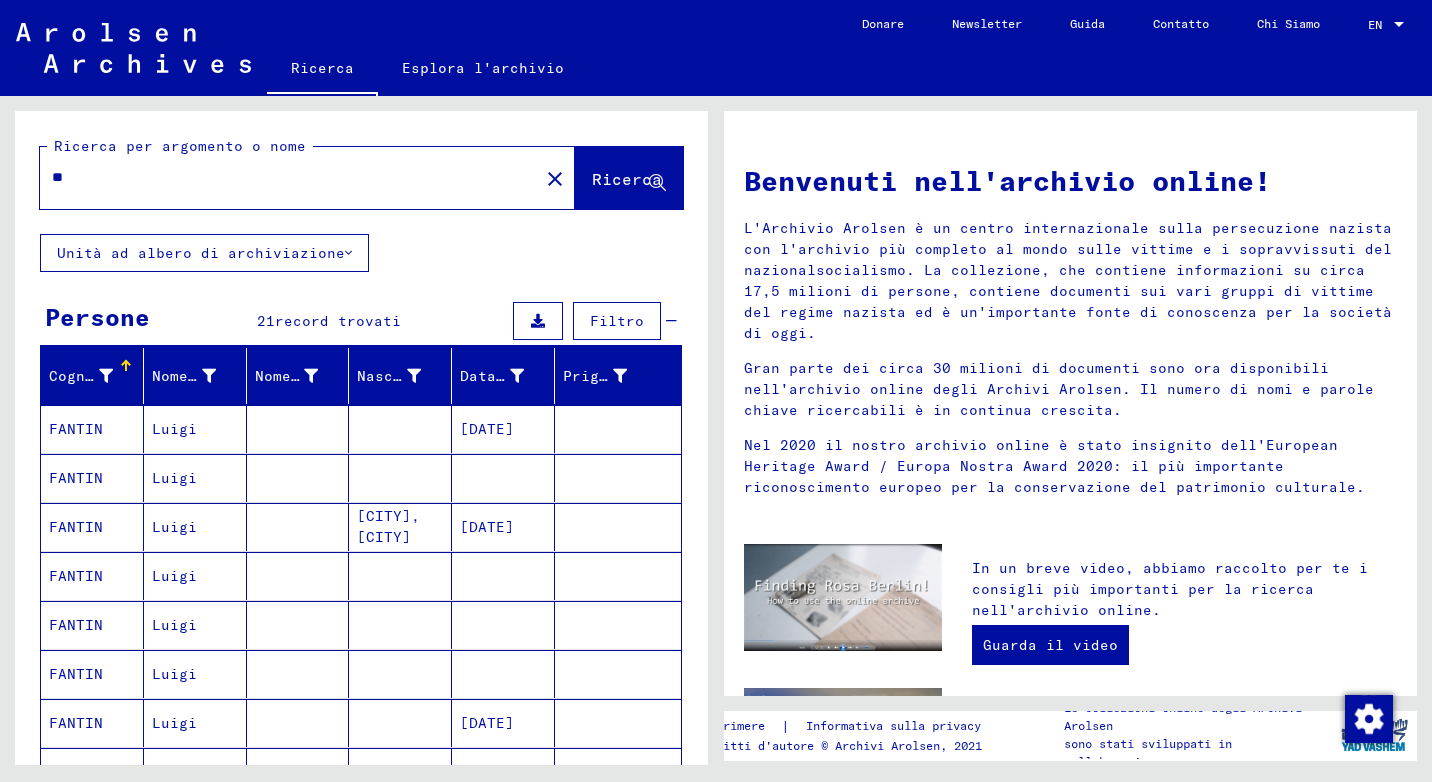 type on "*" 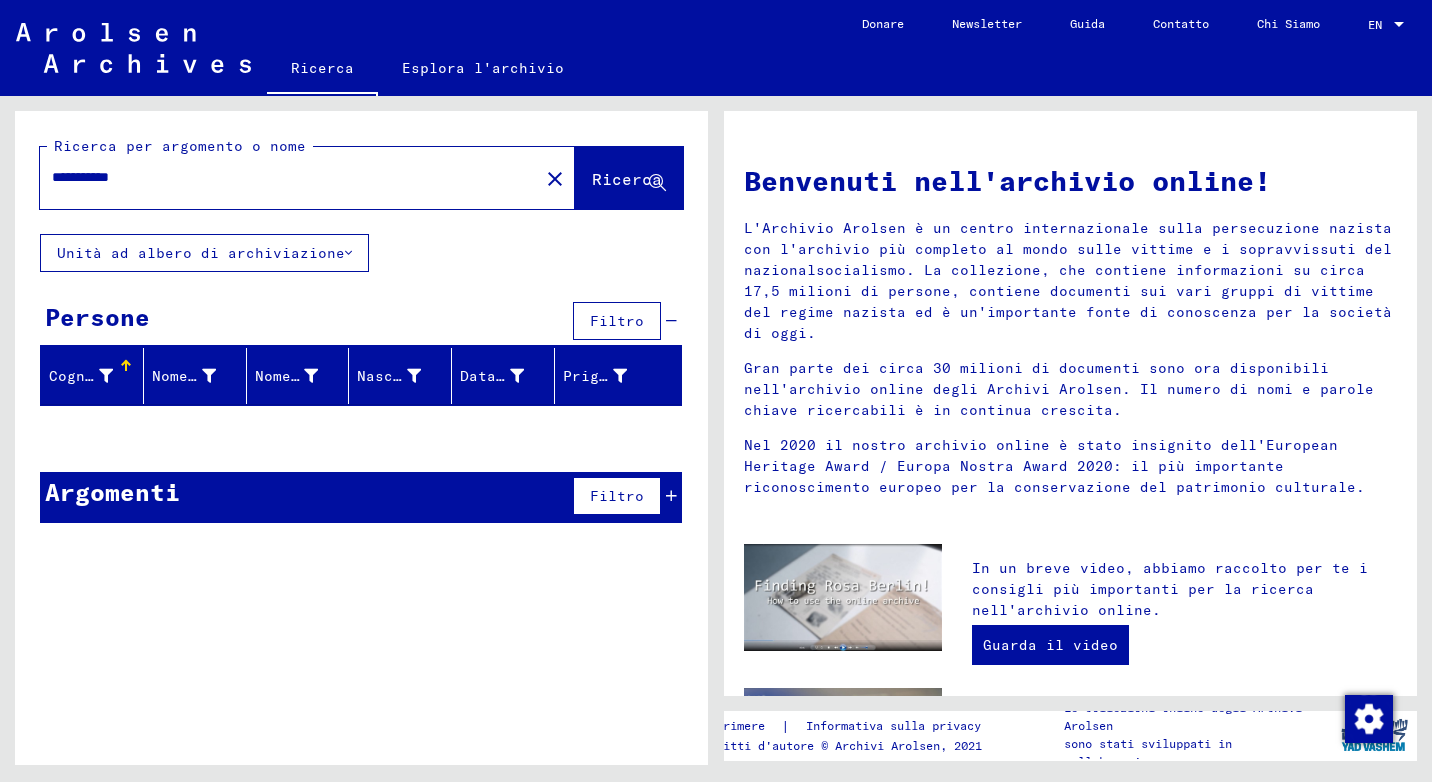 drag, startPoint x: 198, startPoint y: 172, endPoint x: -4, endPoint y: 140, distance: 204.51895 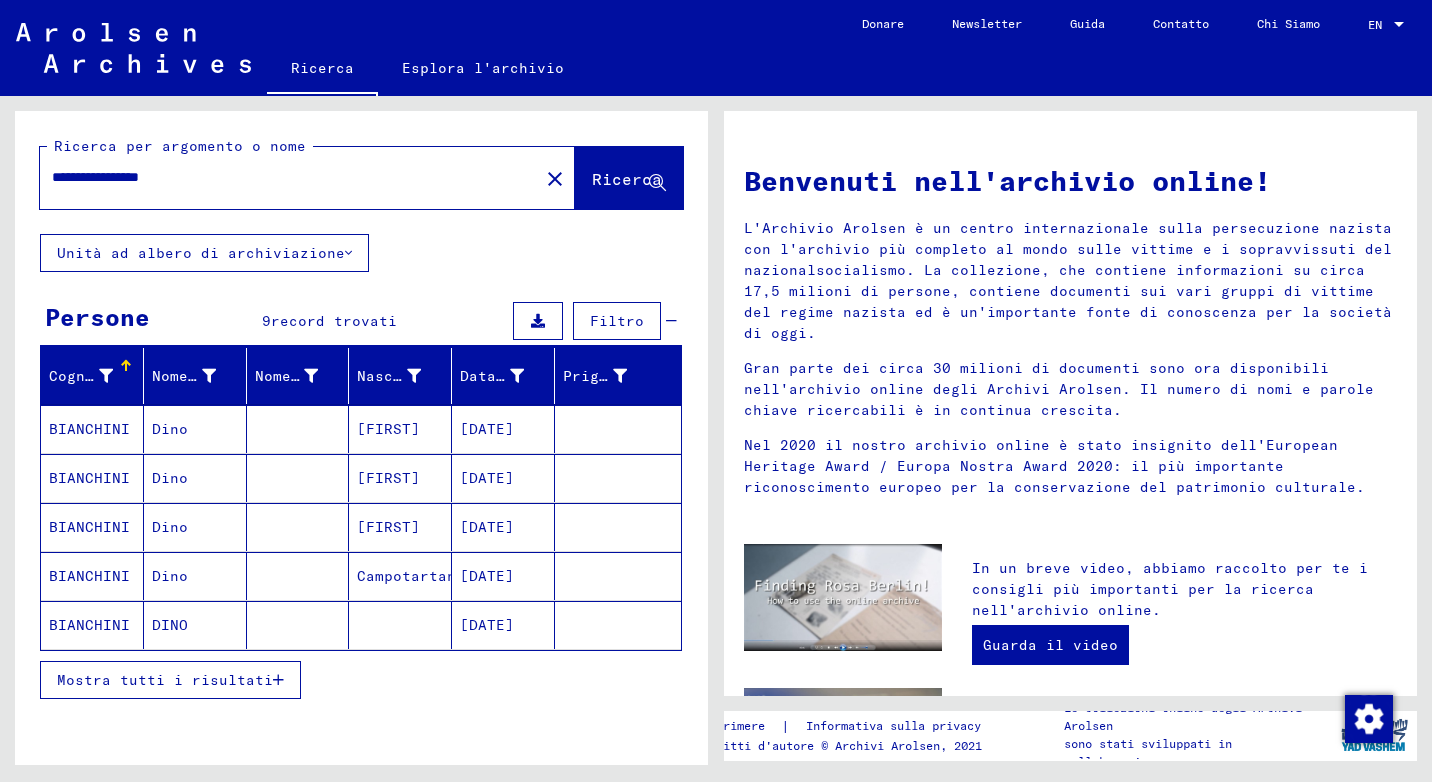 click on "Mostra tutti i risultati" at bounding box center [170, 680] 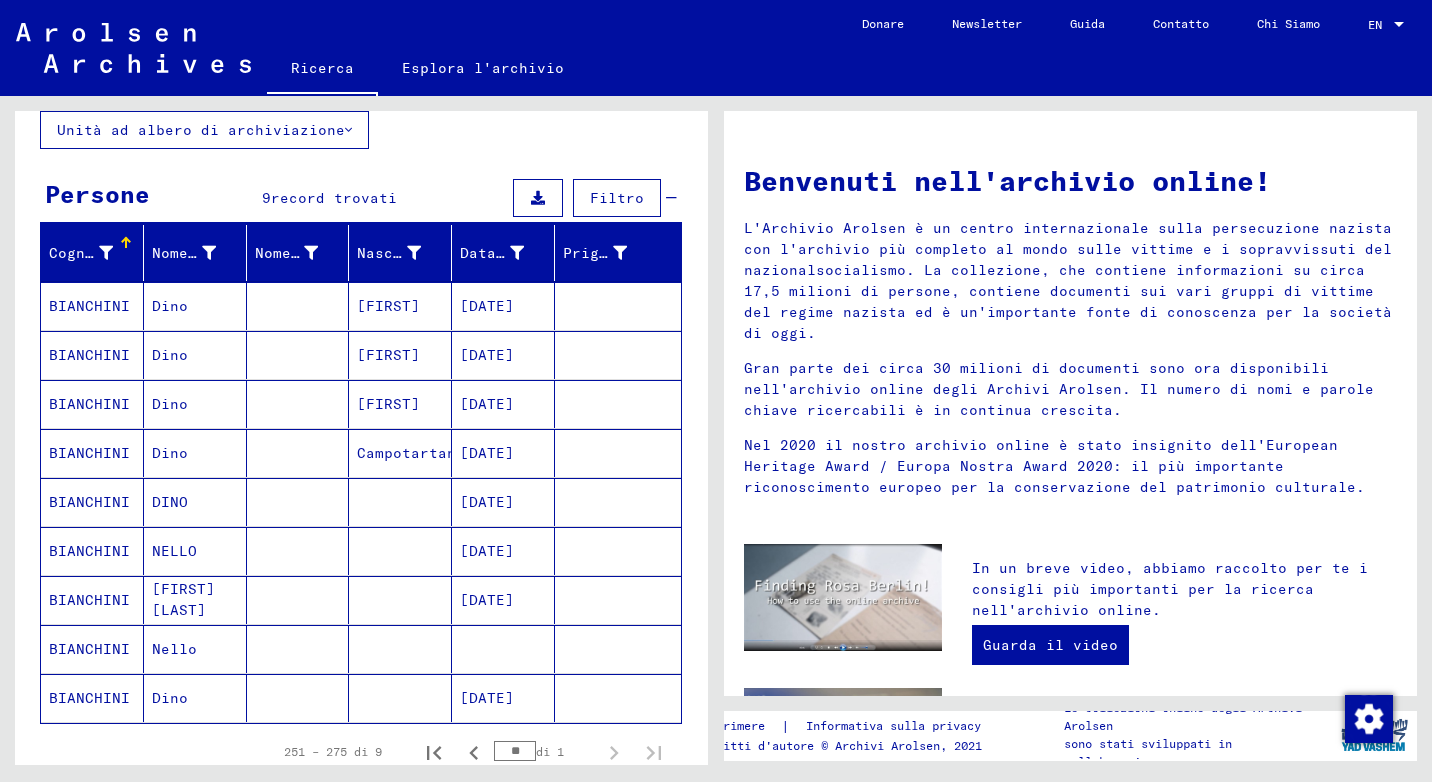 scroll, scrollTop: 0, scrollLeft: 0, axis: both 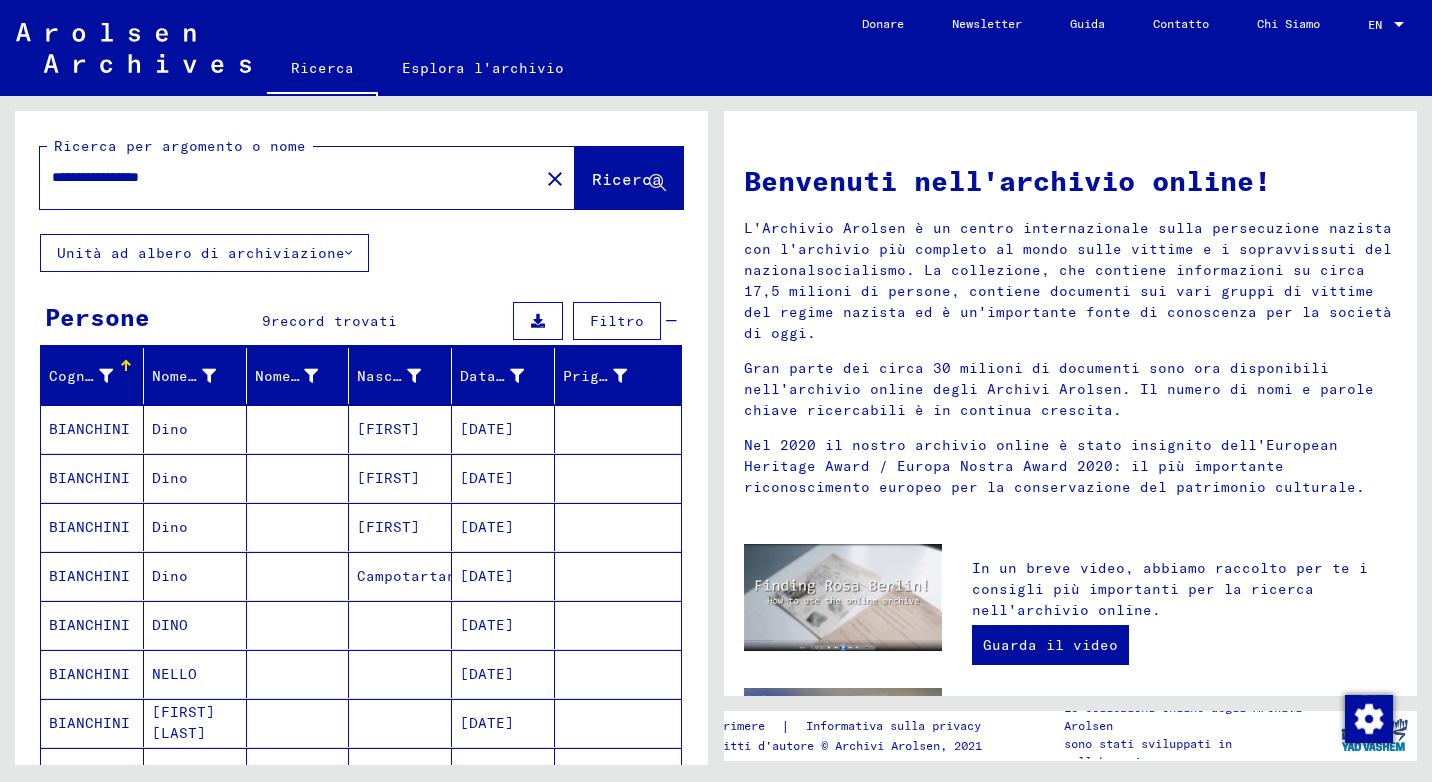 drag, startPoint x: 241, startPoint y: 178, endPoint x: -4, endPoint y: 142, distance: 247.63077 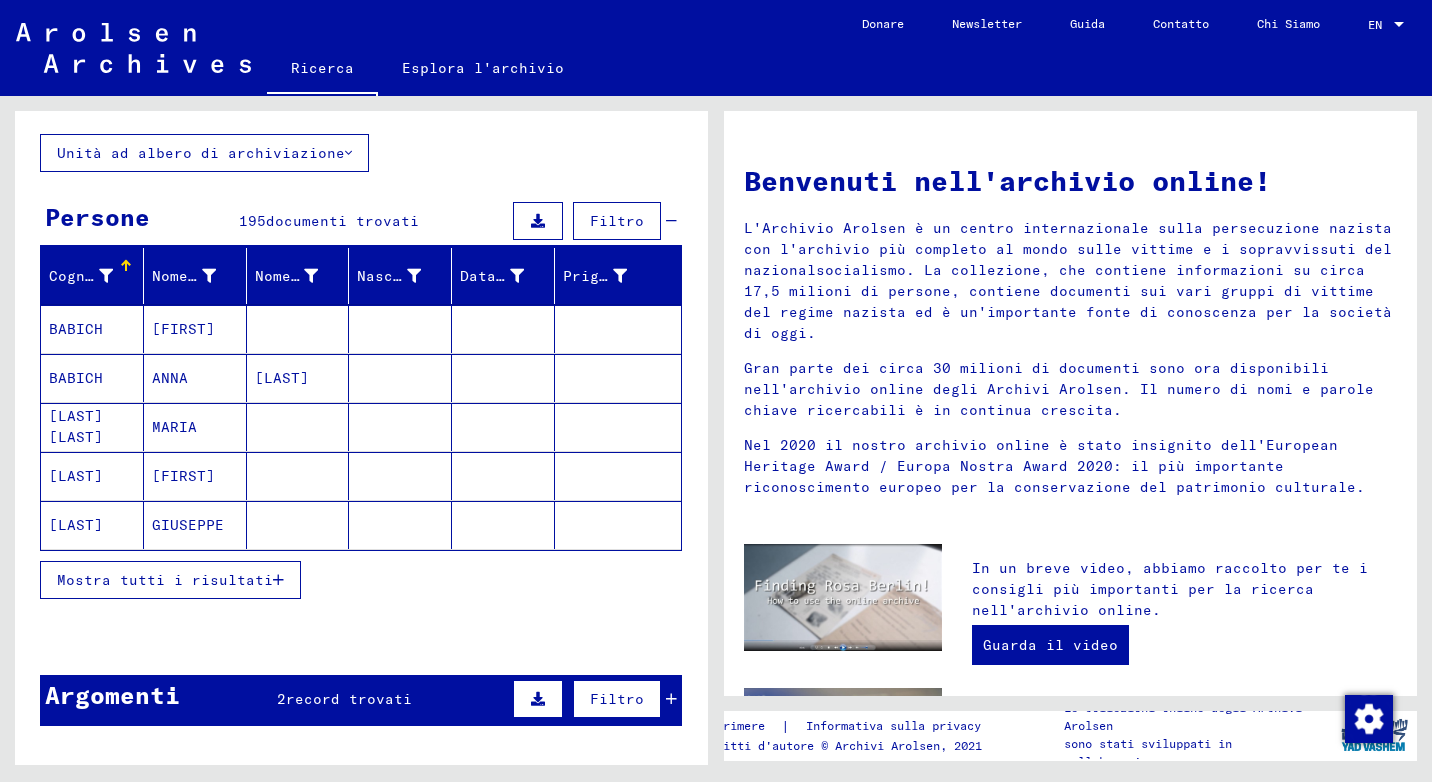 scroll, scrollTop: 0, scrollLeft: 0, axis: both 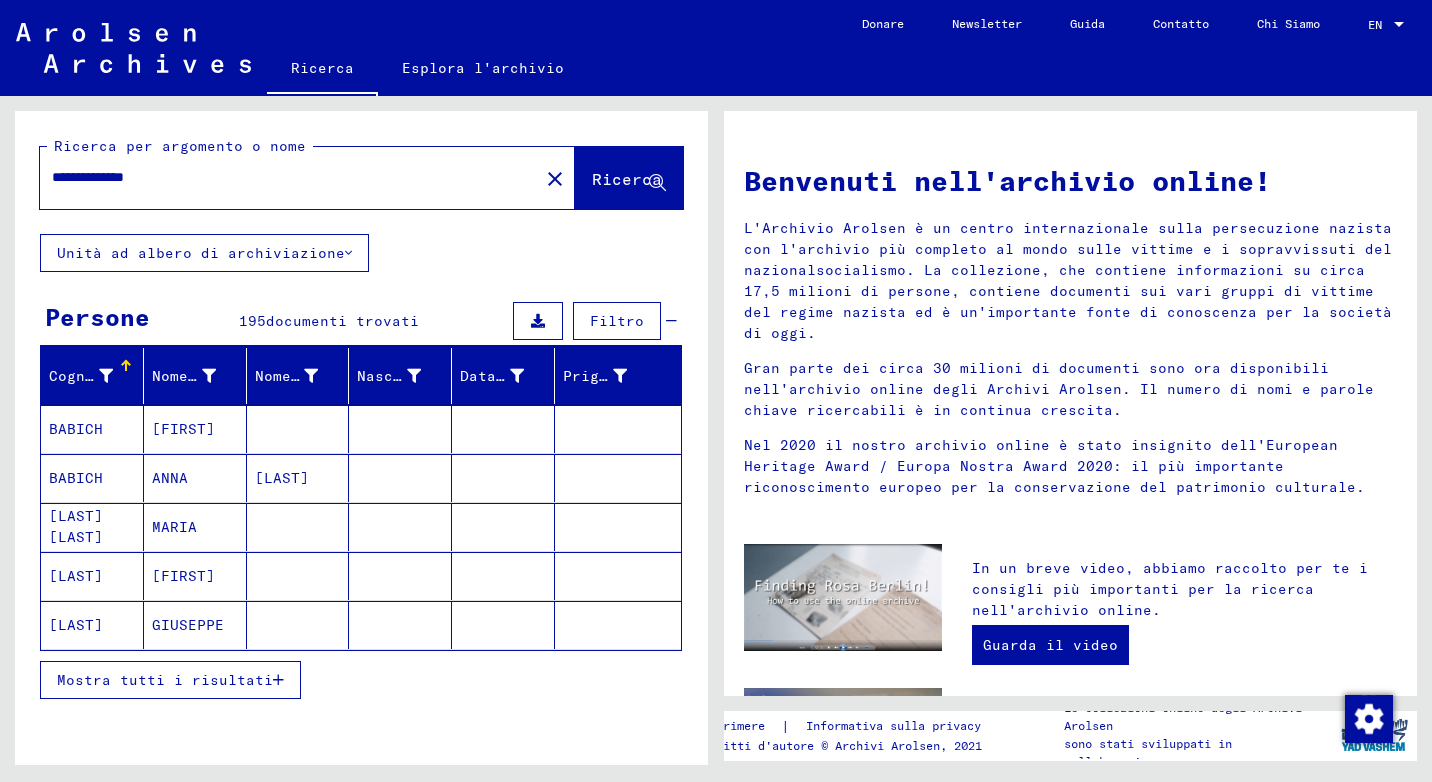 drag, startPoint x: 209, startPoint y: 172, endPoint x: -4, endPoint y: 189, distance: 213.67732 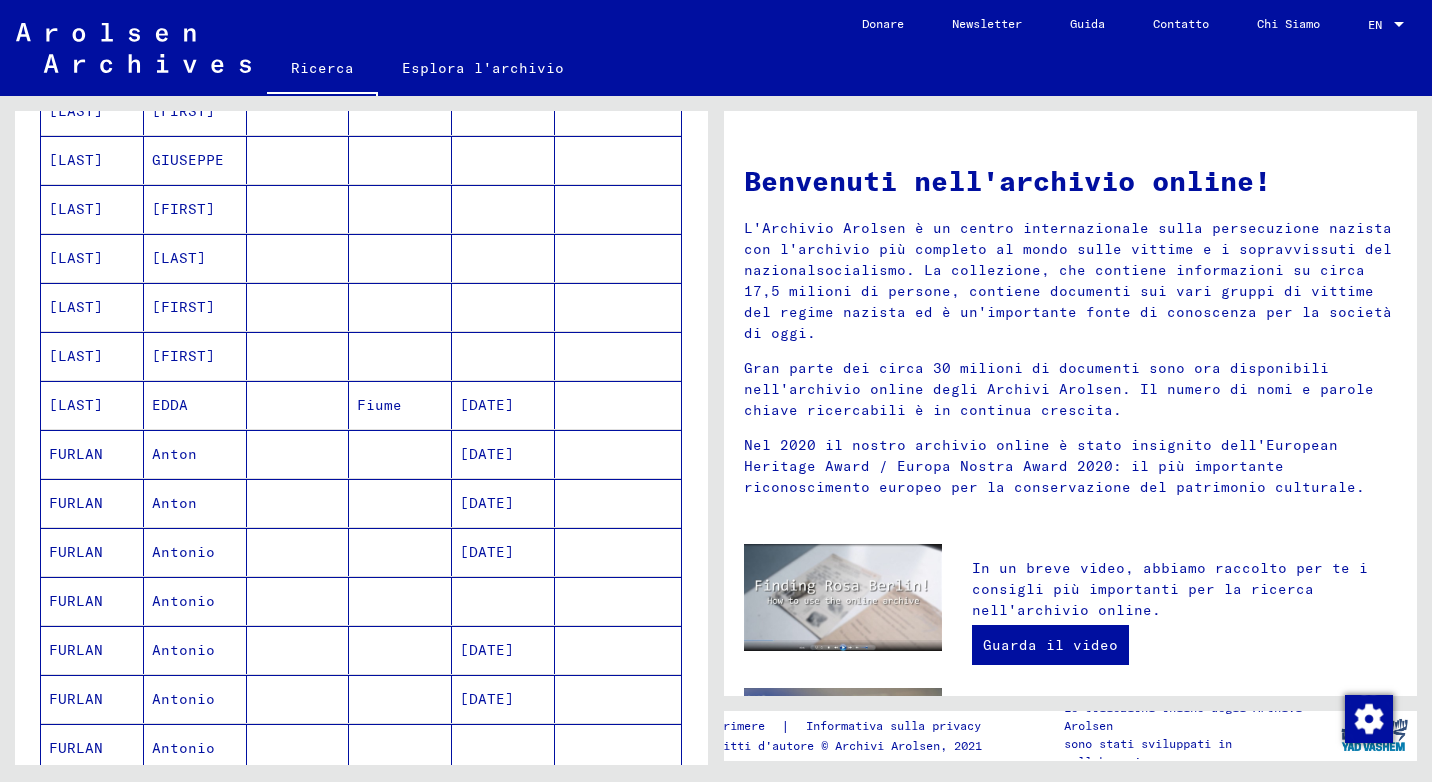 scroll, scrollTop: 500, scrollLeft: 0, axis: vertical 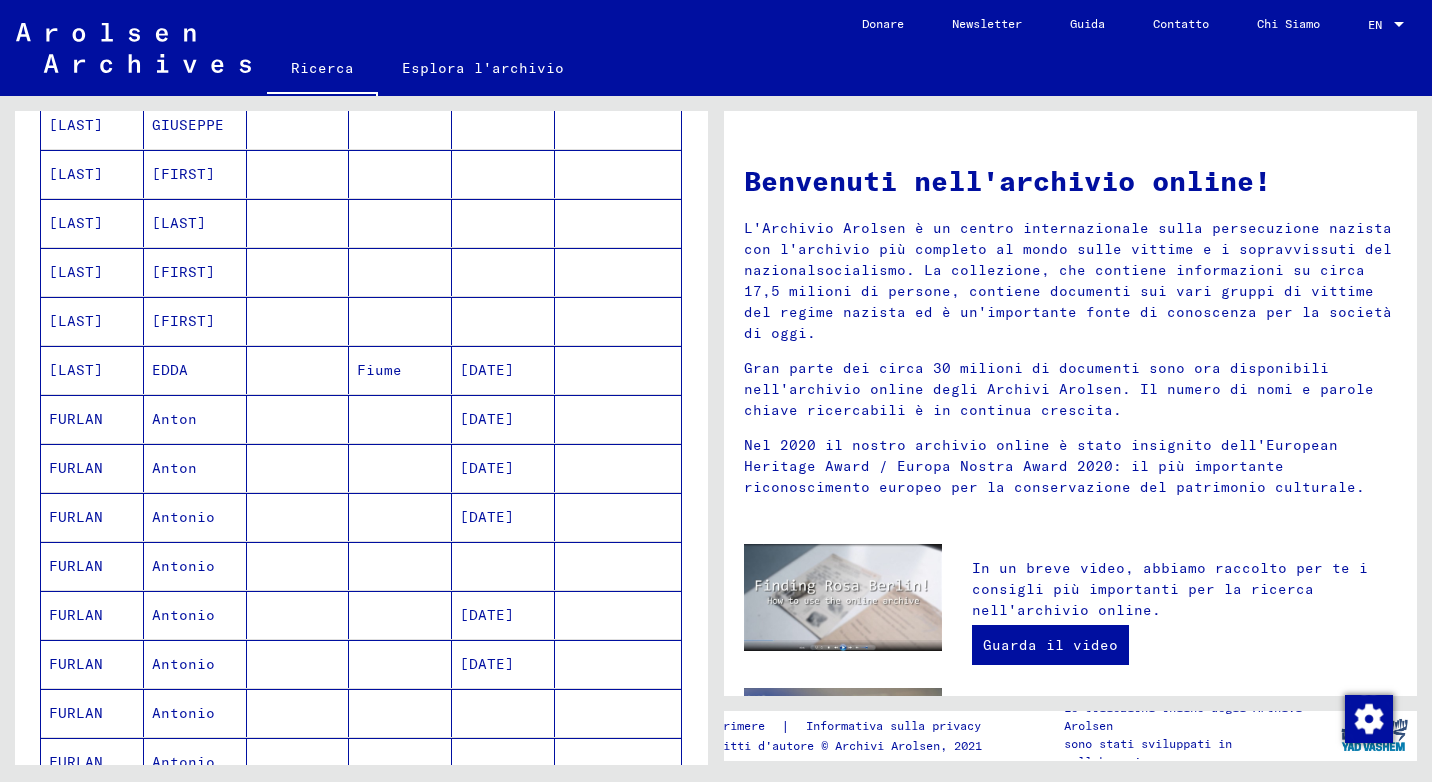 click on "Anton" at bounding box center (195, 517) 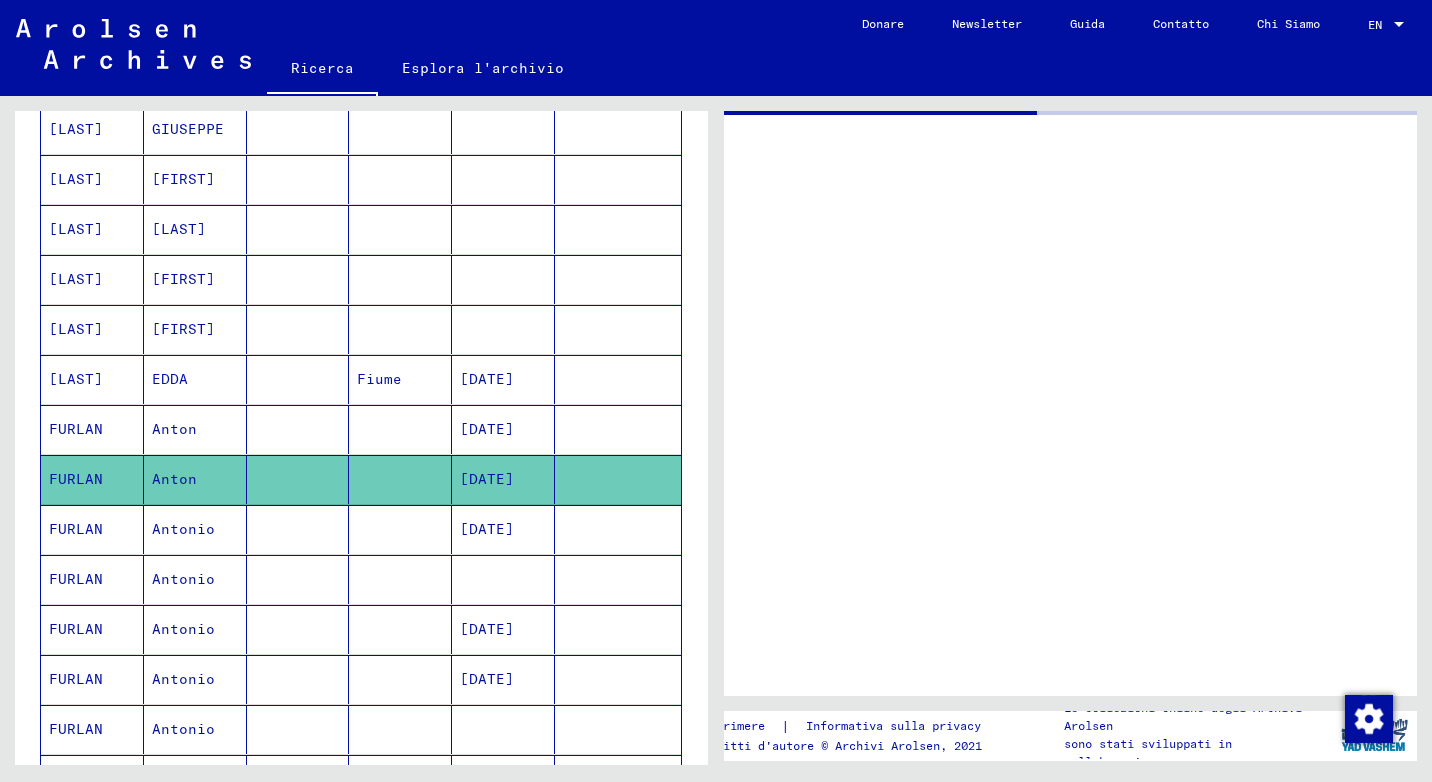 scroll, scrollTop: 504, scrollLeft: 0, axis: vertical 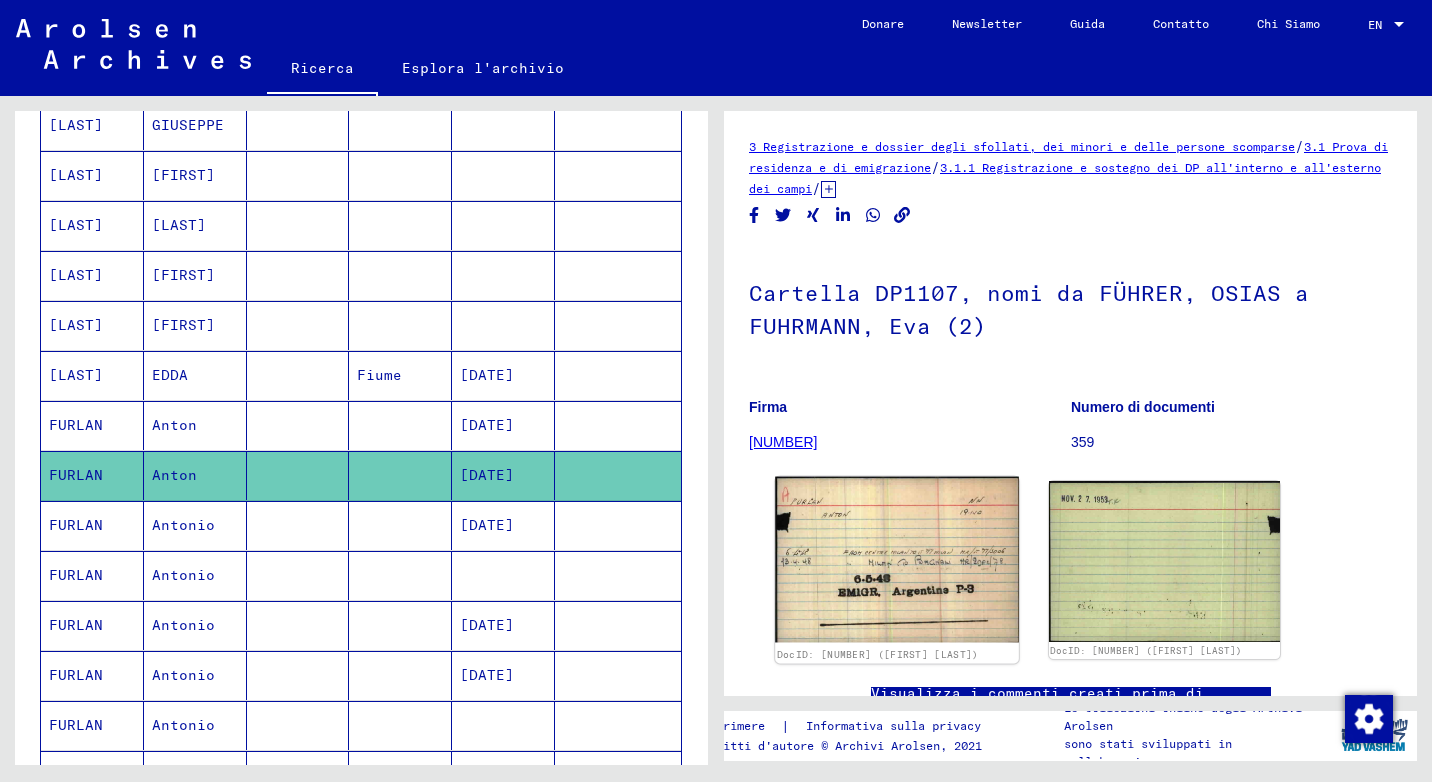 click 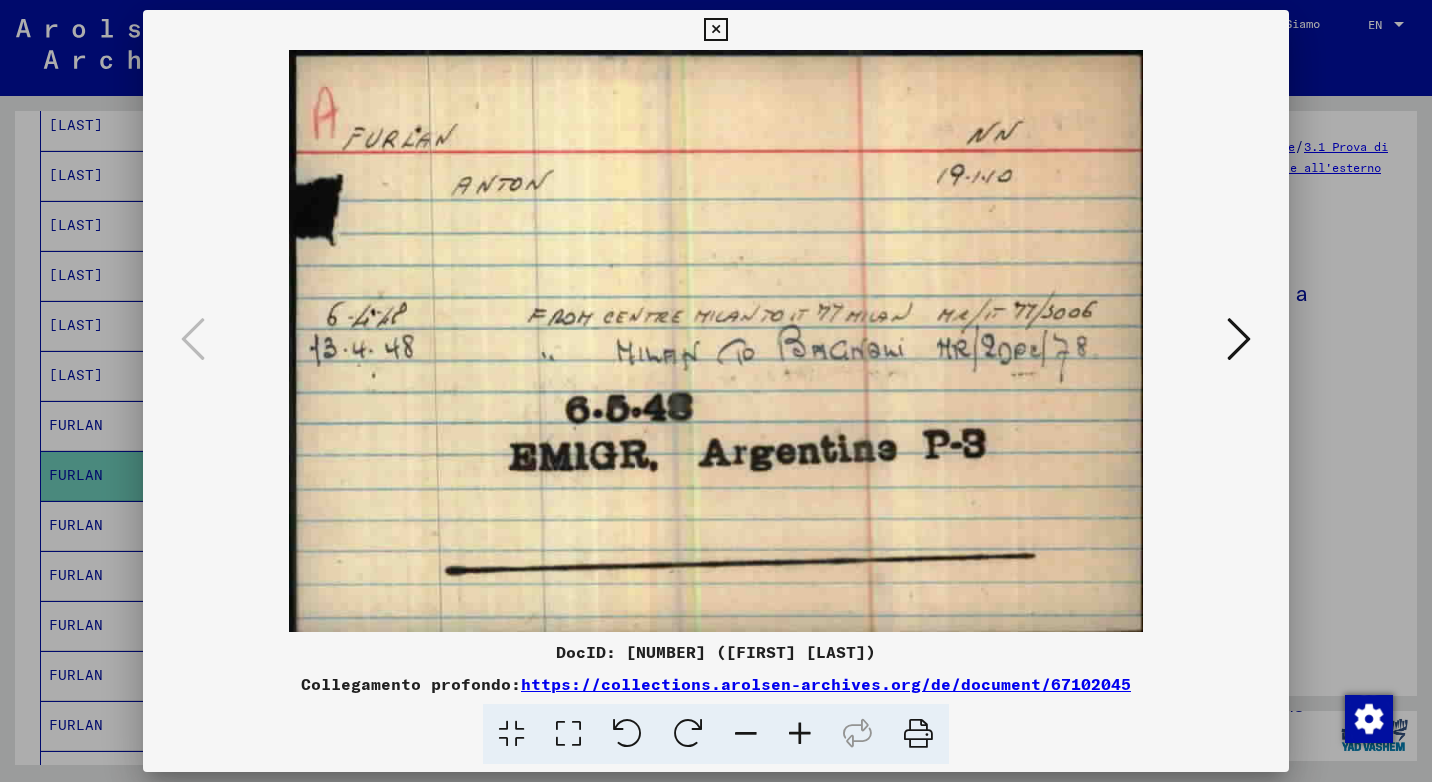 click at bounding box center [715, 30] 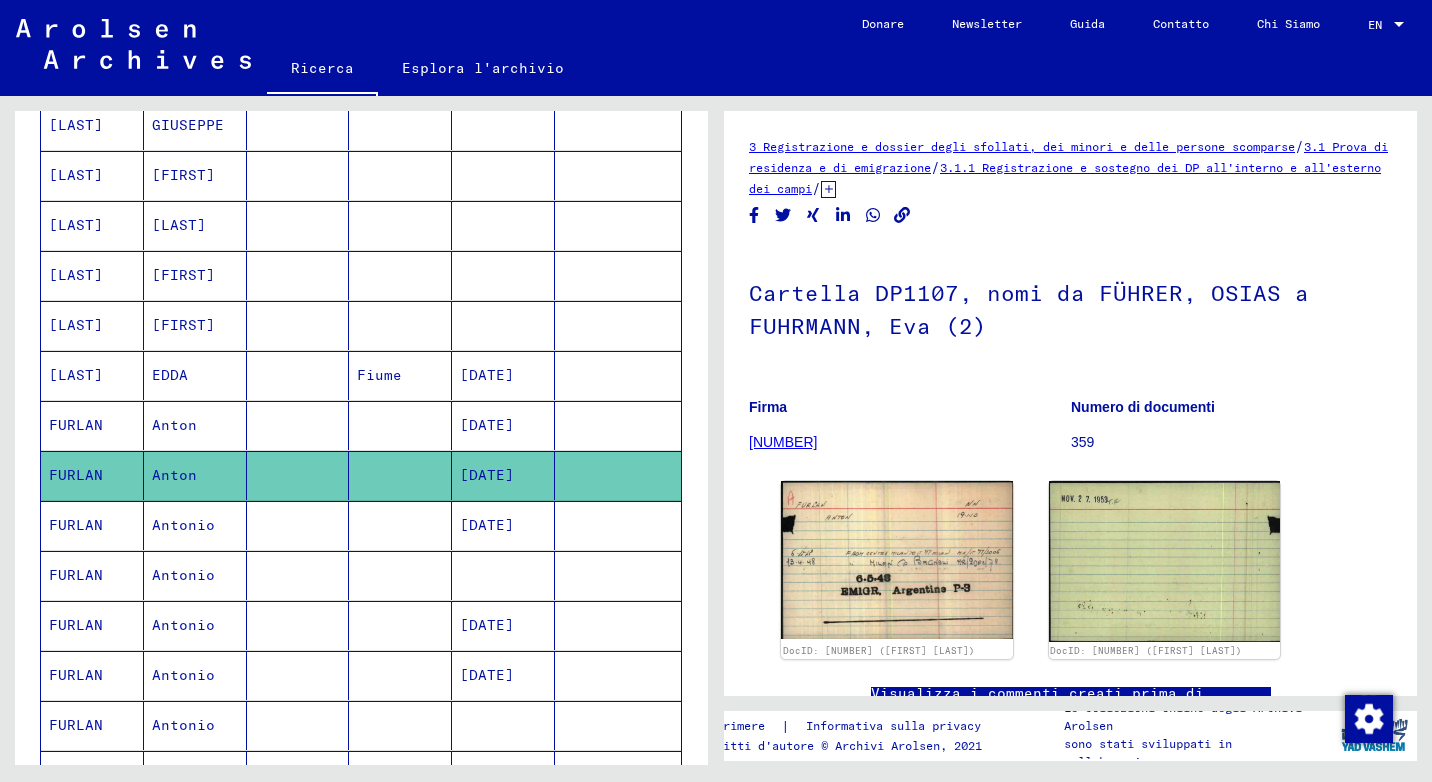 click on "Antonio" at bounding box center (195, 675) 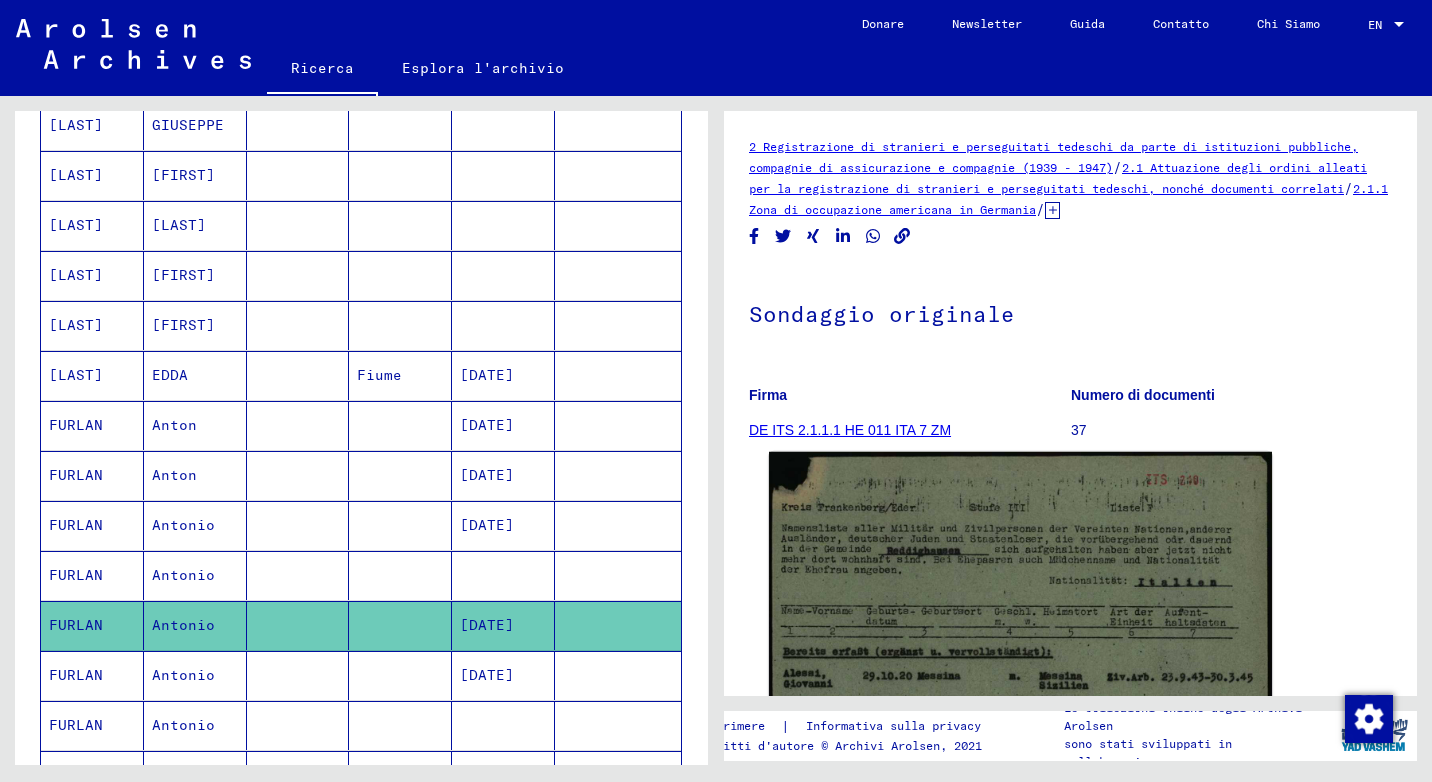click 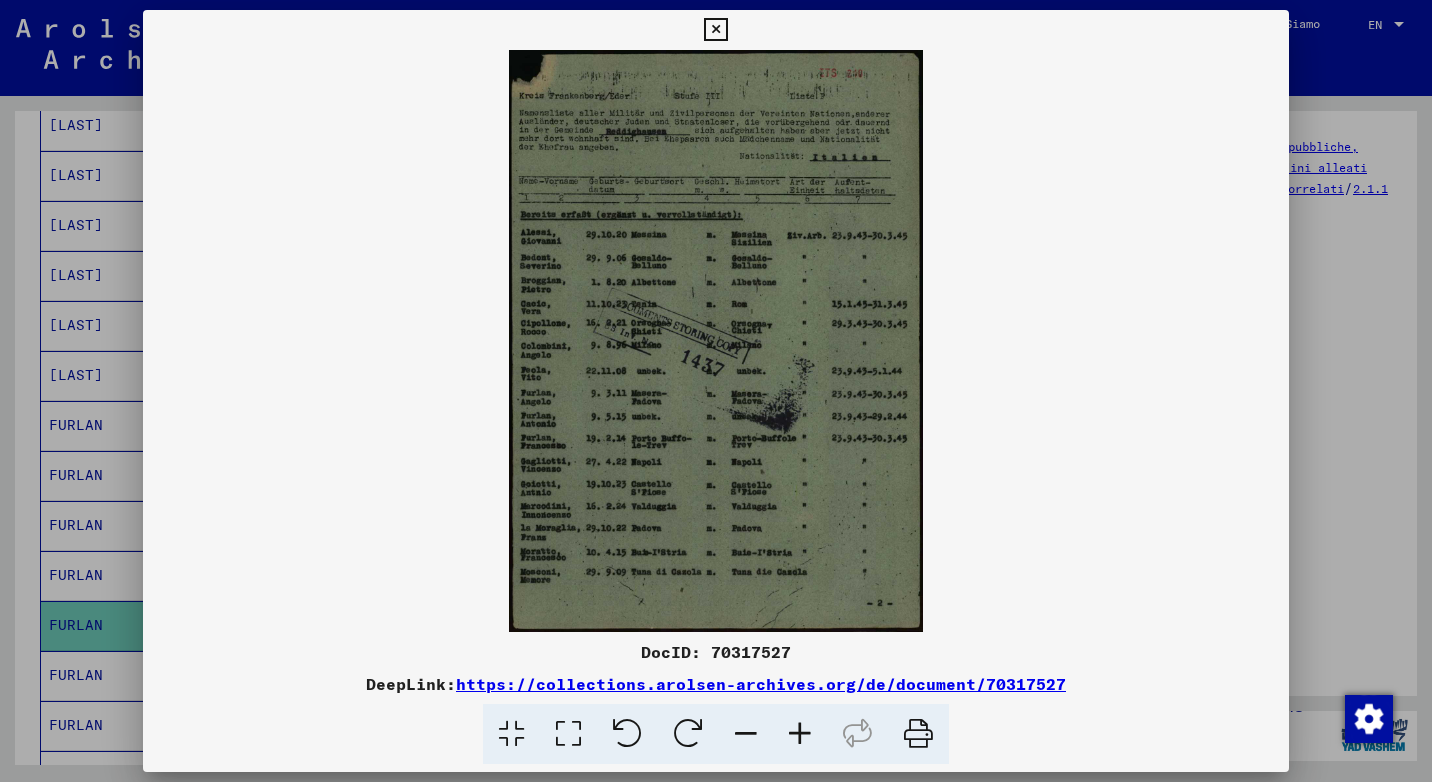 click at bounding box center (800, 734) 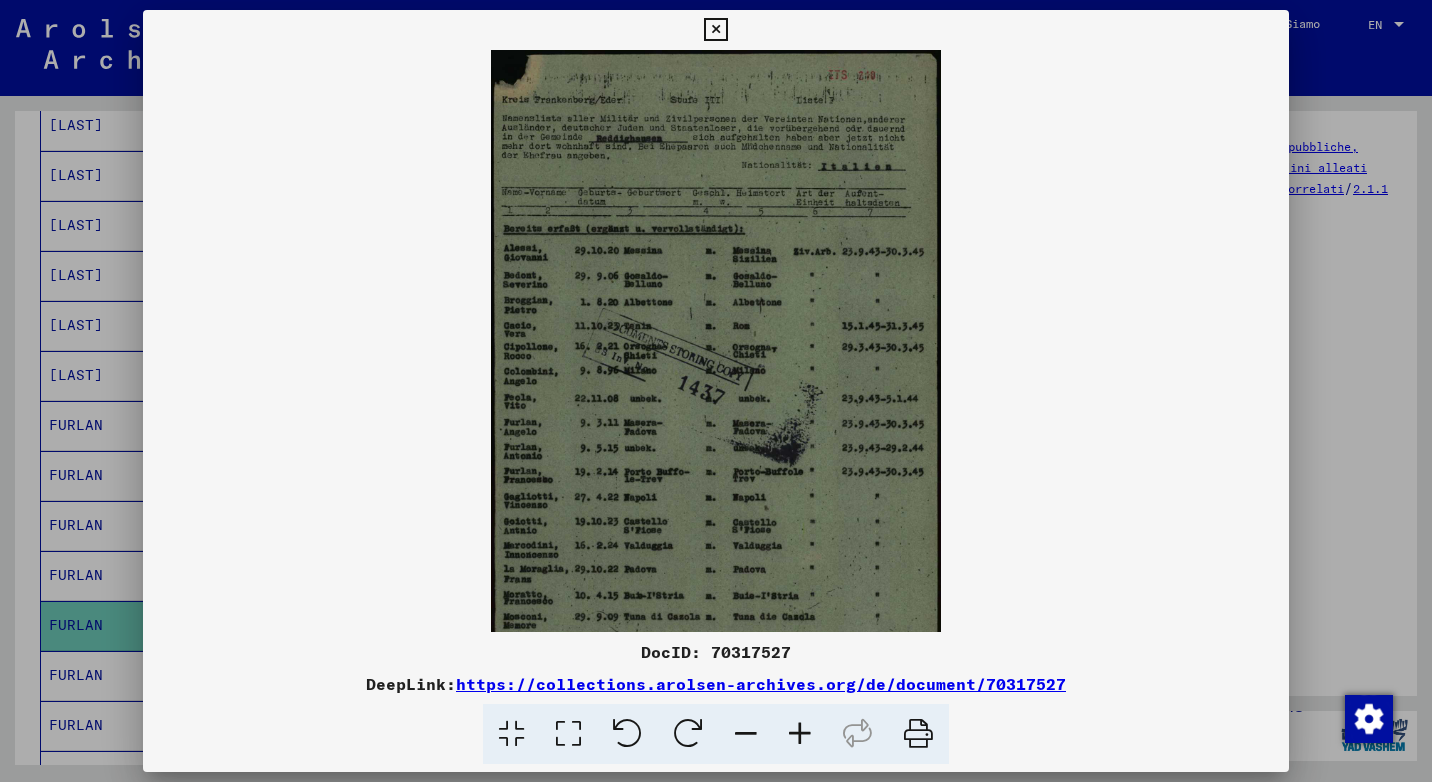click at bounding box center (800, 734) 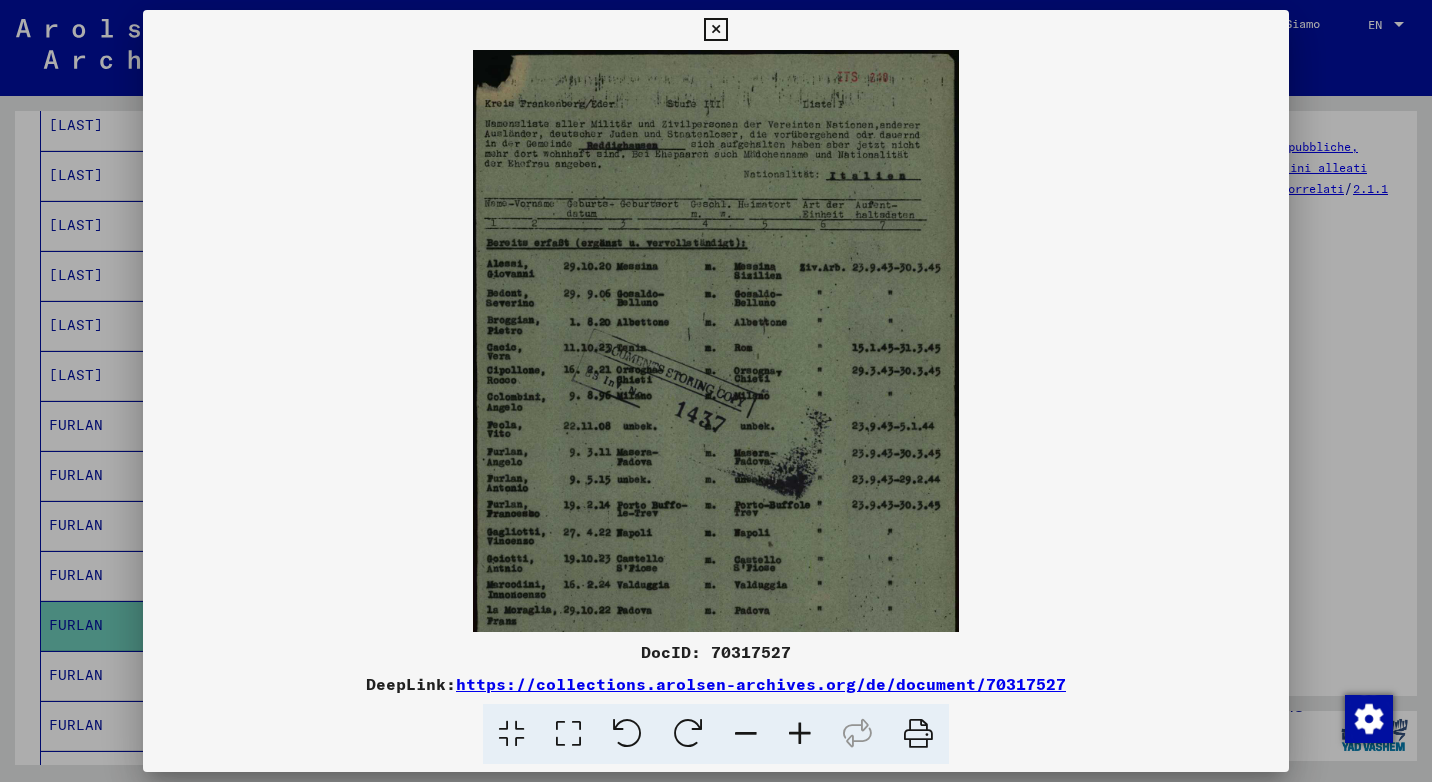 click at bounding box center [715, 30] 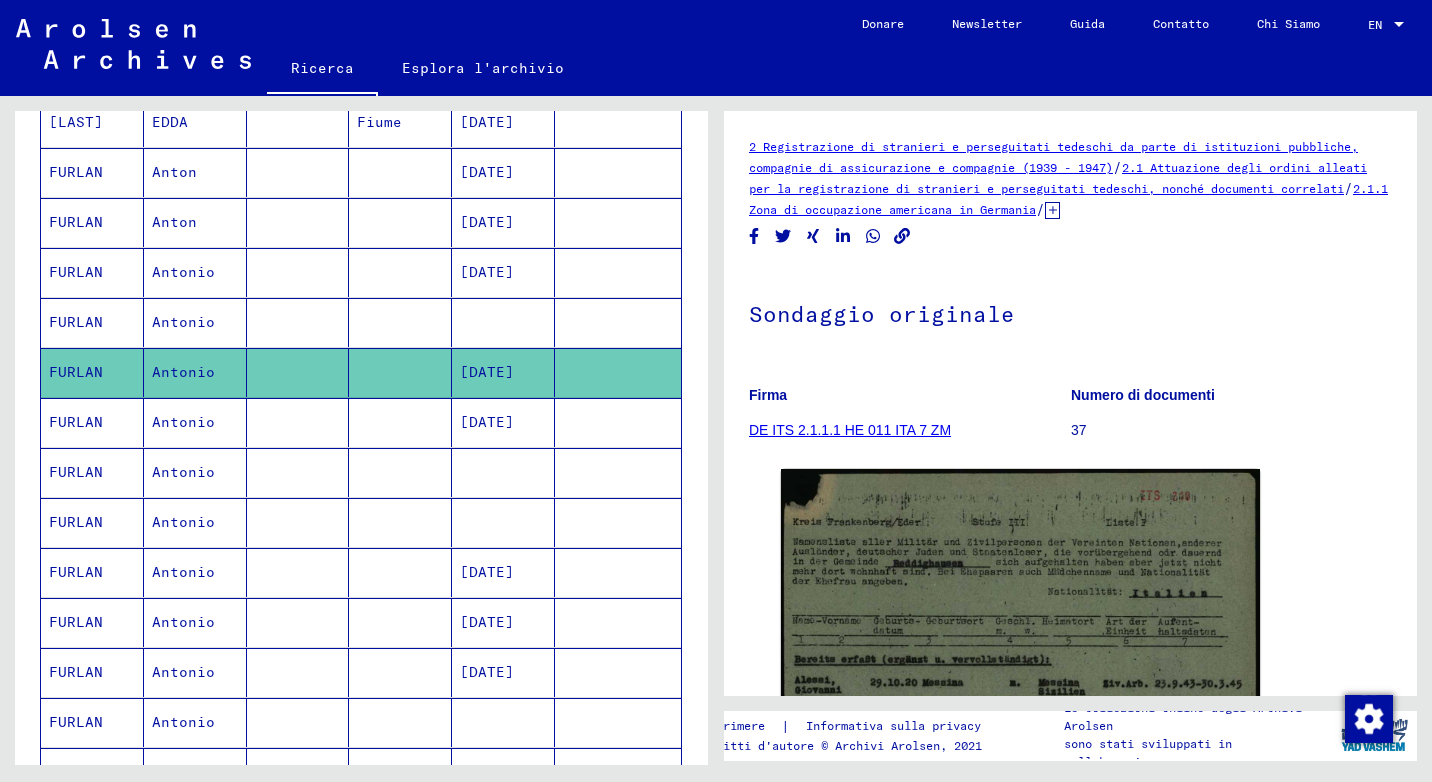 scroll, scrollTop: 804, scrollLeft: 0, axis: vertical 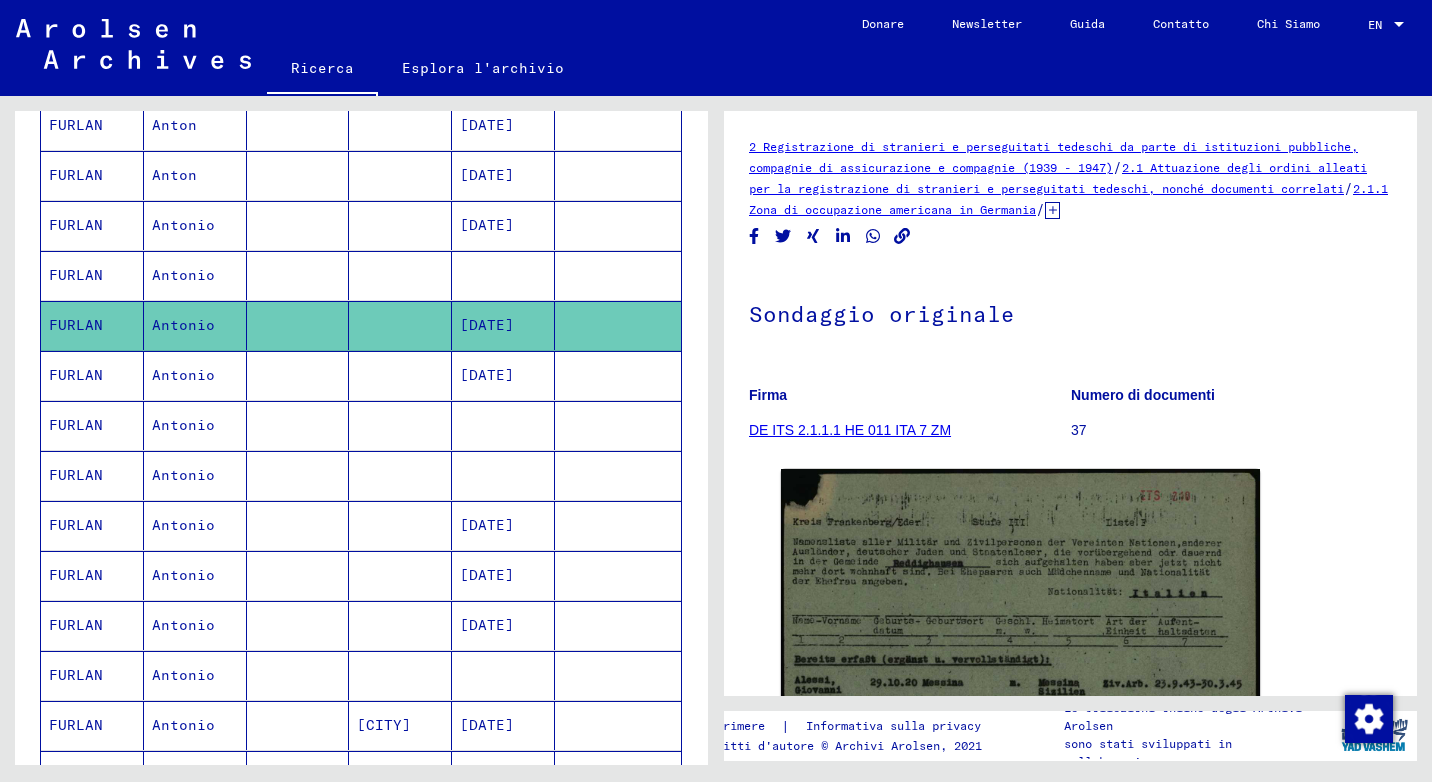 click on "Antonio" at bounding box center (195, 475) 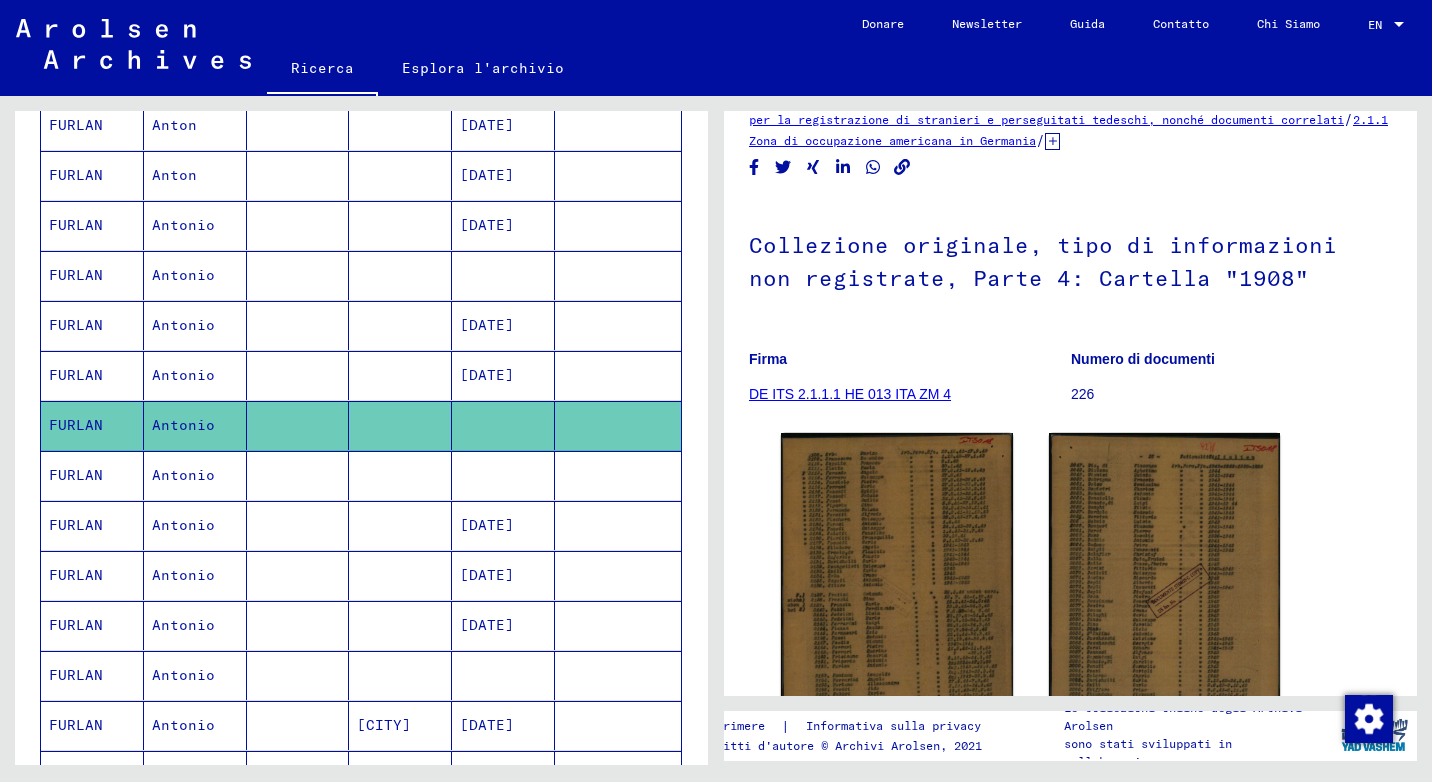 scroll, scrollTop: 200, scrollLeft: 0, axis: vertical 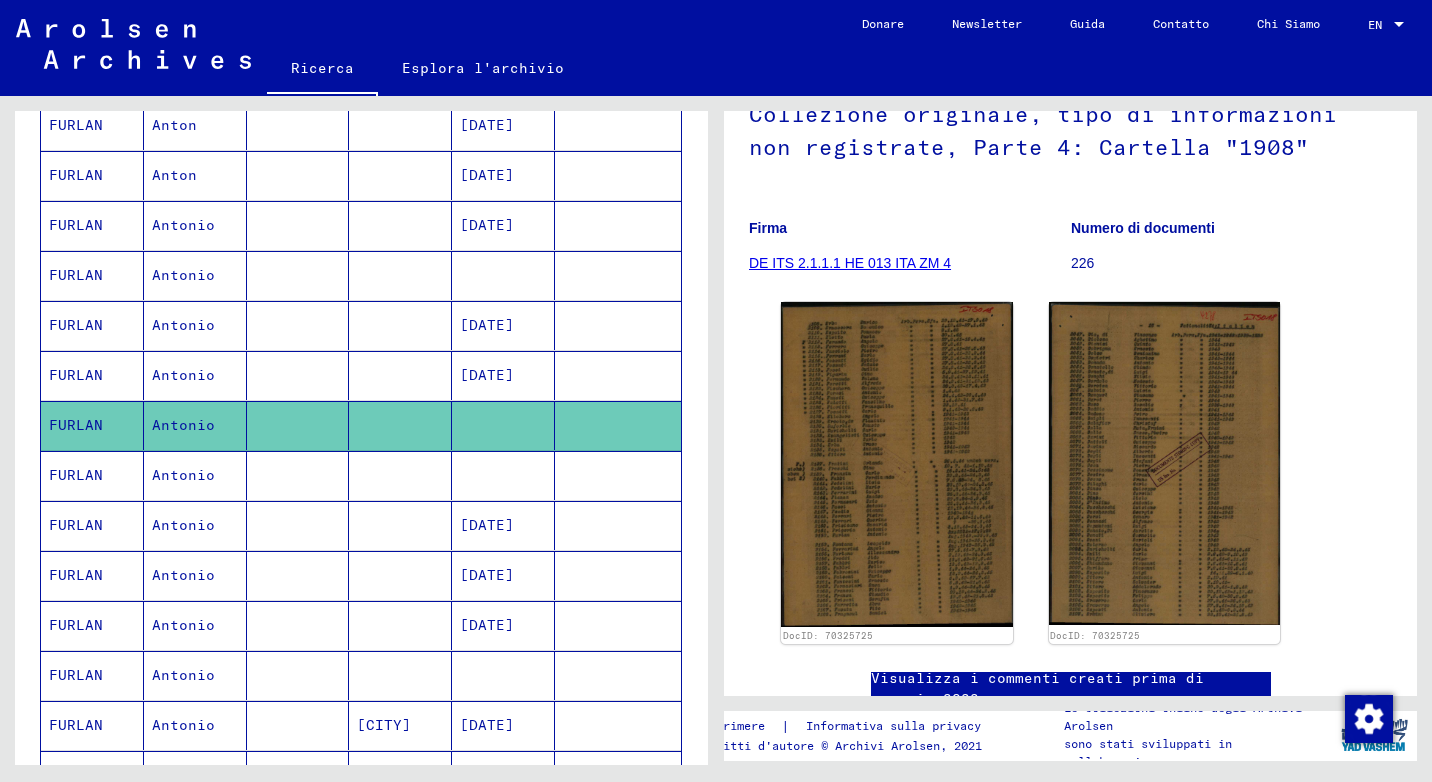 click 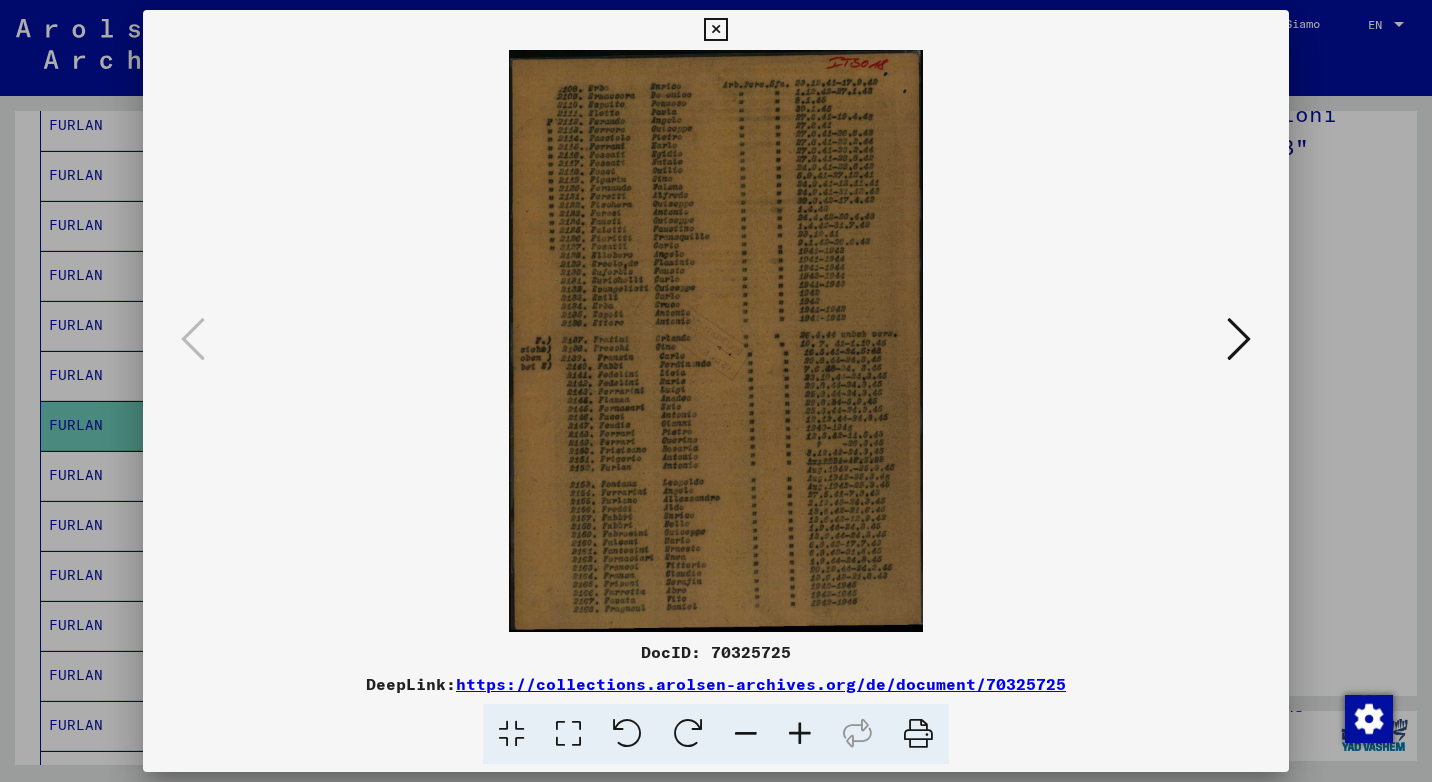 click at bounding box center (715, 30) 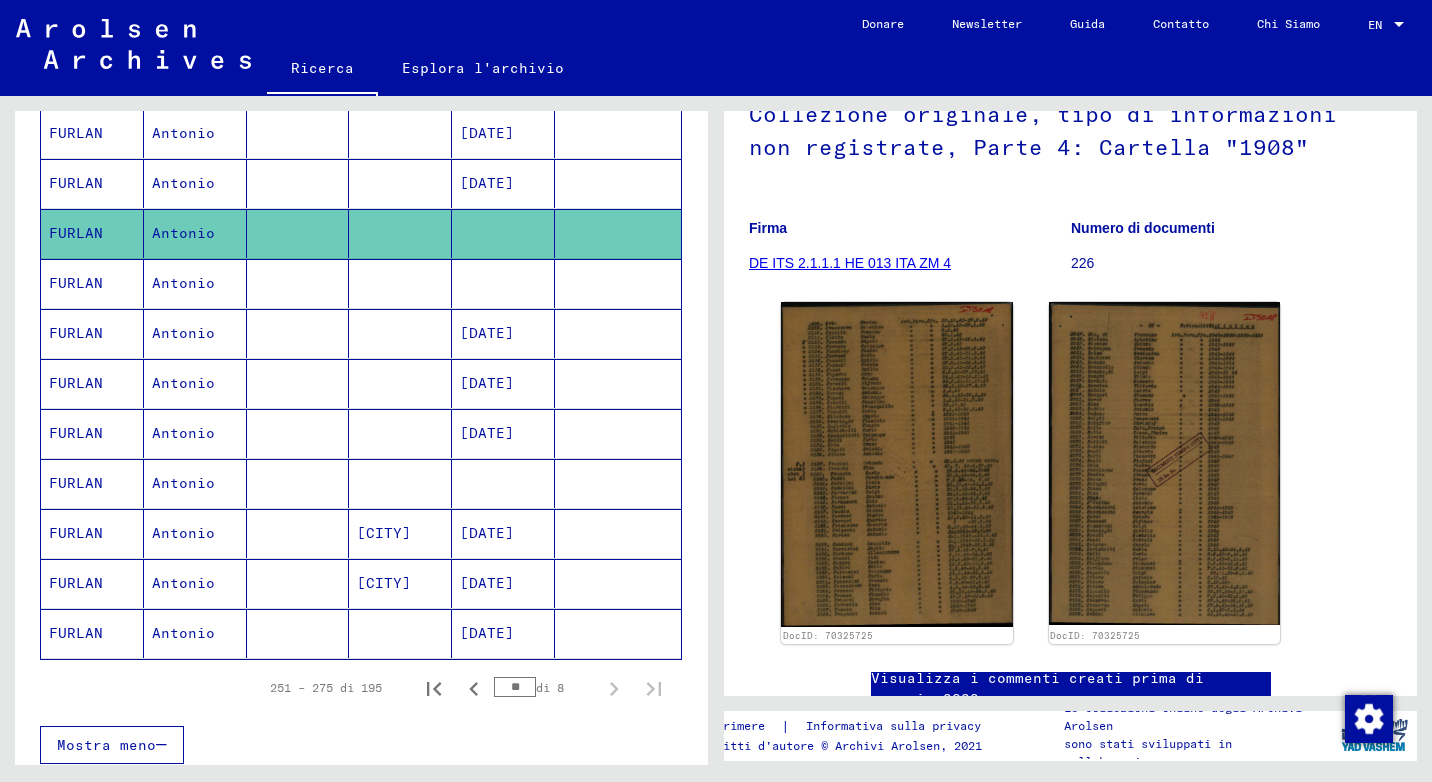 scroll, scrollTop: 1004, scrollLeft: 0, axis: vertical 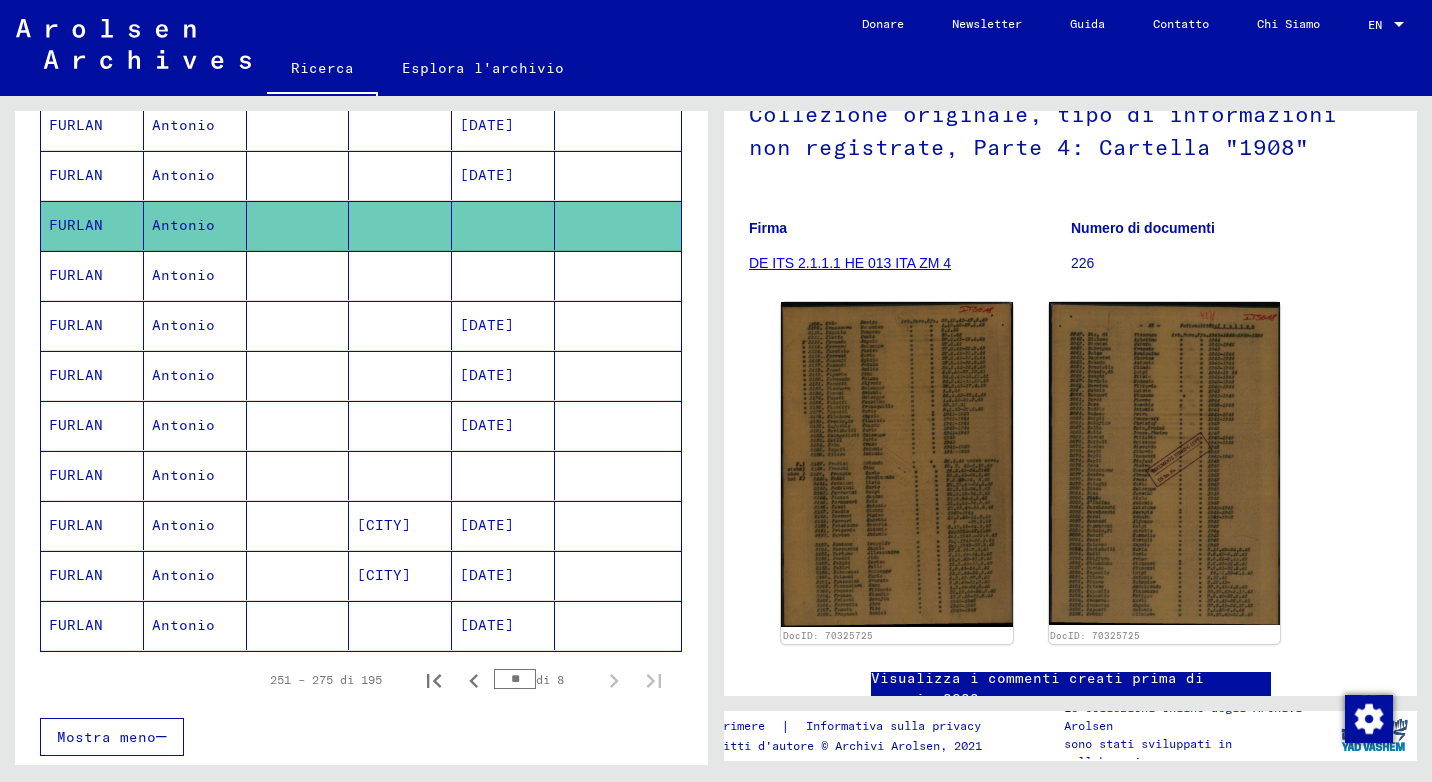 click on "Antonio" at bounding box center (195, 525) 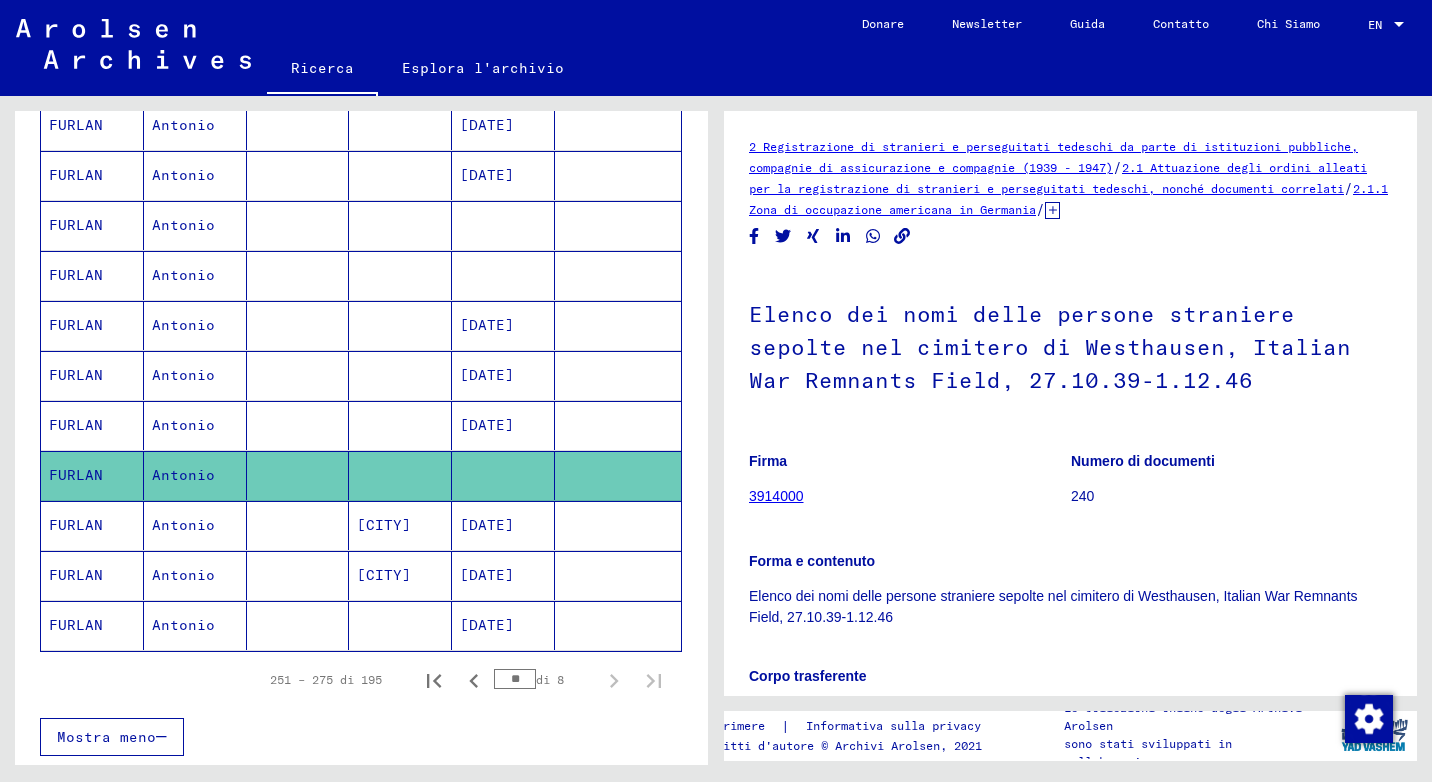 scroll, scrollTop: 500, scrollLeft: 0, axis: vertical 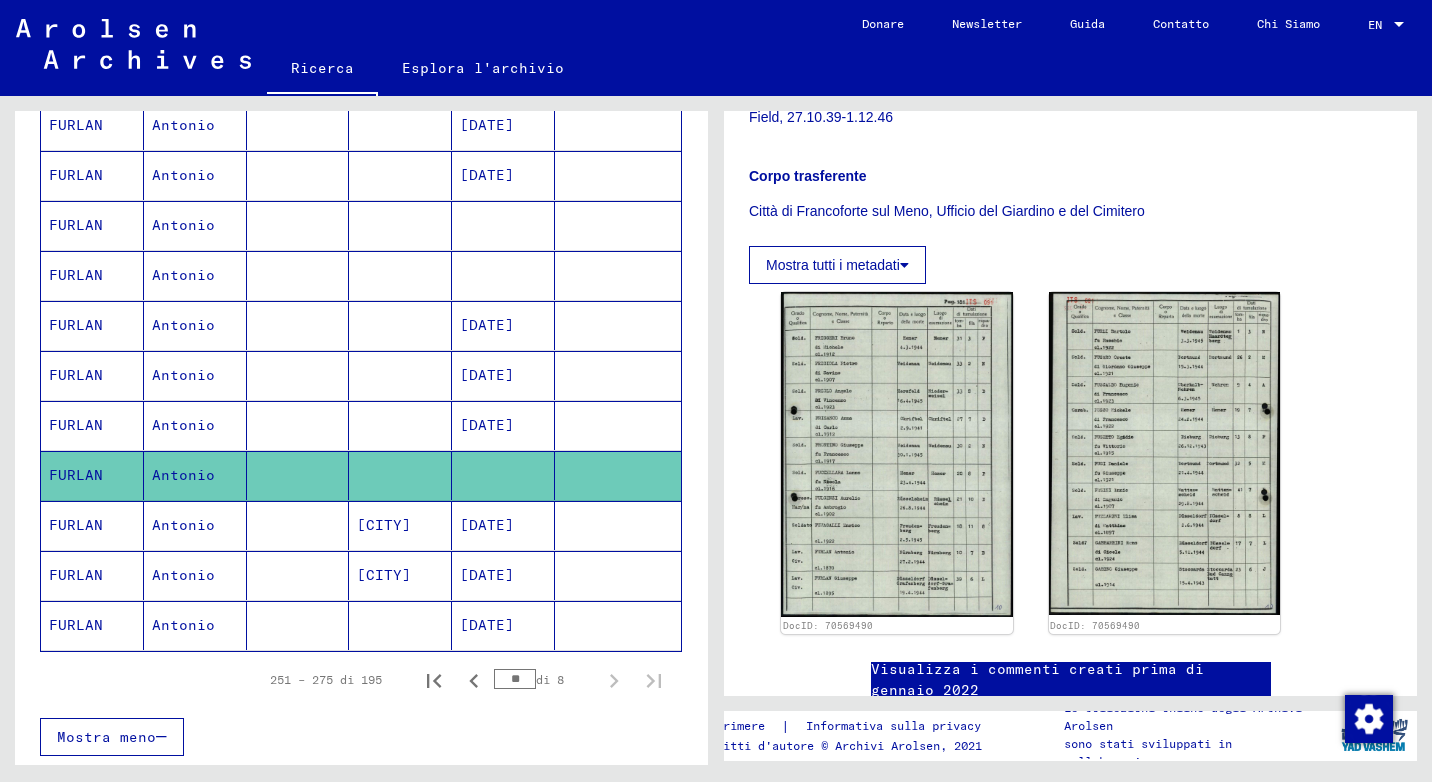 click 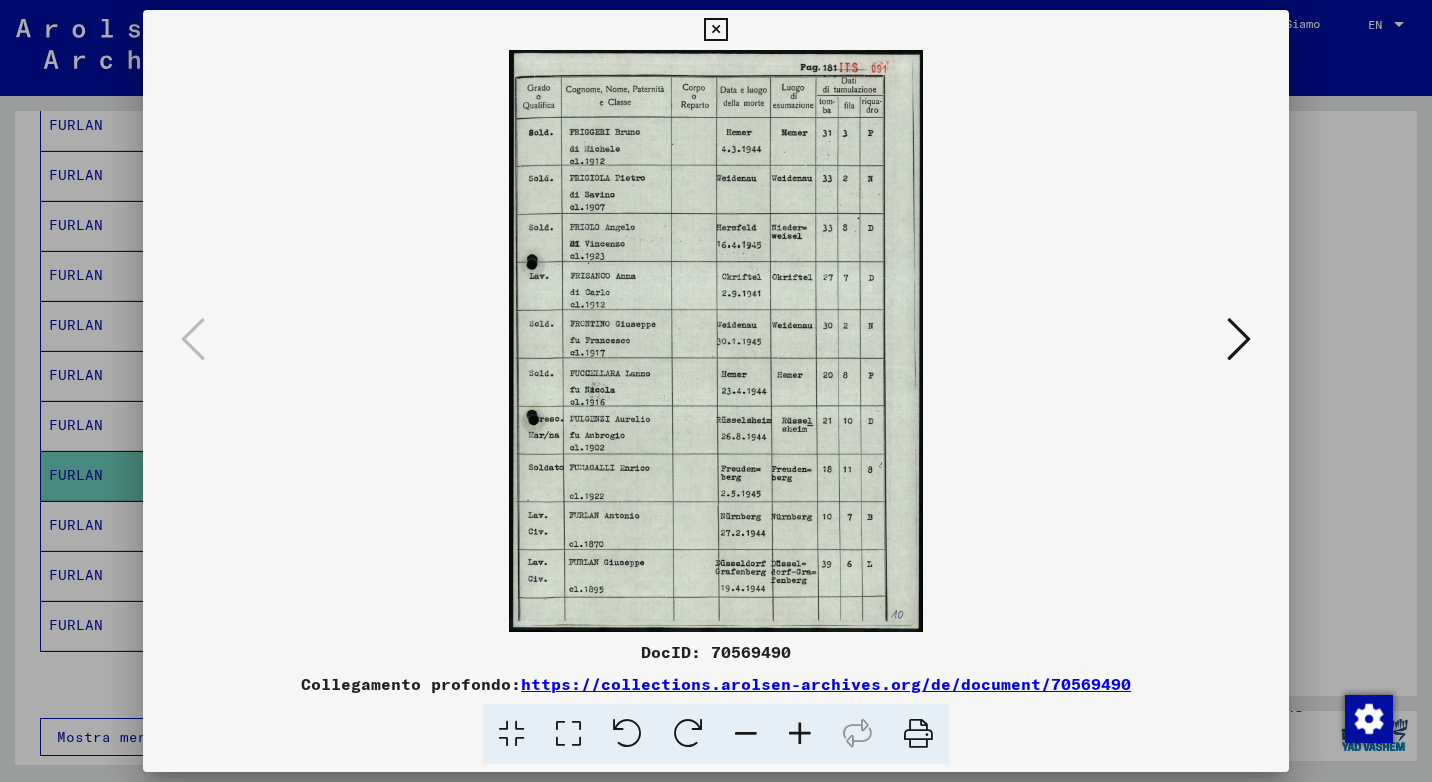 click at bounding box center [715, 30] 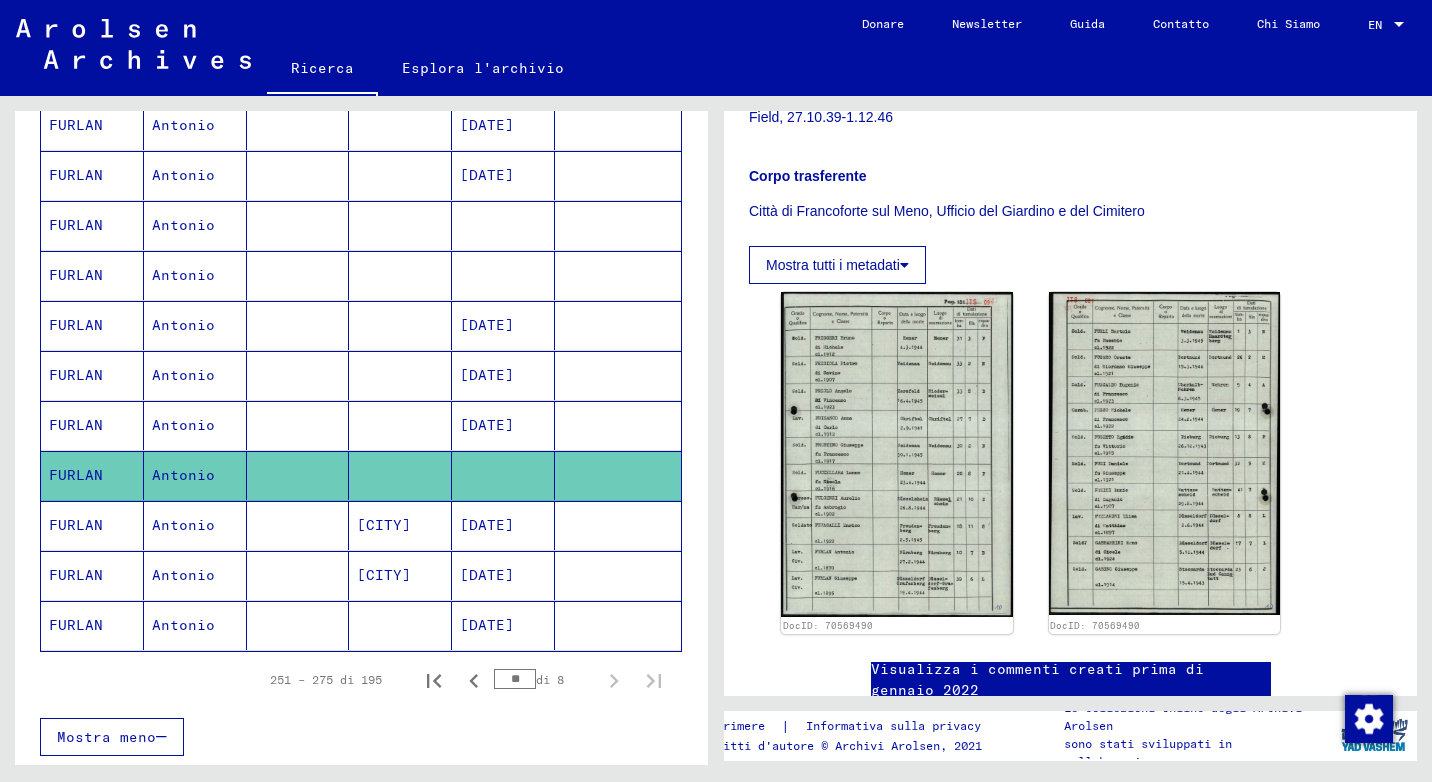 click on "Antonio" 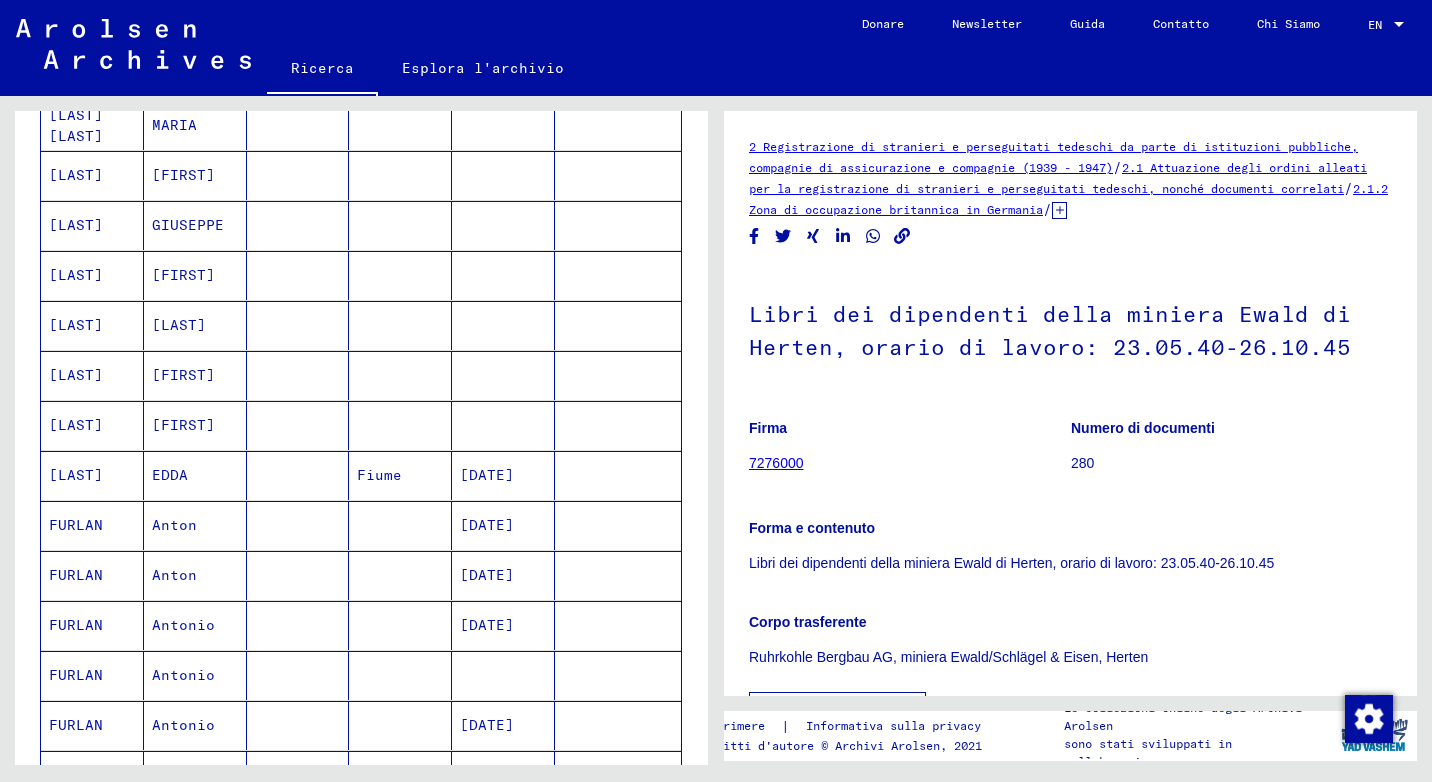 scroll, scrollTop: 0, scrollLeft: 0, axis: both 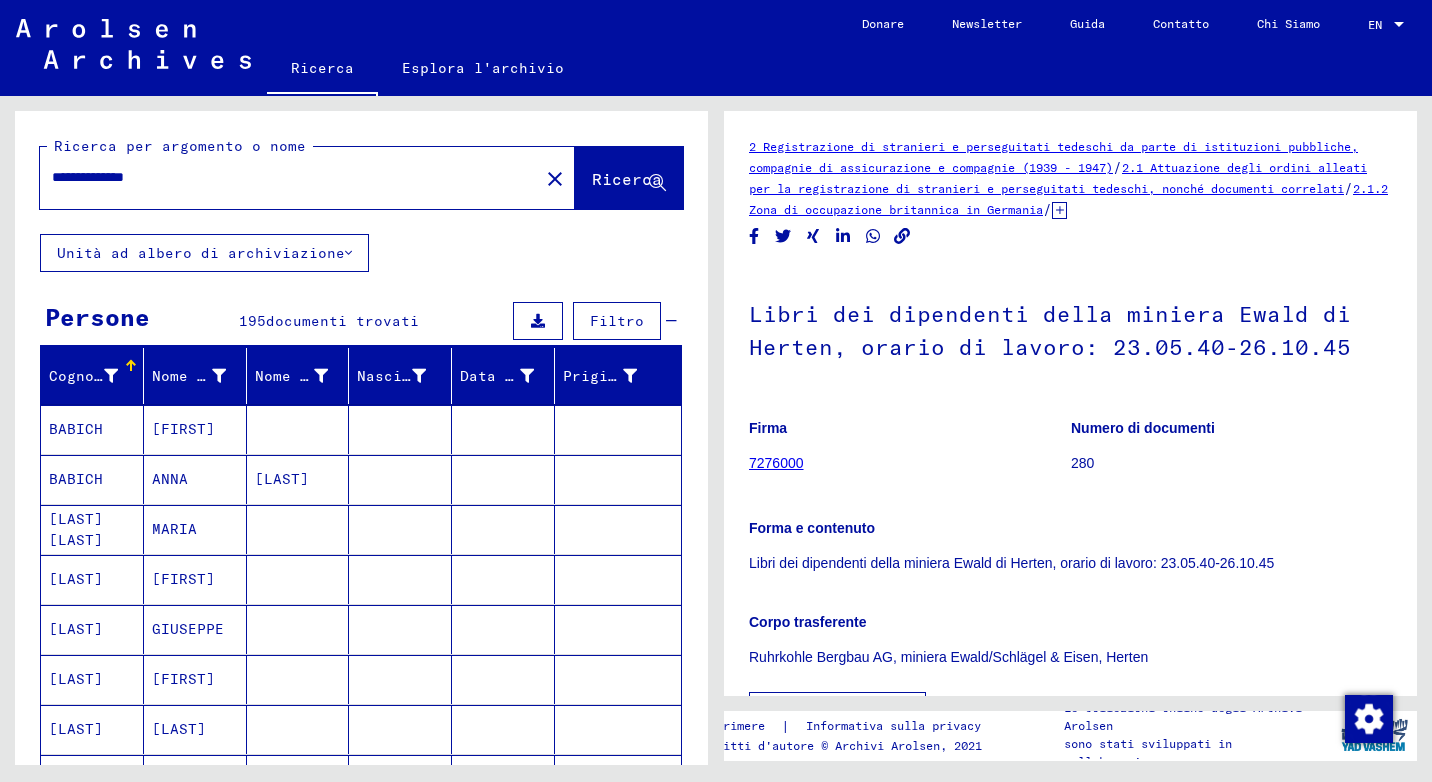 drag, startPoint x: 244, startPoint y: 189, endPoint x: 58, endPoint y: 160, distance: 188.24718 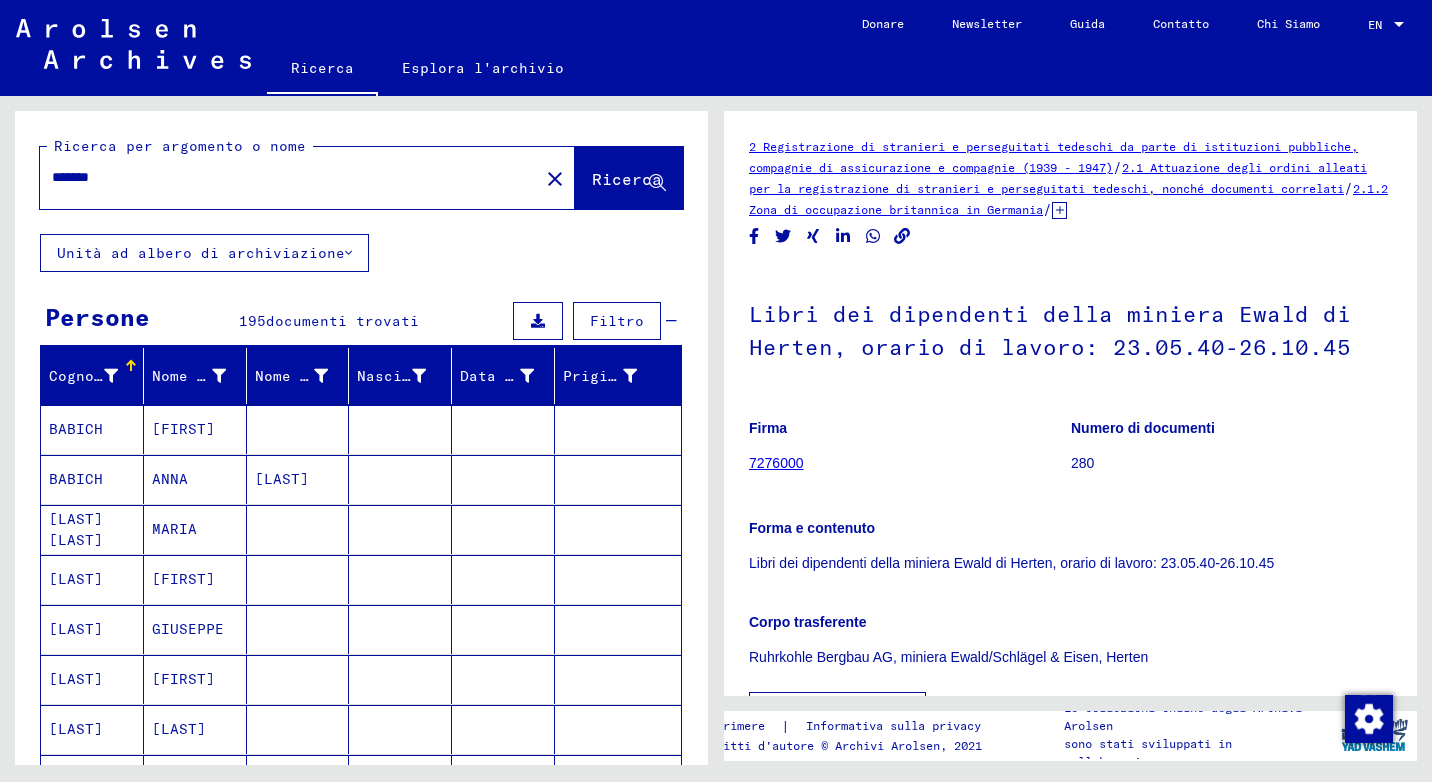 type on "*******" 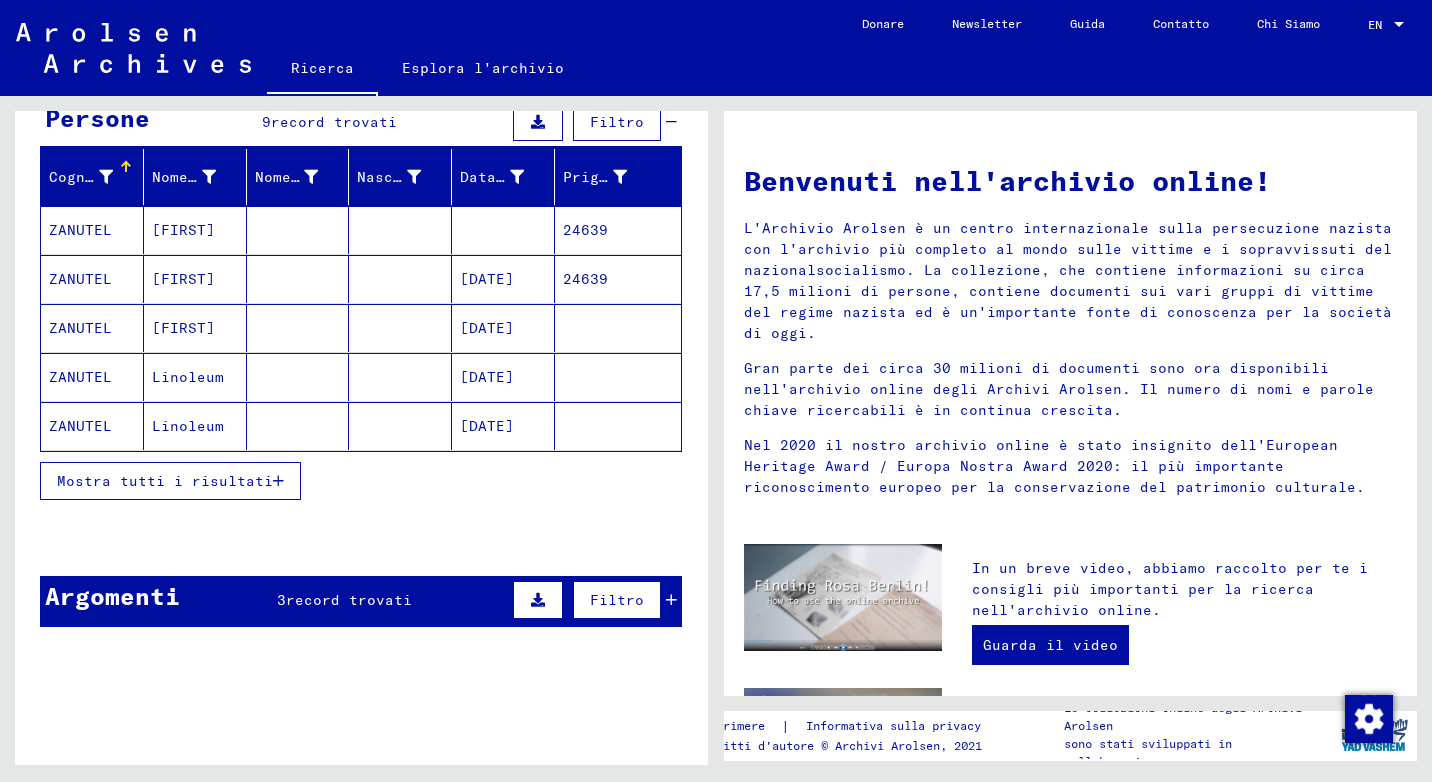 scroll, scrollTop: 200, scrollLeft: 0, axis: vertical 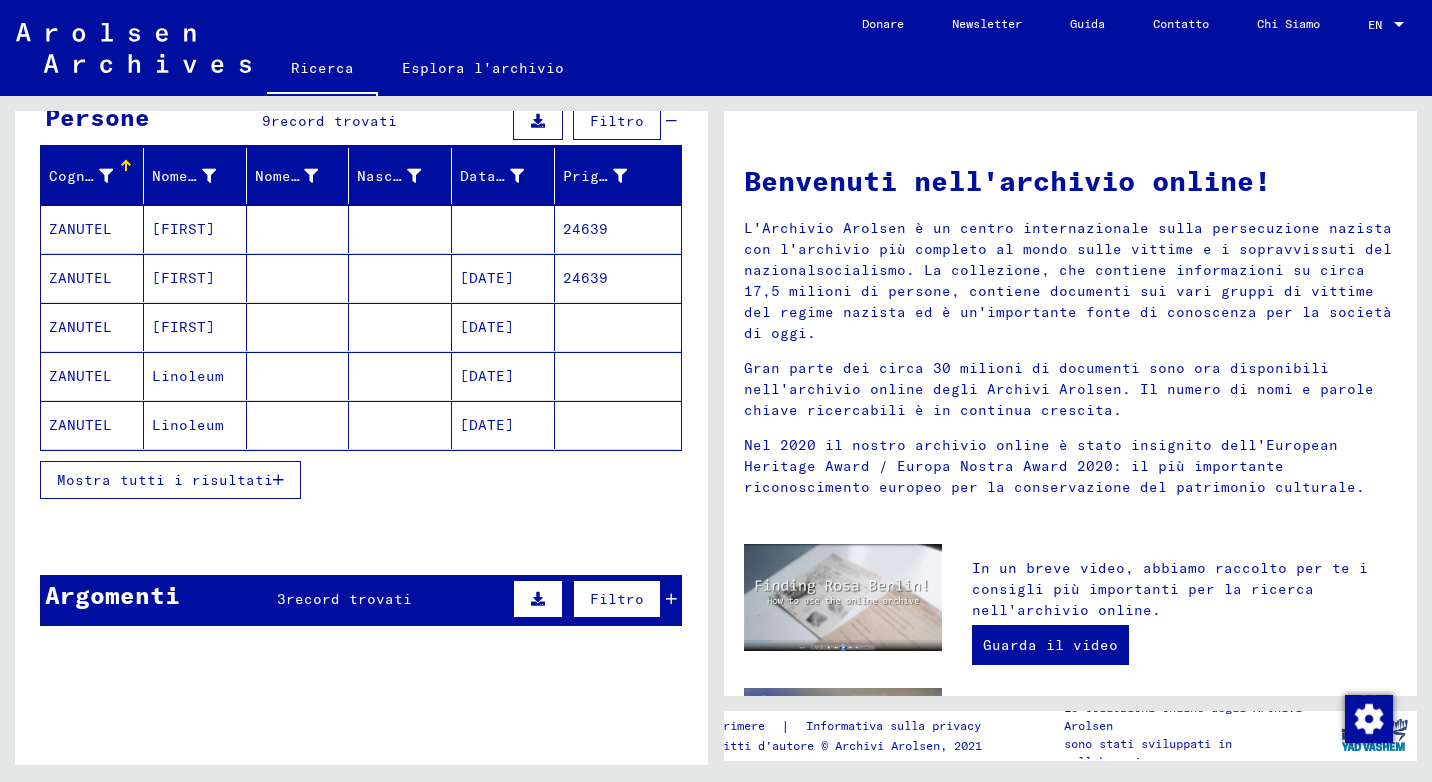 click on "Mostra tutti i risultati" at bounding box center (170, 480) 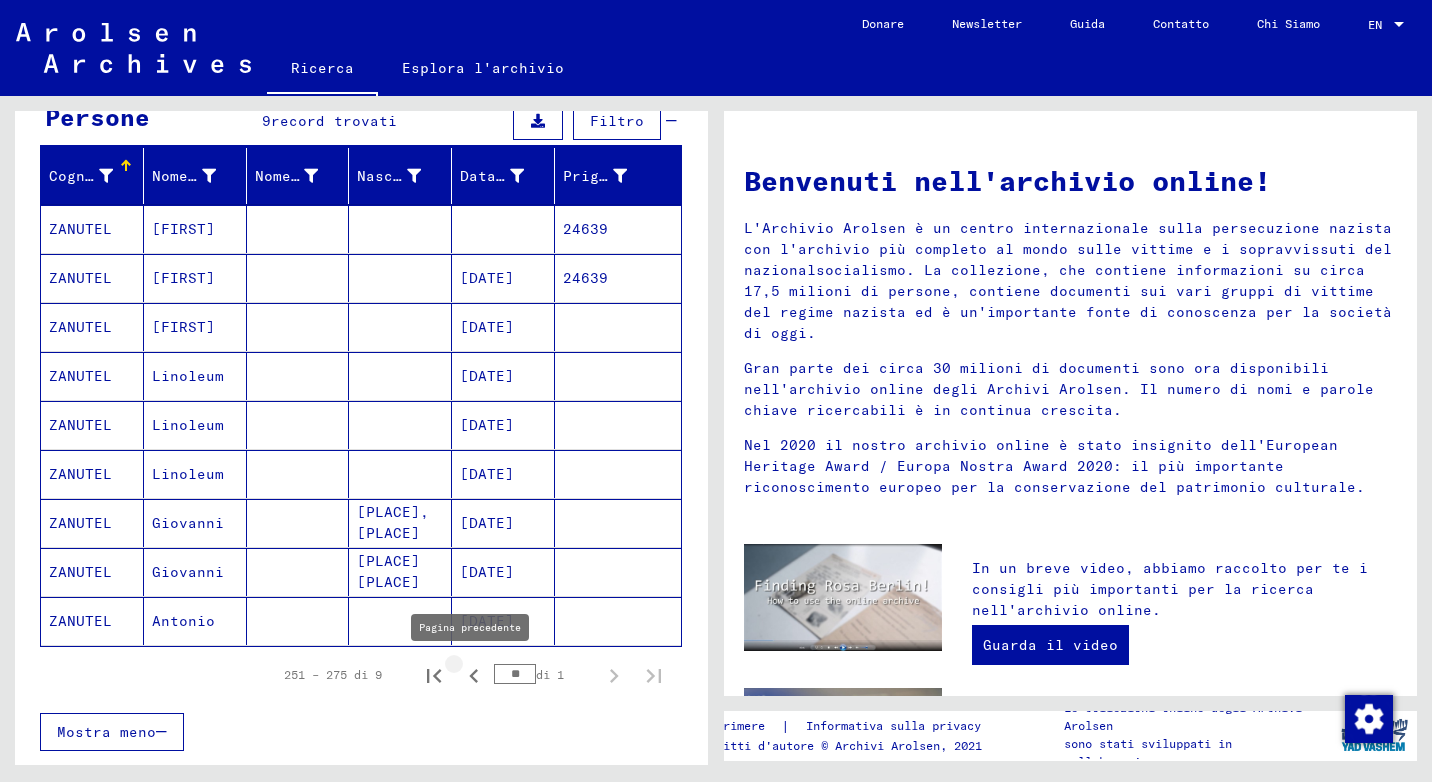 click 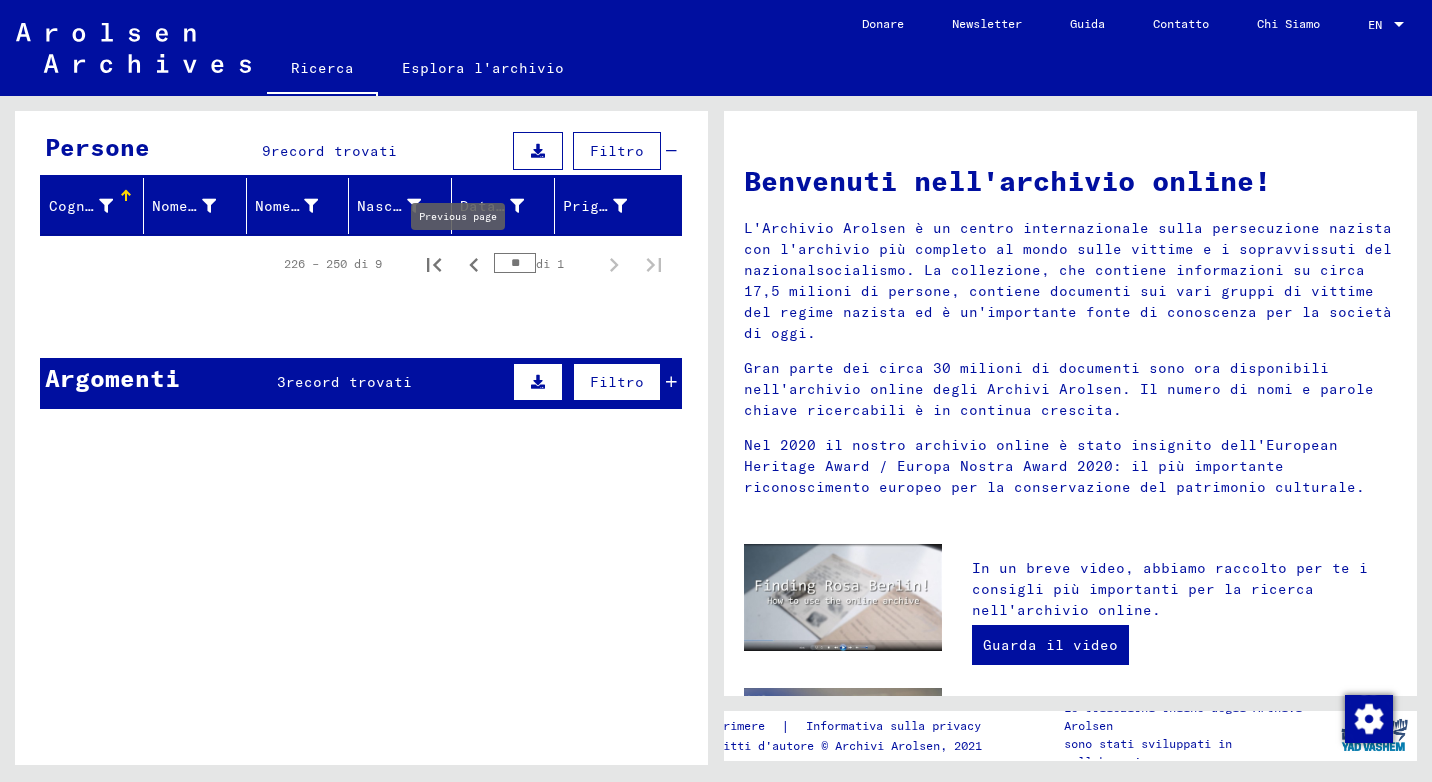 click 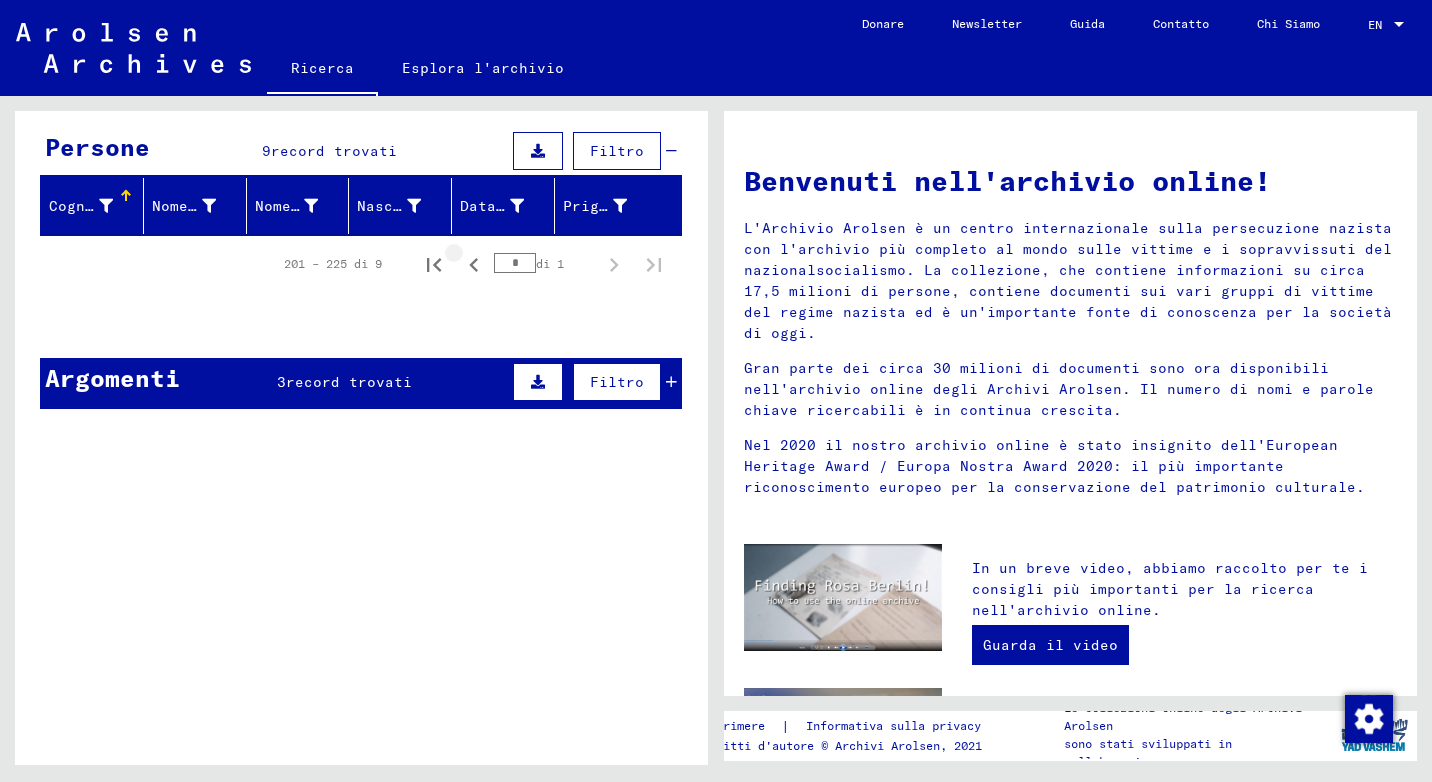 click 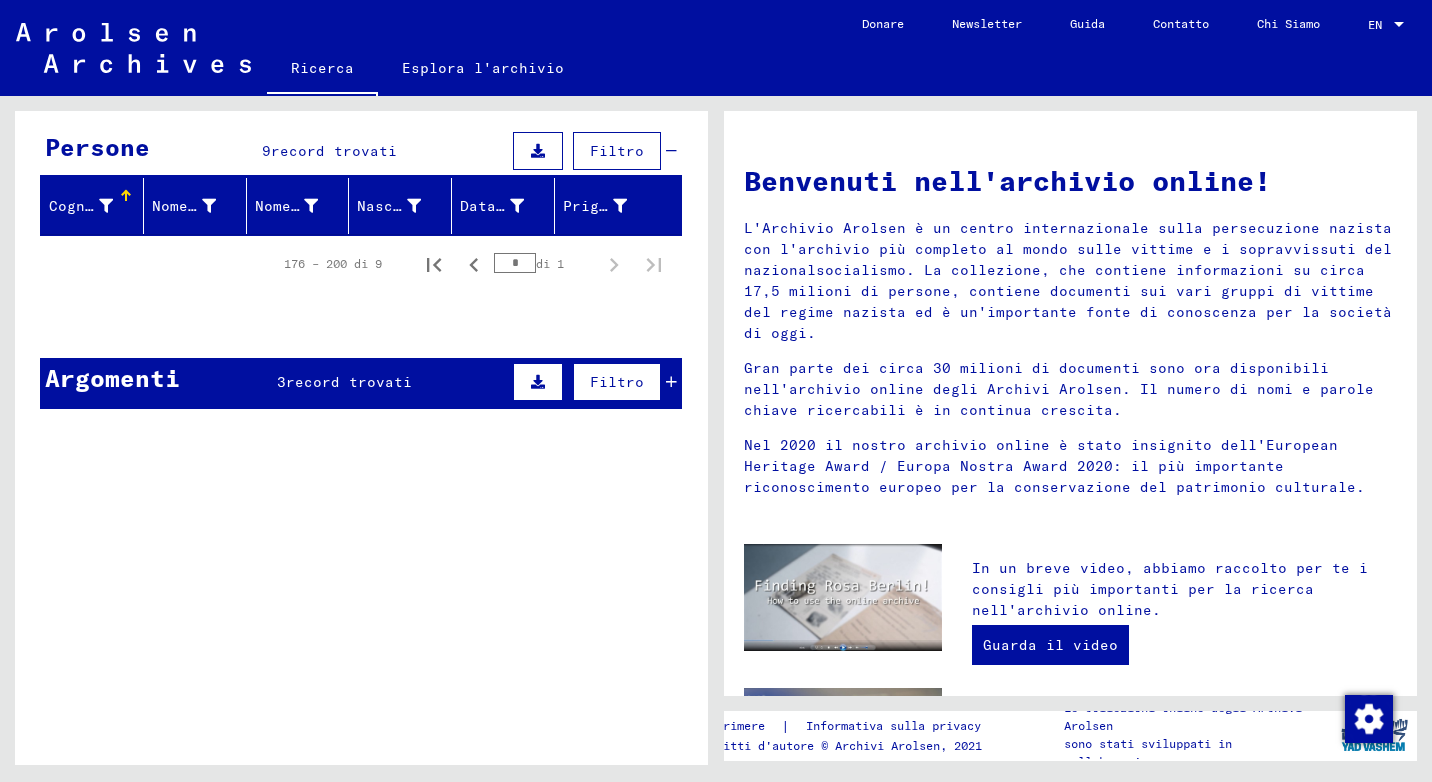 click 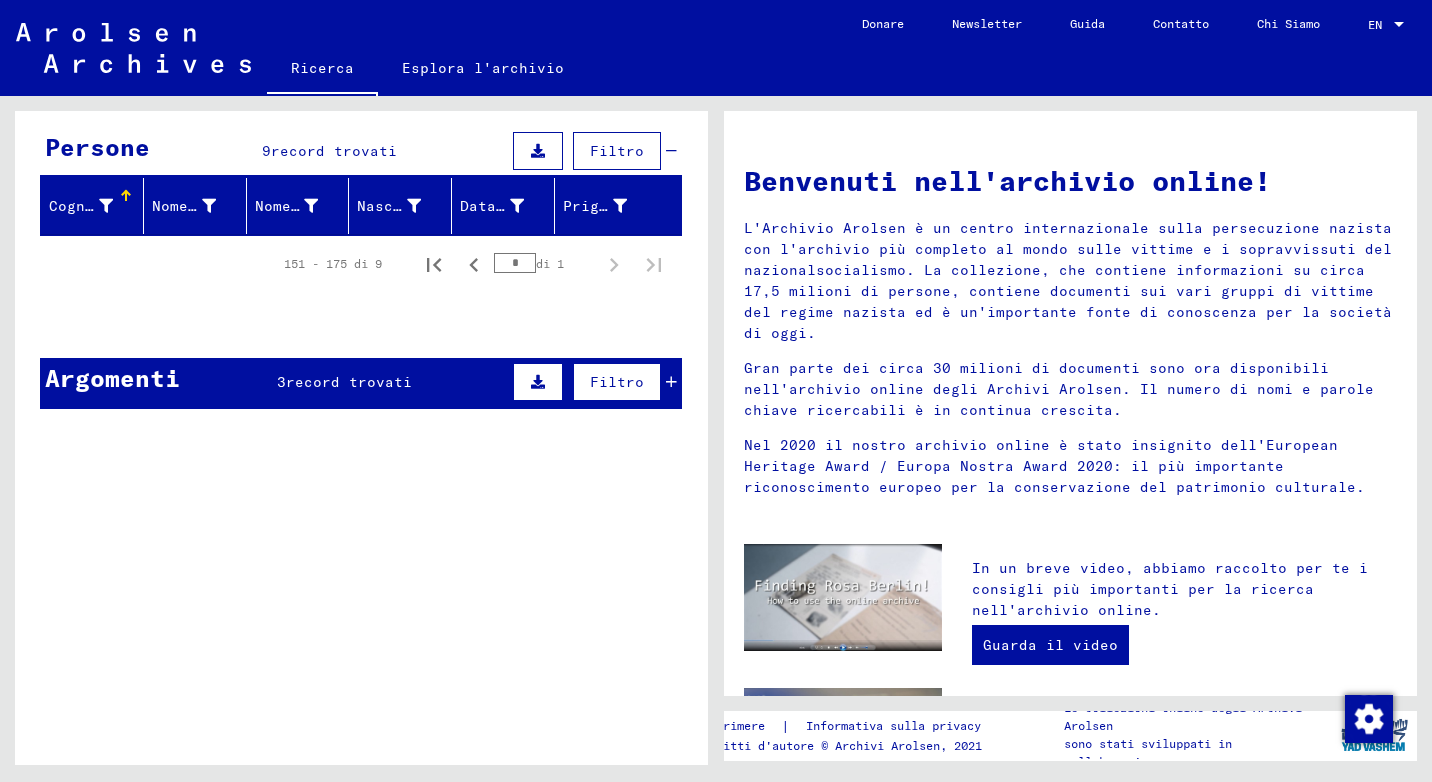 click 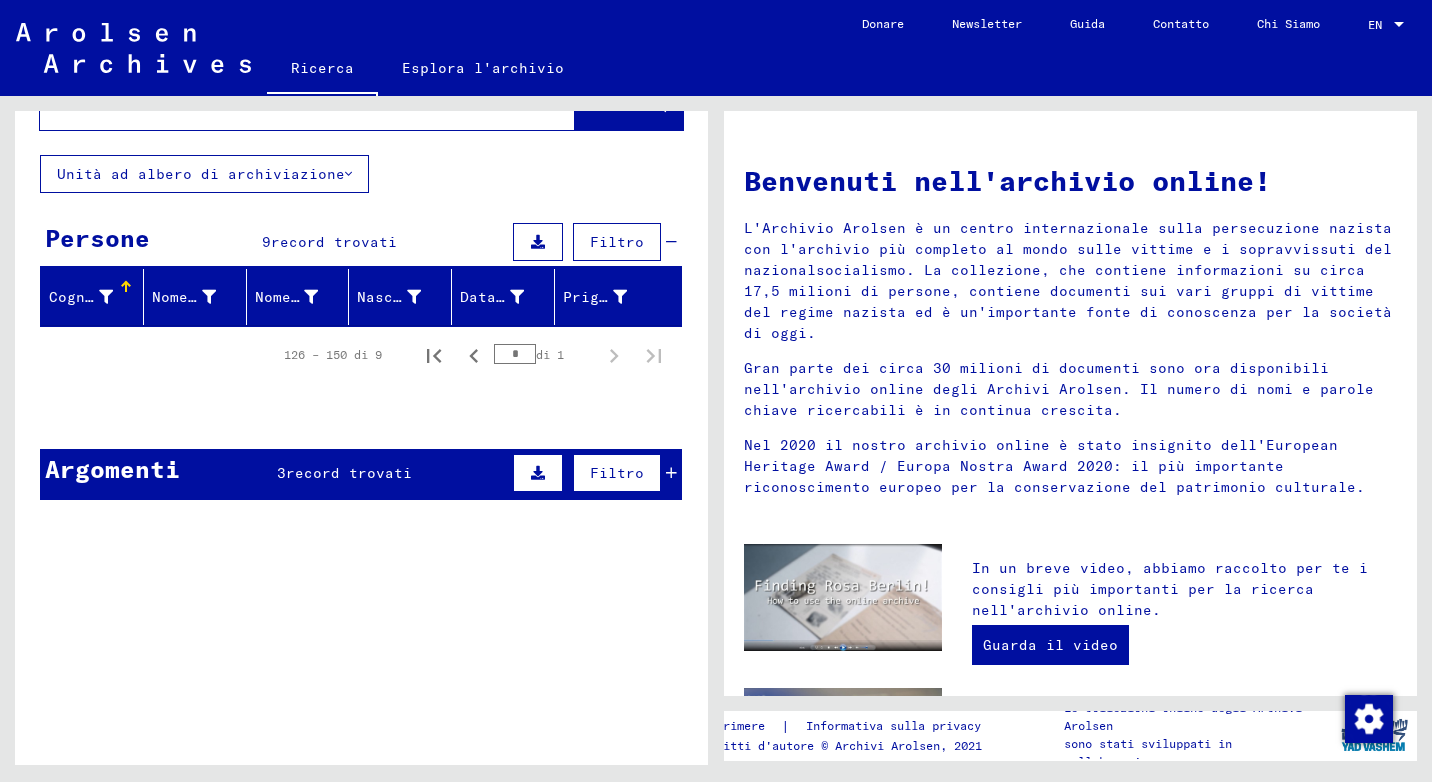 scroll, scrollTop: 0, scrollLeft: 0, axis: both 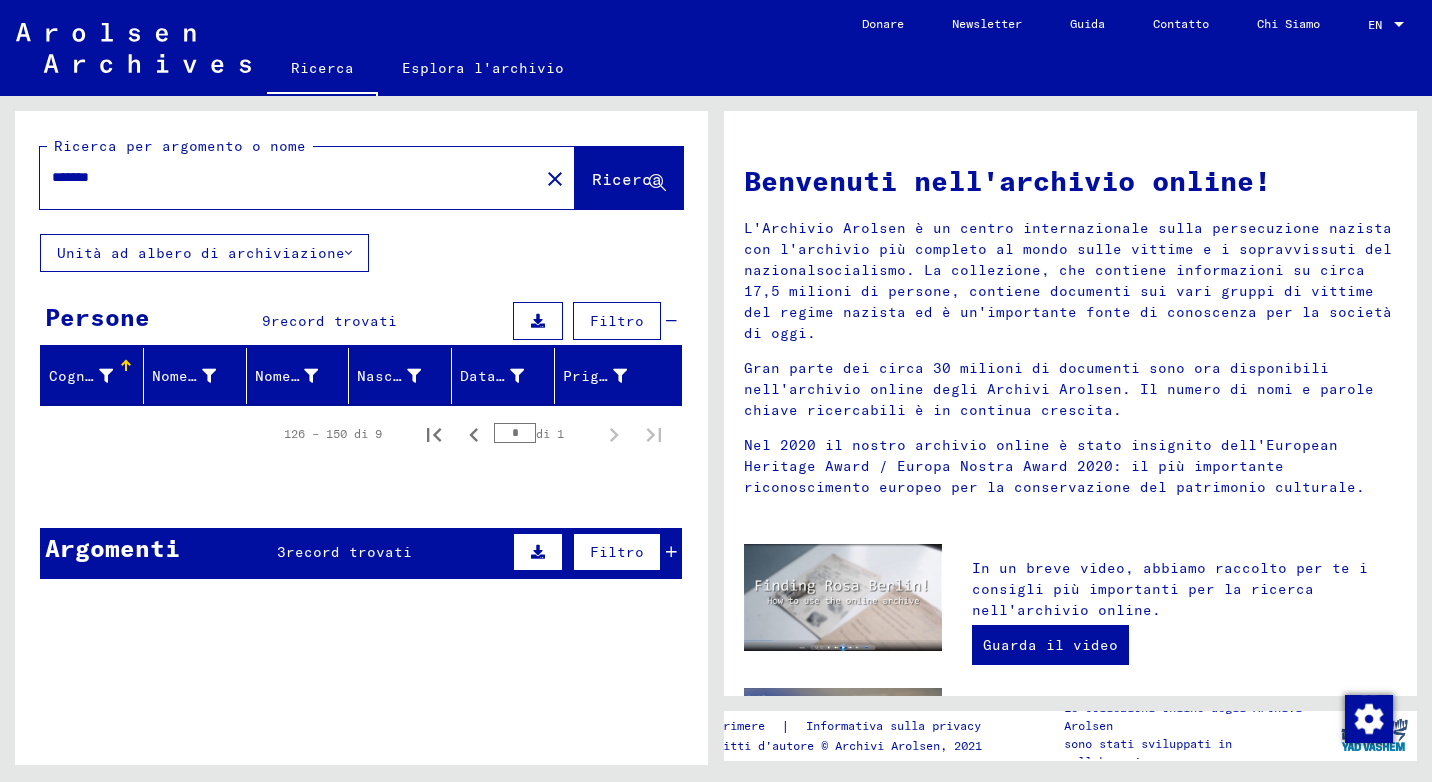 click on "*******" at bounding box center [283, 177] 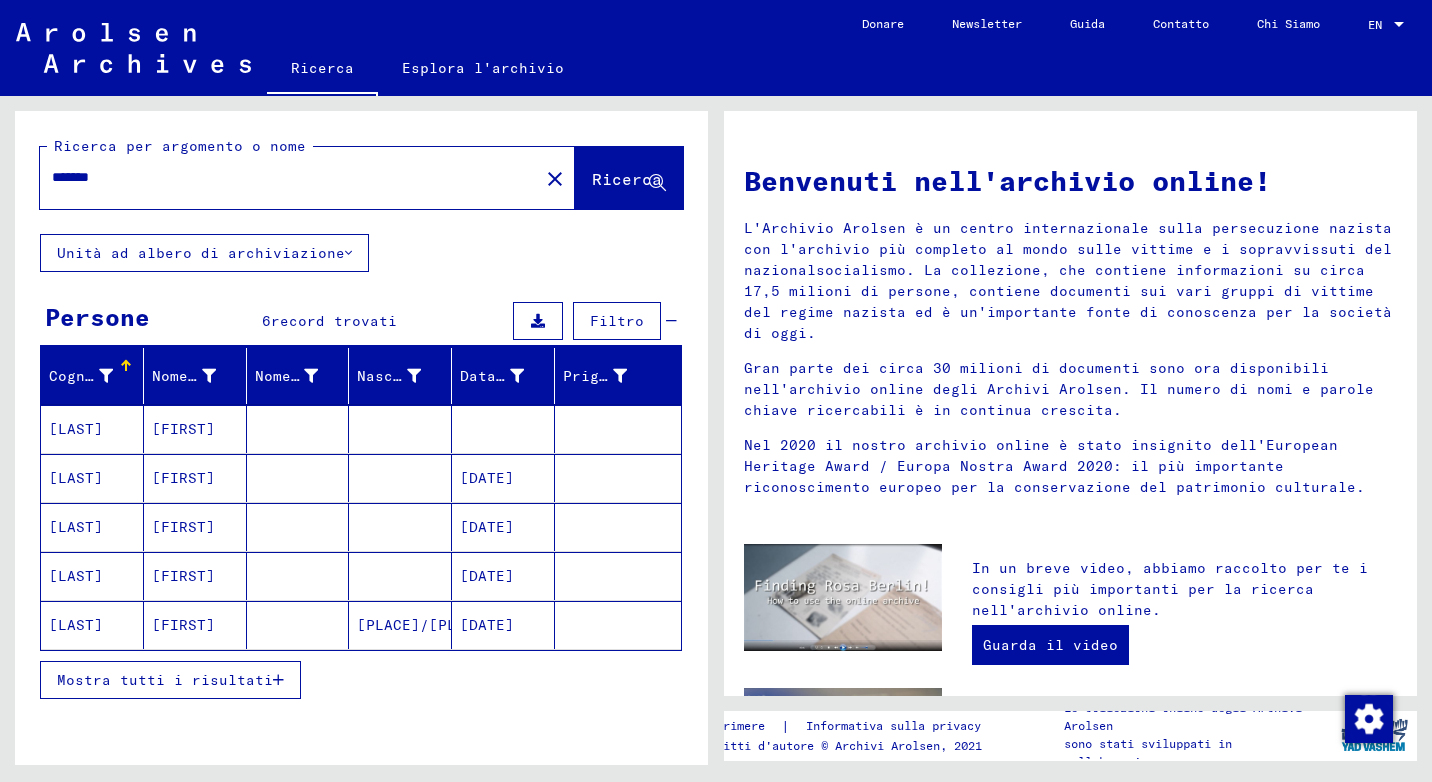 click on "Mostra tutti i risultati" at bounding box center (165, 680) 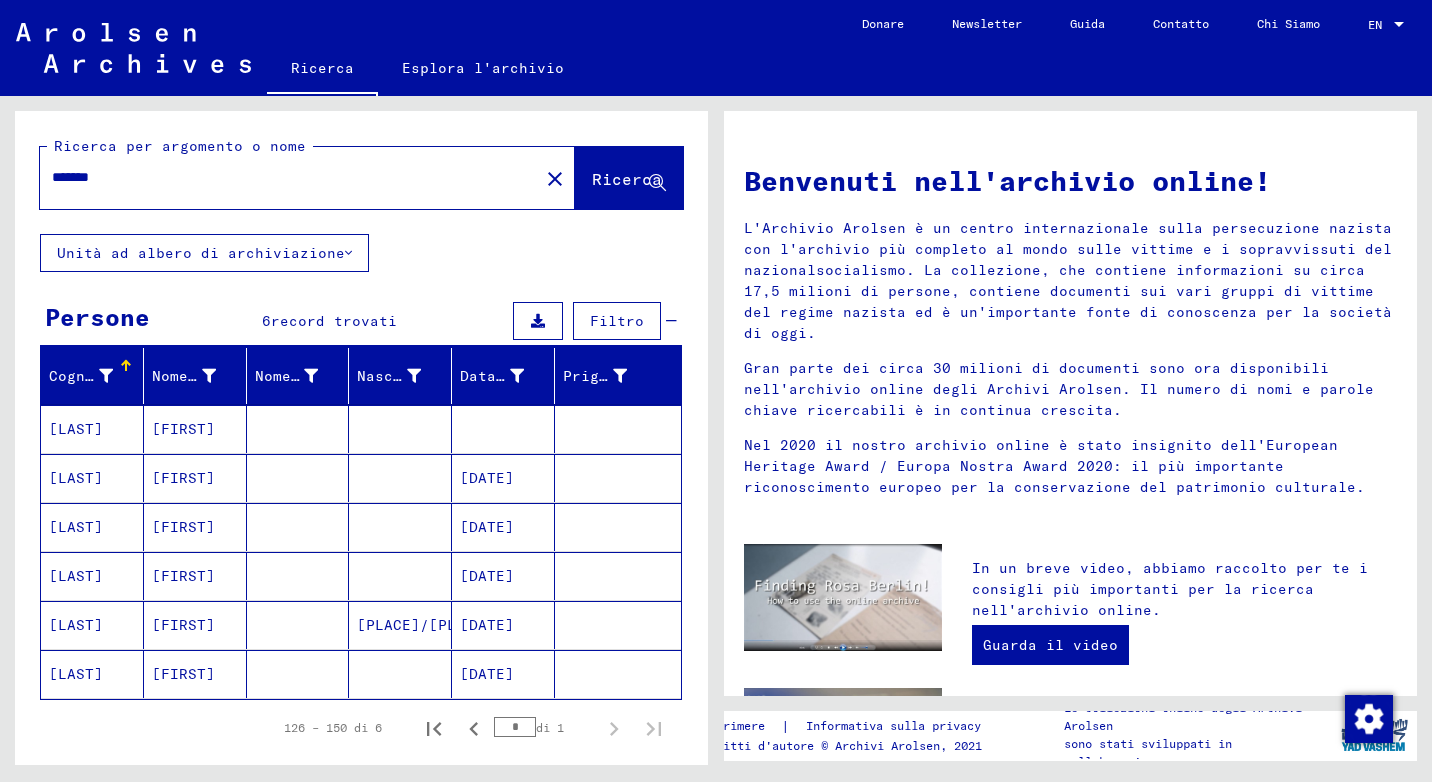 click on "Ricerca per argomento o nome" 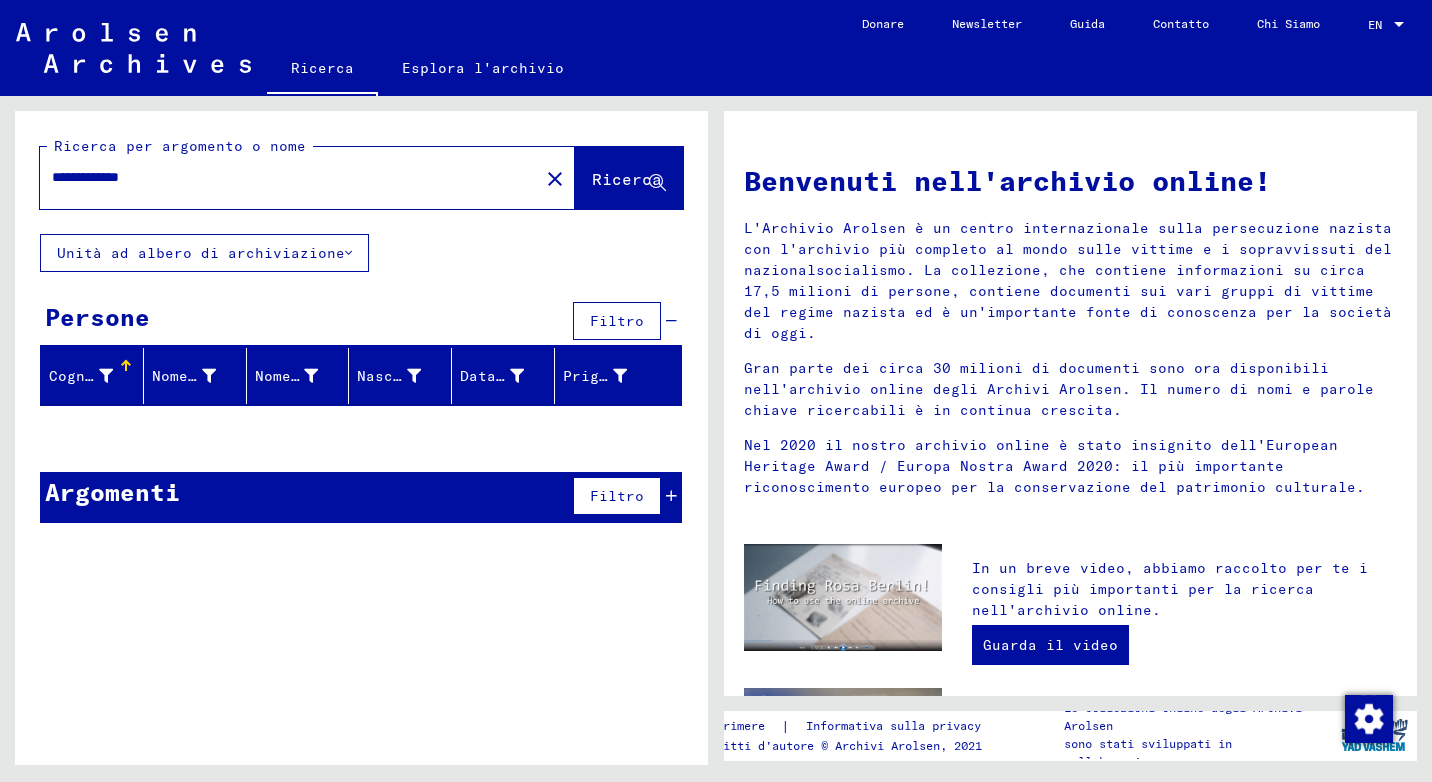 click on "**********" at bounding box center [283, 177] 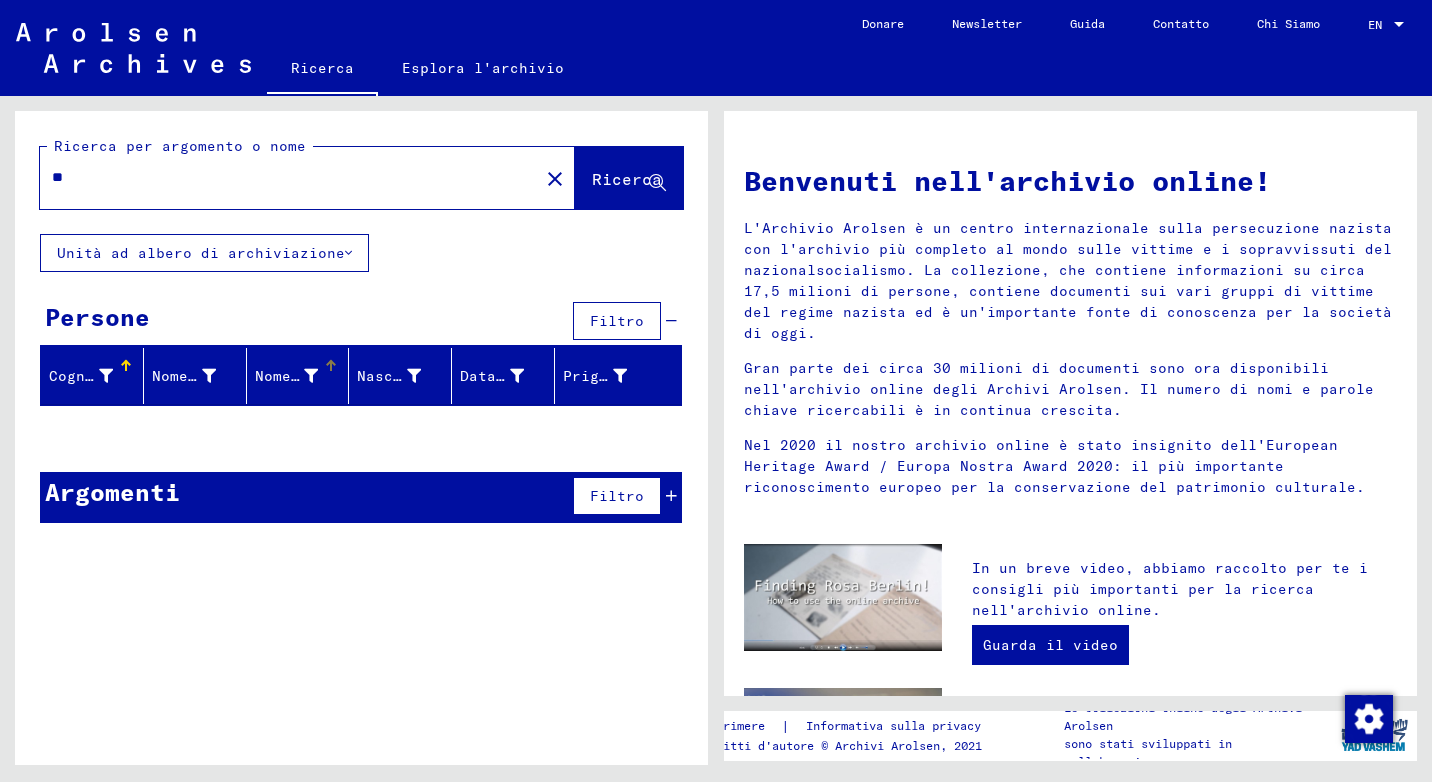 type on "*" 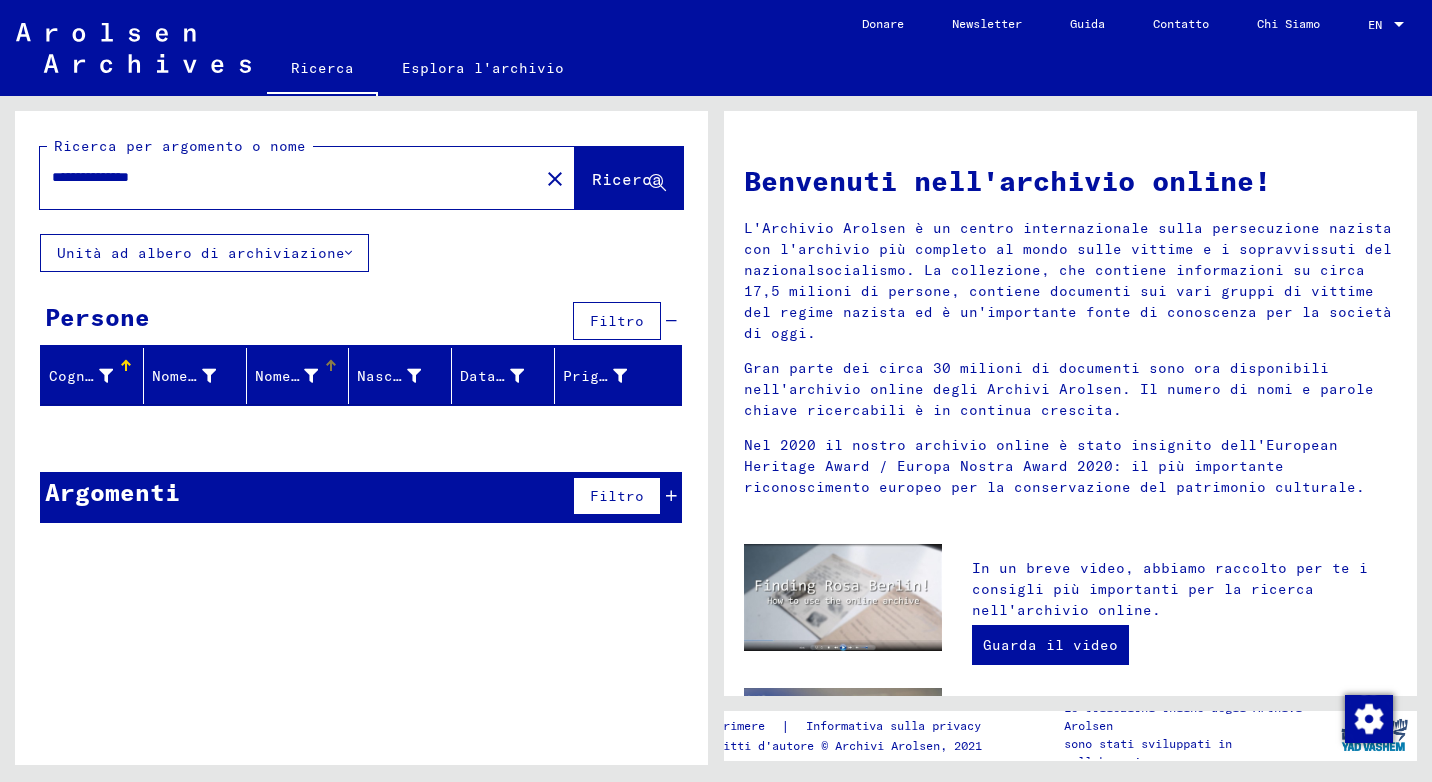 type on "**********" 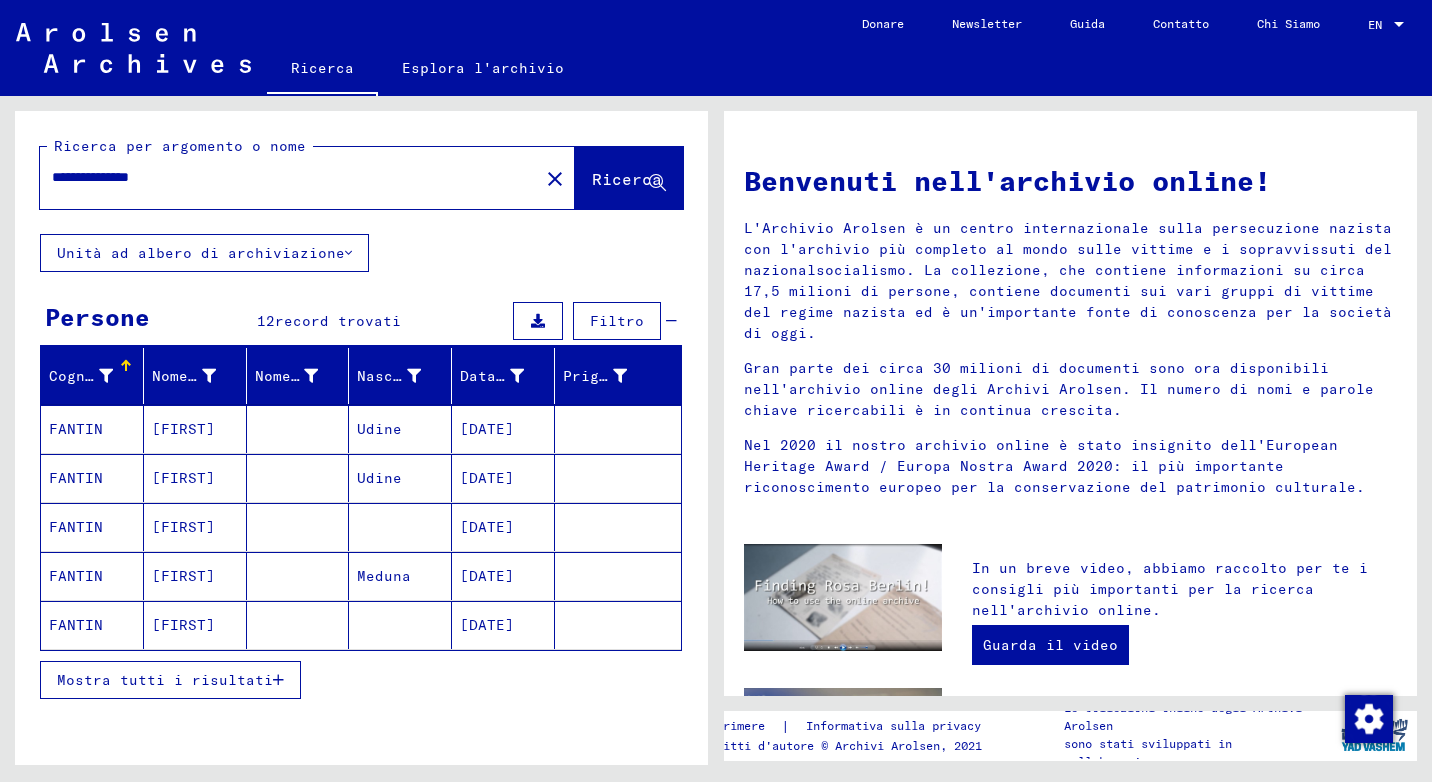 click on "Mostra tutti i risultati" at bounding box center (165, 680) 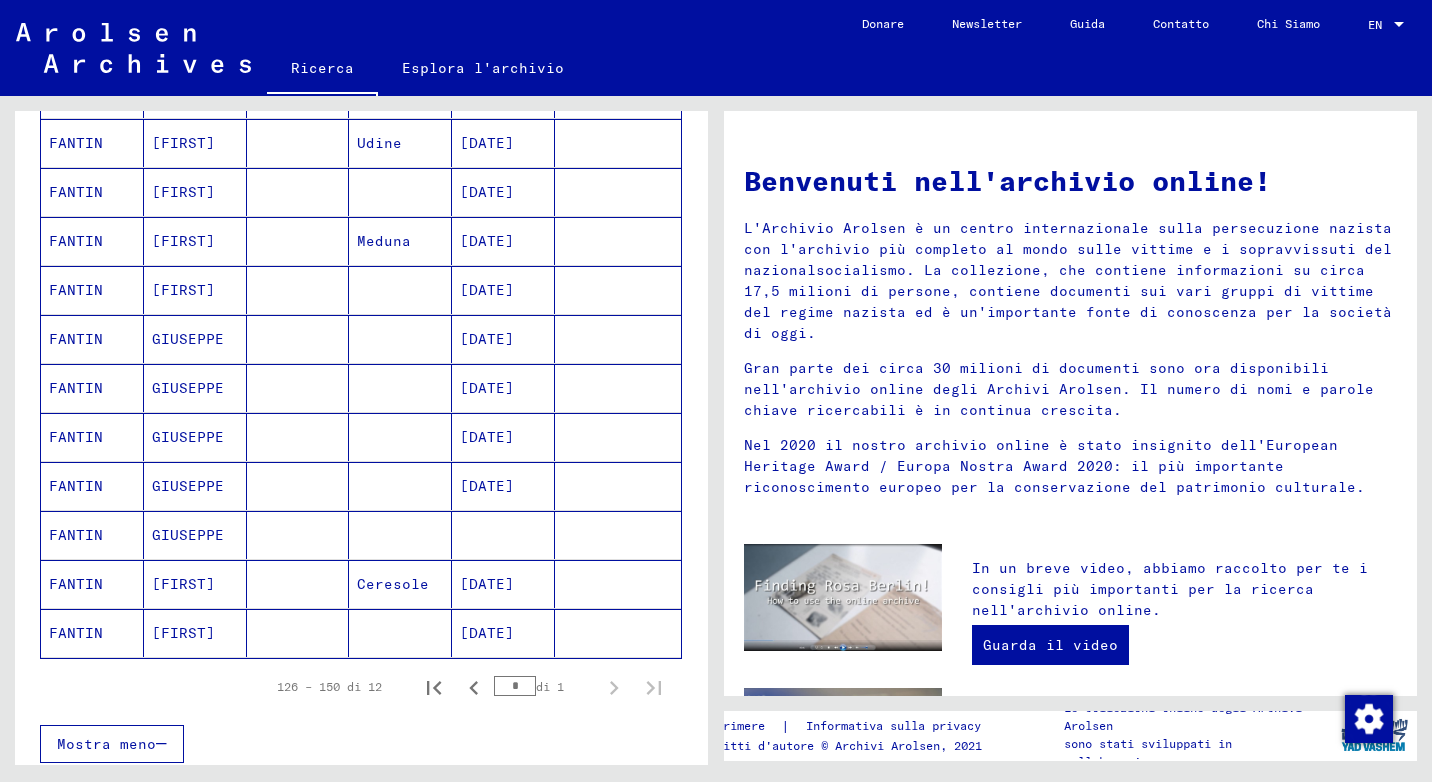 scroll, scrollTop: 400, scrollLeft: 0, axis: vertical 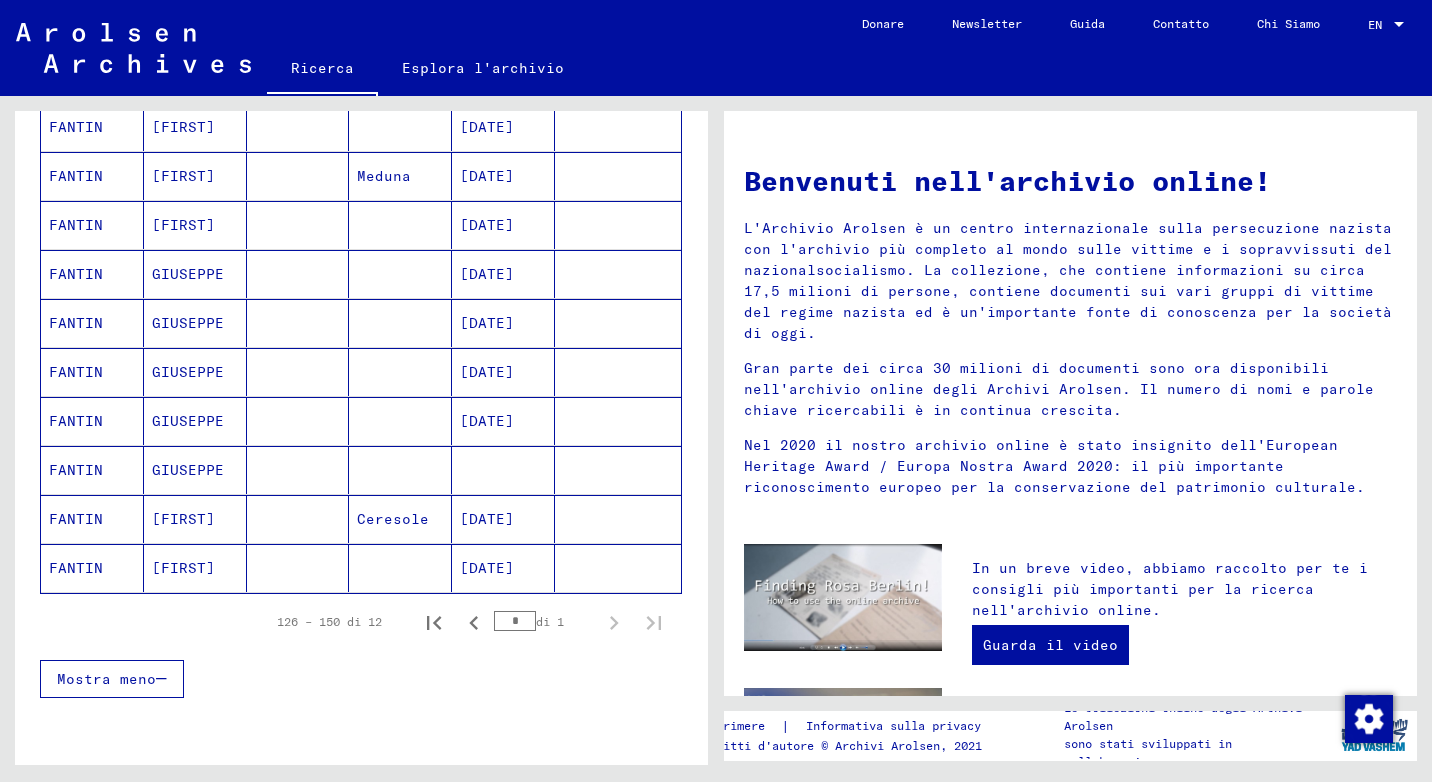 click on "GIUSEPPE" at bounding box center [195, 519] 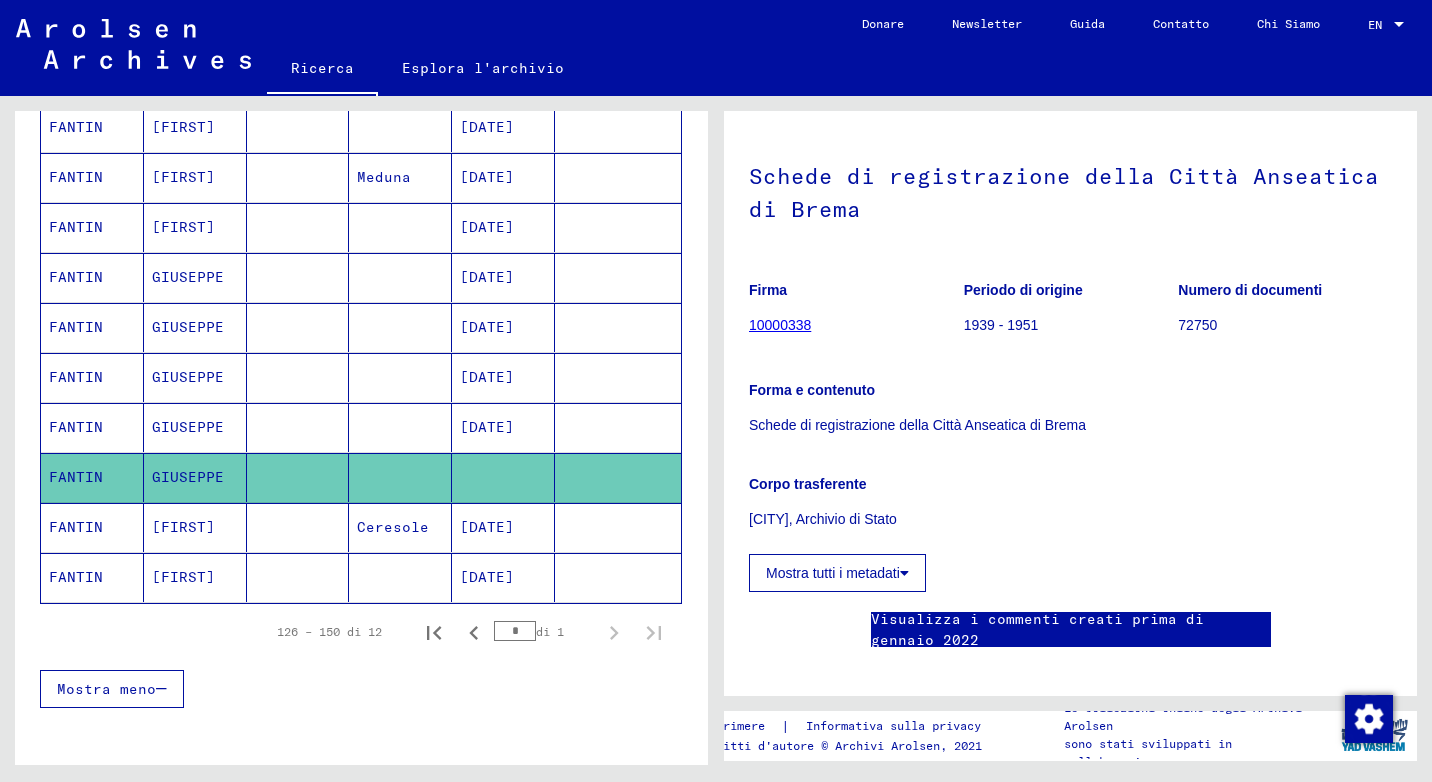 scroll, scrollTop: 146, scrollLeft: 0, axis: vertical 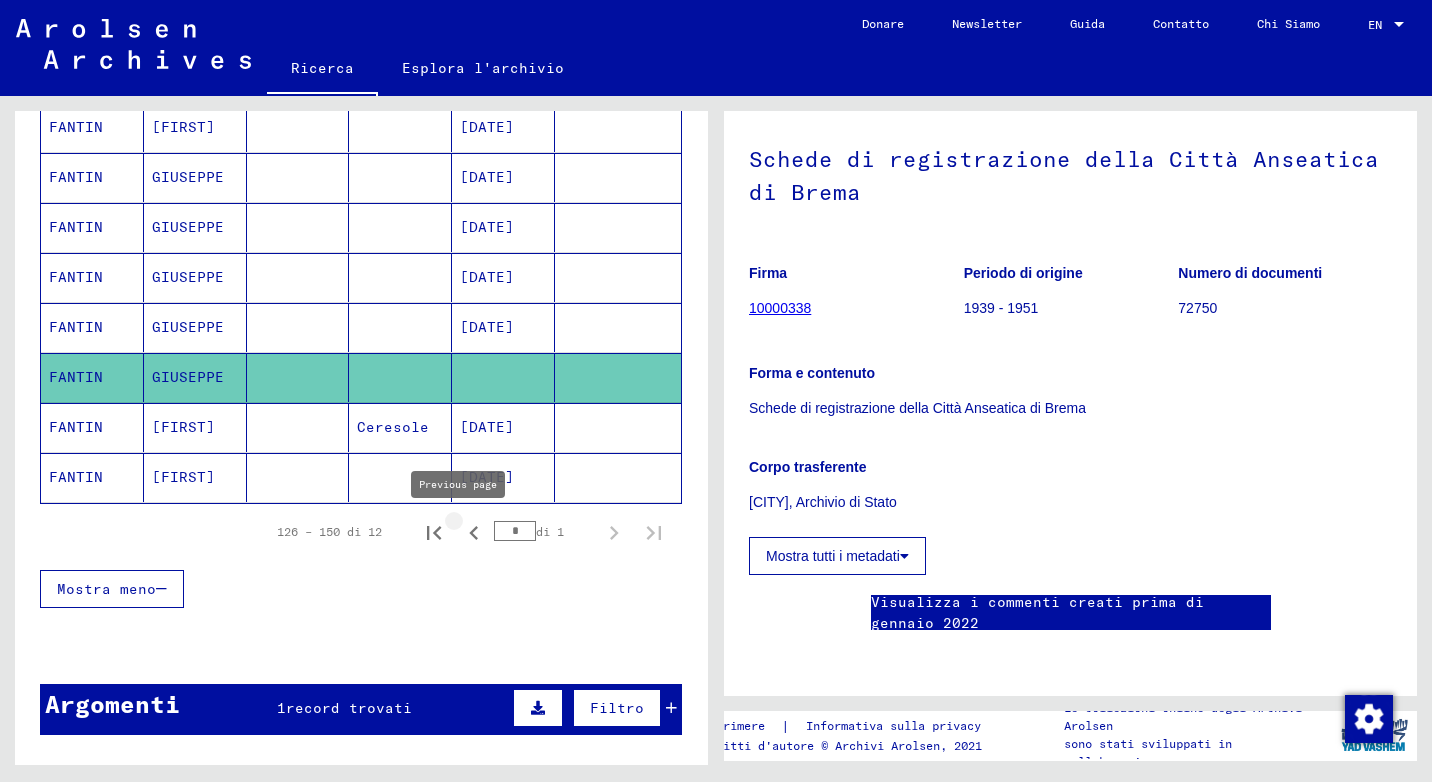 click 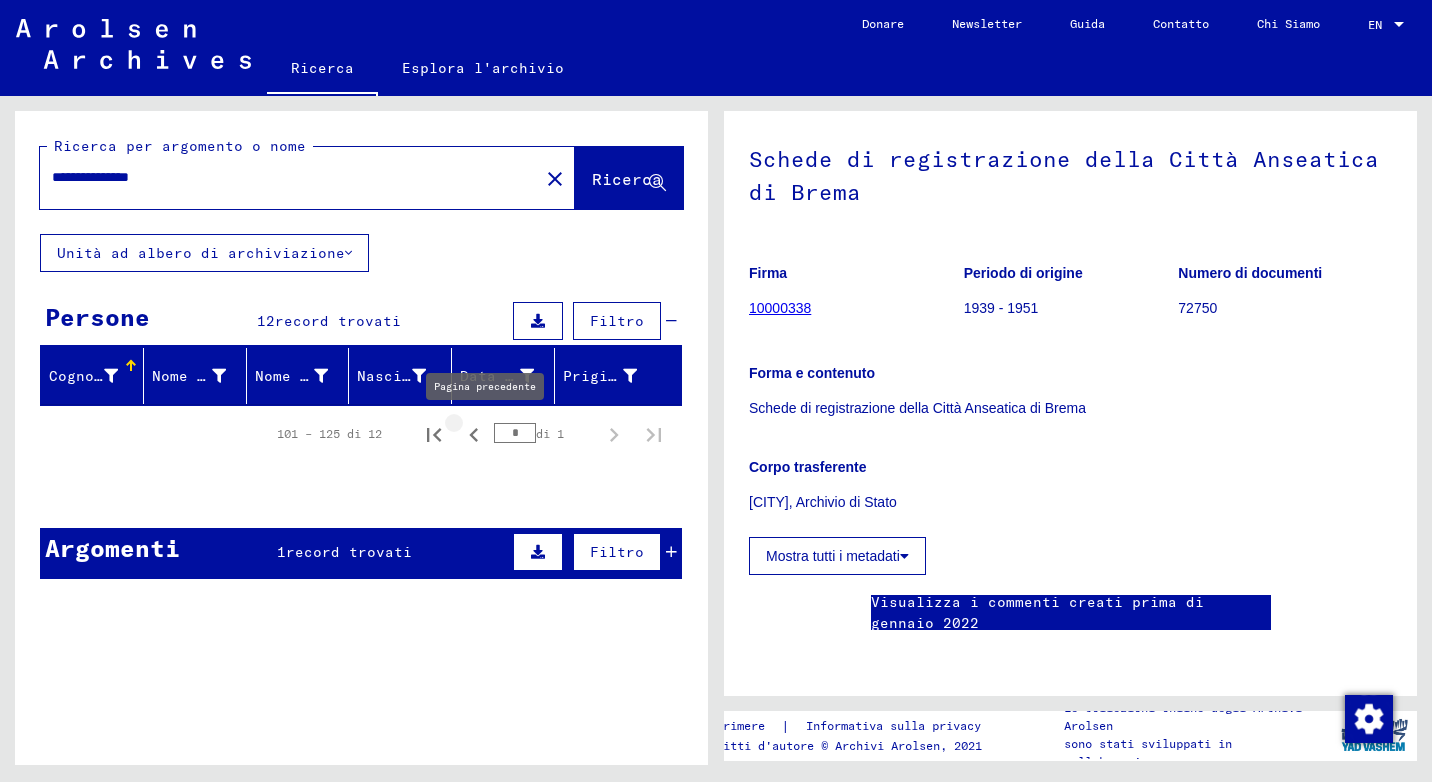 click 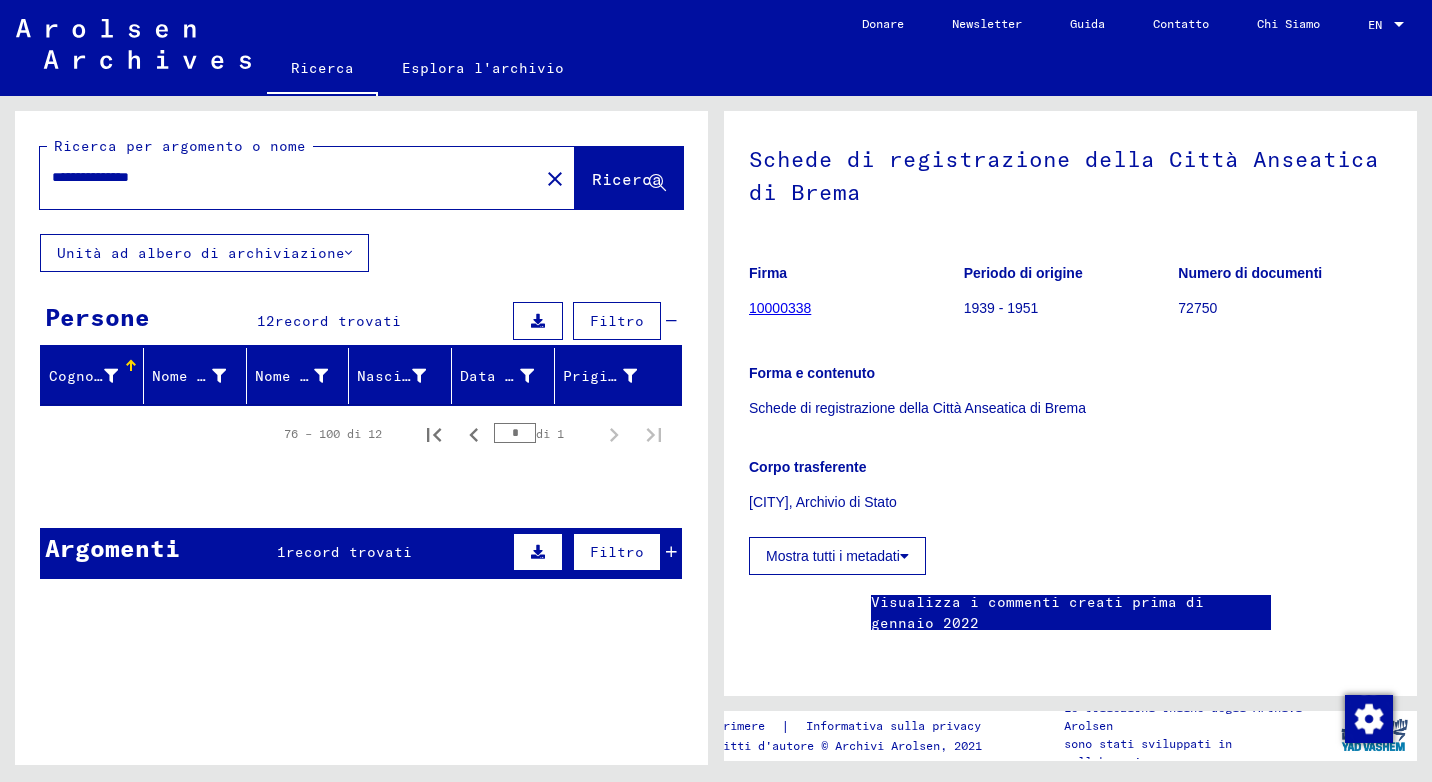 drag, startPoint x: 115, startPoint y: 176, endPoint x: 538, endPoint y: 190, distance: 423.23163 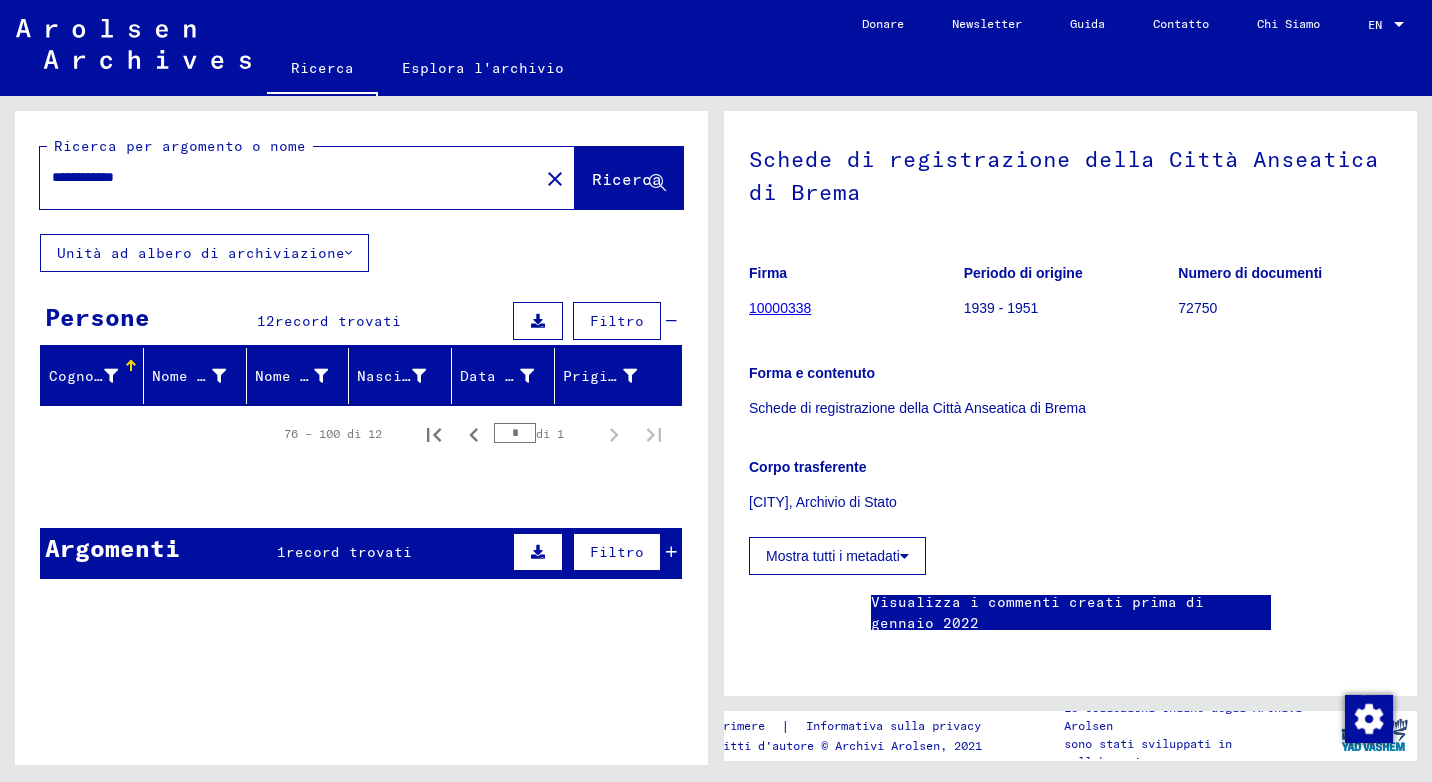 type on "**********" 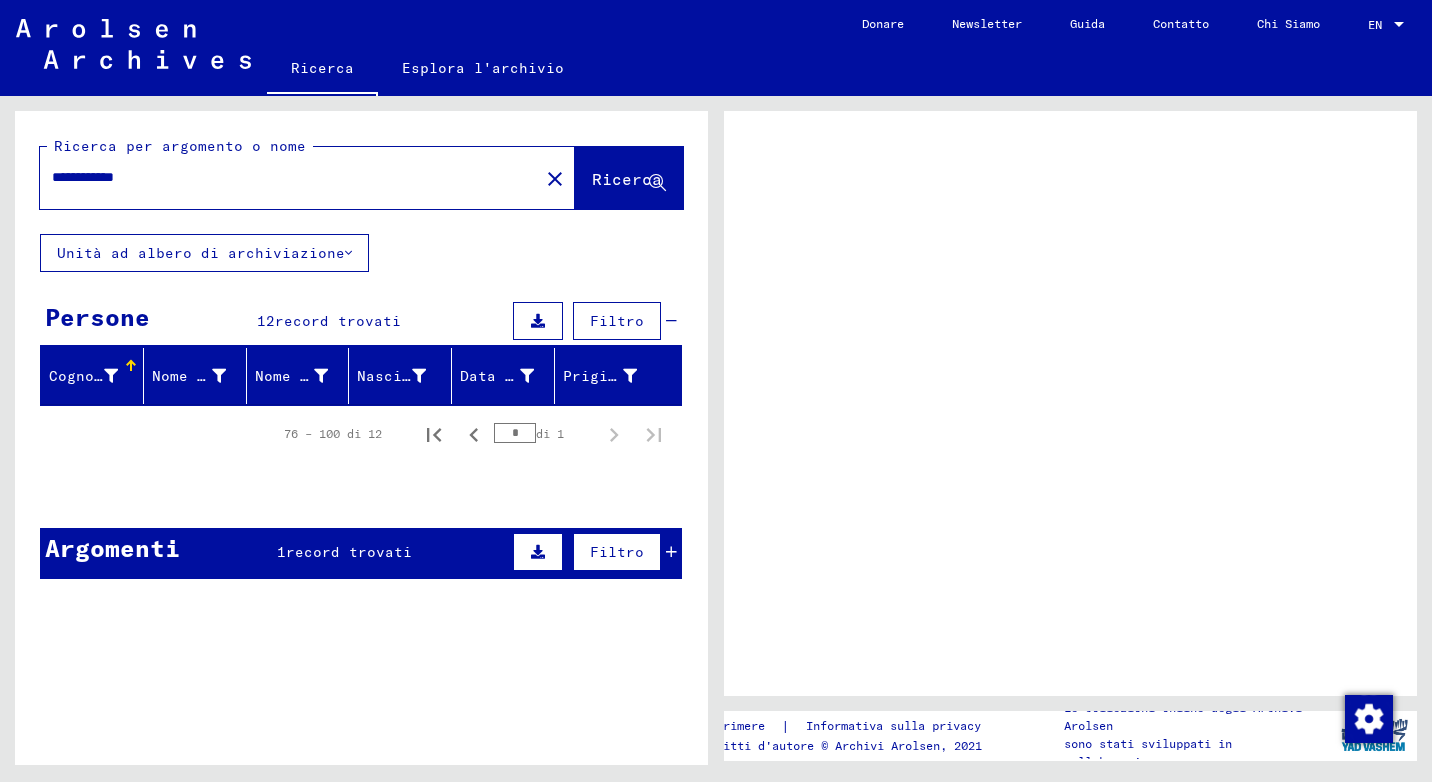 scroll, scrollTop: 0, scrollLeft: 0, axis: both 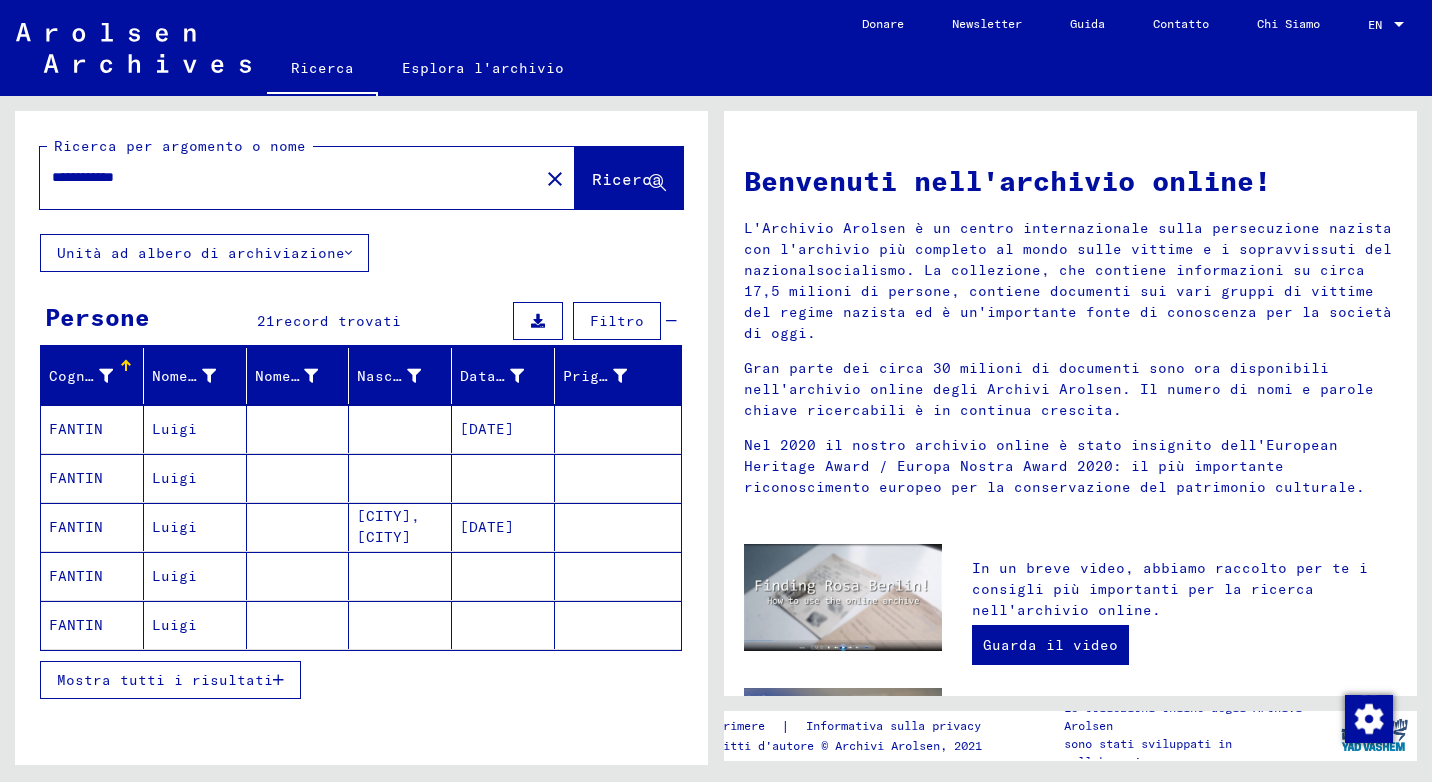 click on "Mostra tutti i risultati" at bounding box center [165, 680] 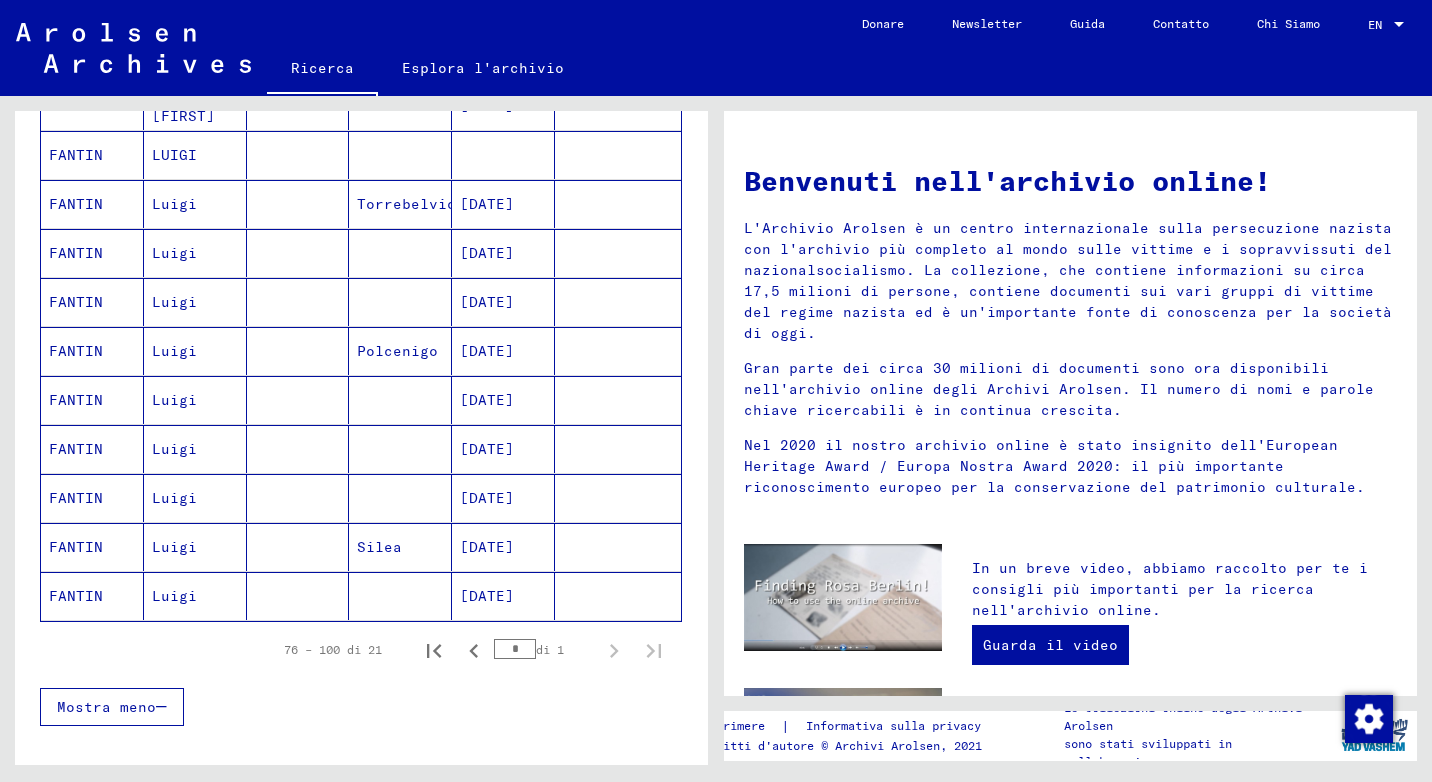 scroll, scrollTop: 923, scrollLeft: 0, axis: vertical 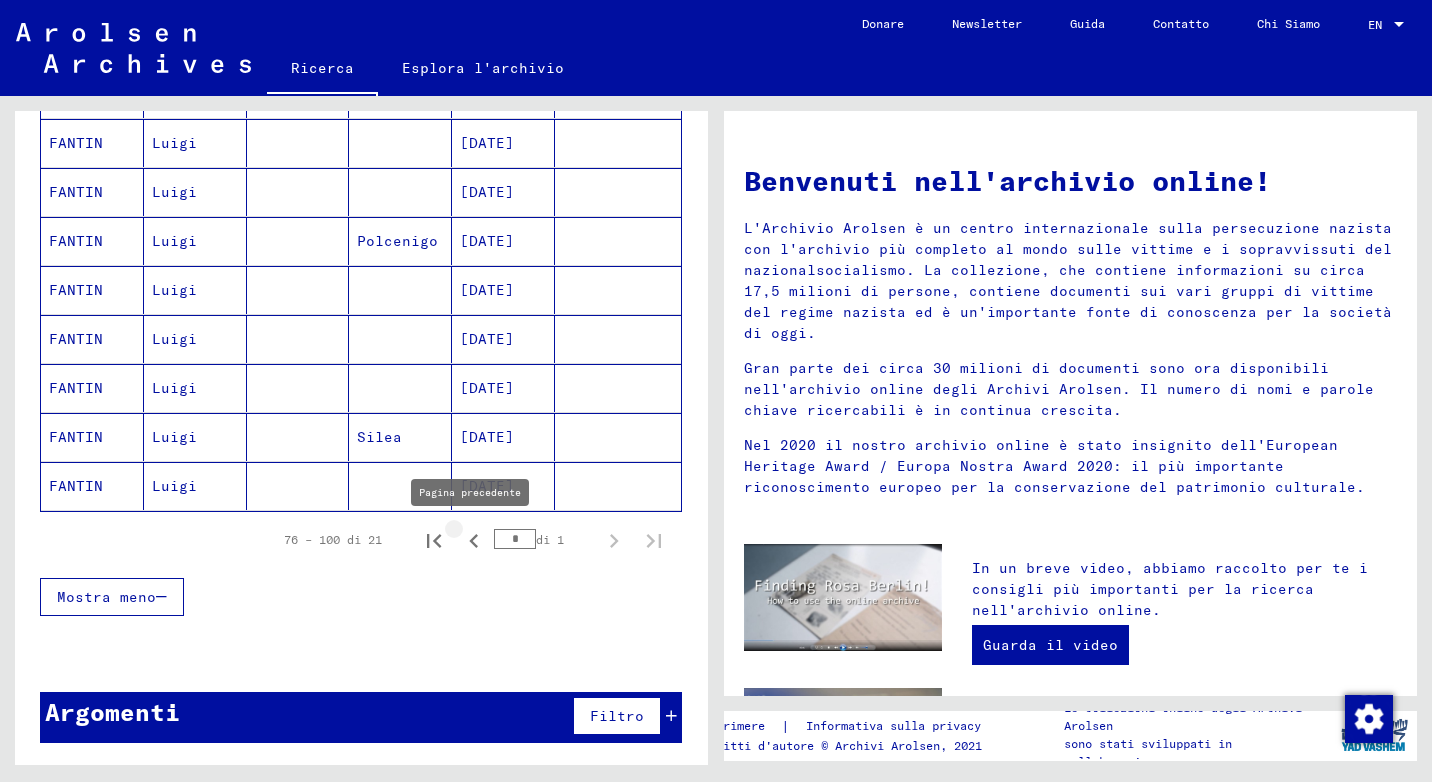 click 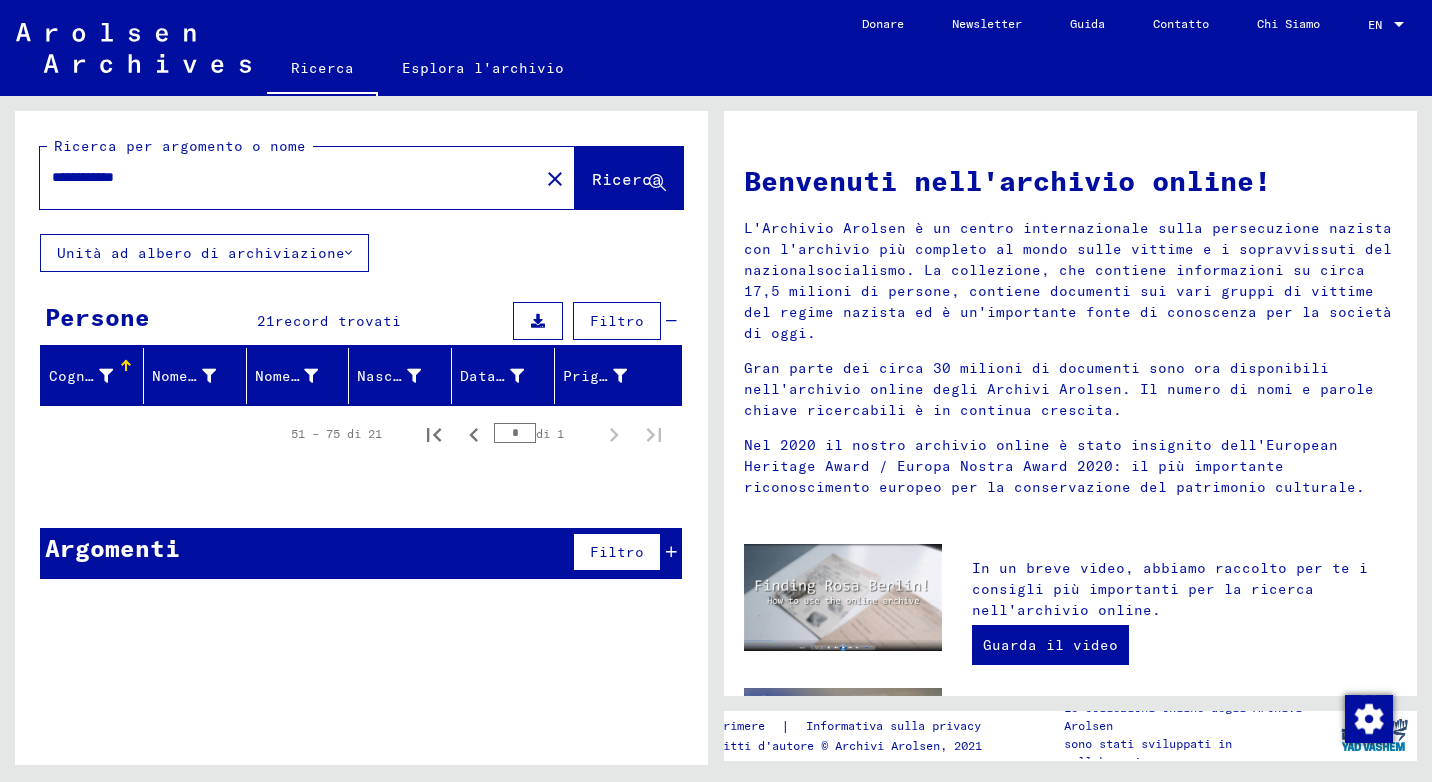 drag, startPoint x: 116, startPoint y: 170, endPoint x: 259, endPoint y: 198, distance: 145.71547 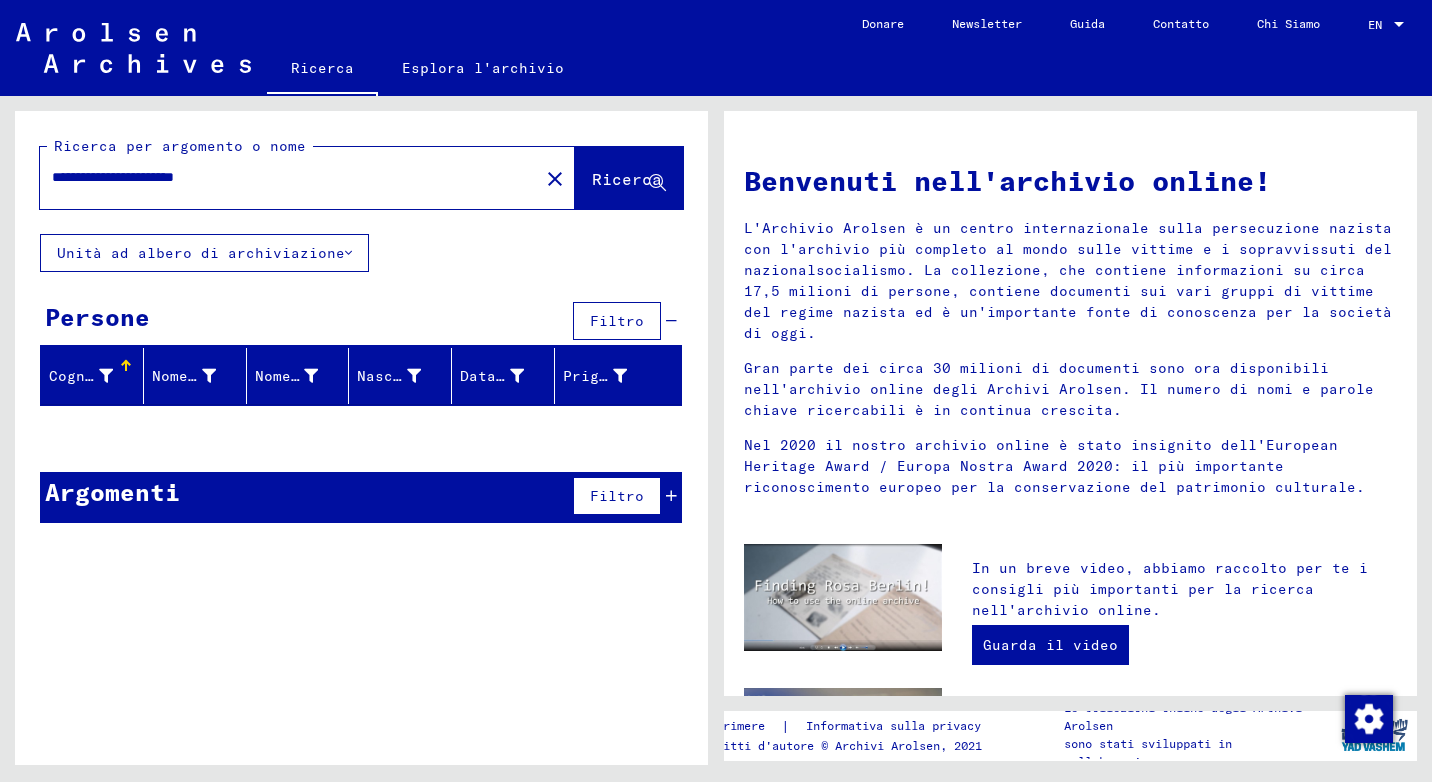 drag, startPoint x: 191, startPoint y: 173, endPoint x: 460, endPoint y: 183, distance: 269.18582 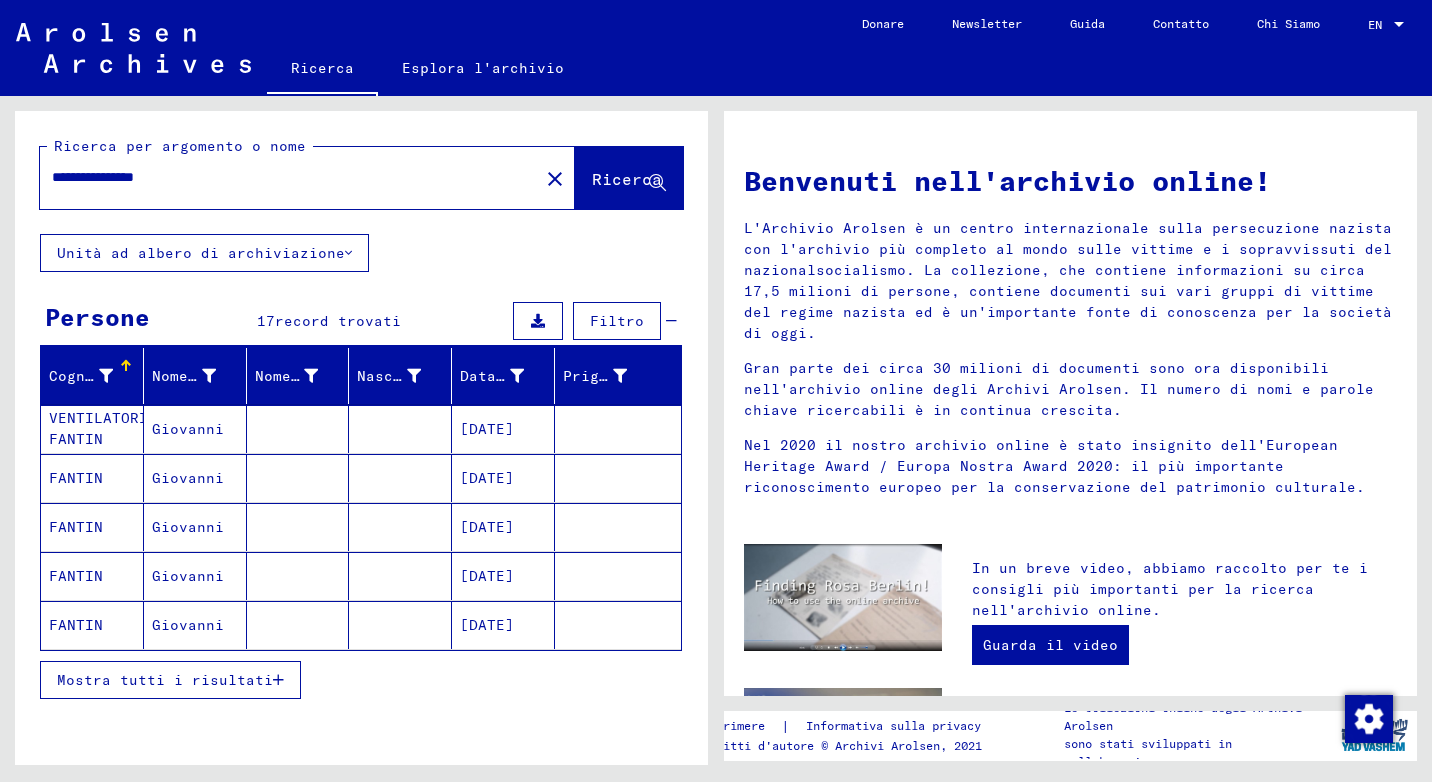 drag, startPoint x: 106, startPoint y: 177, endPoint x: -4, endPoint y: 156, distance: 111.9866 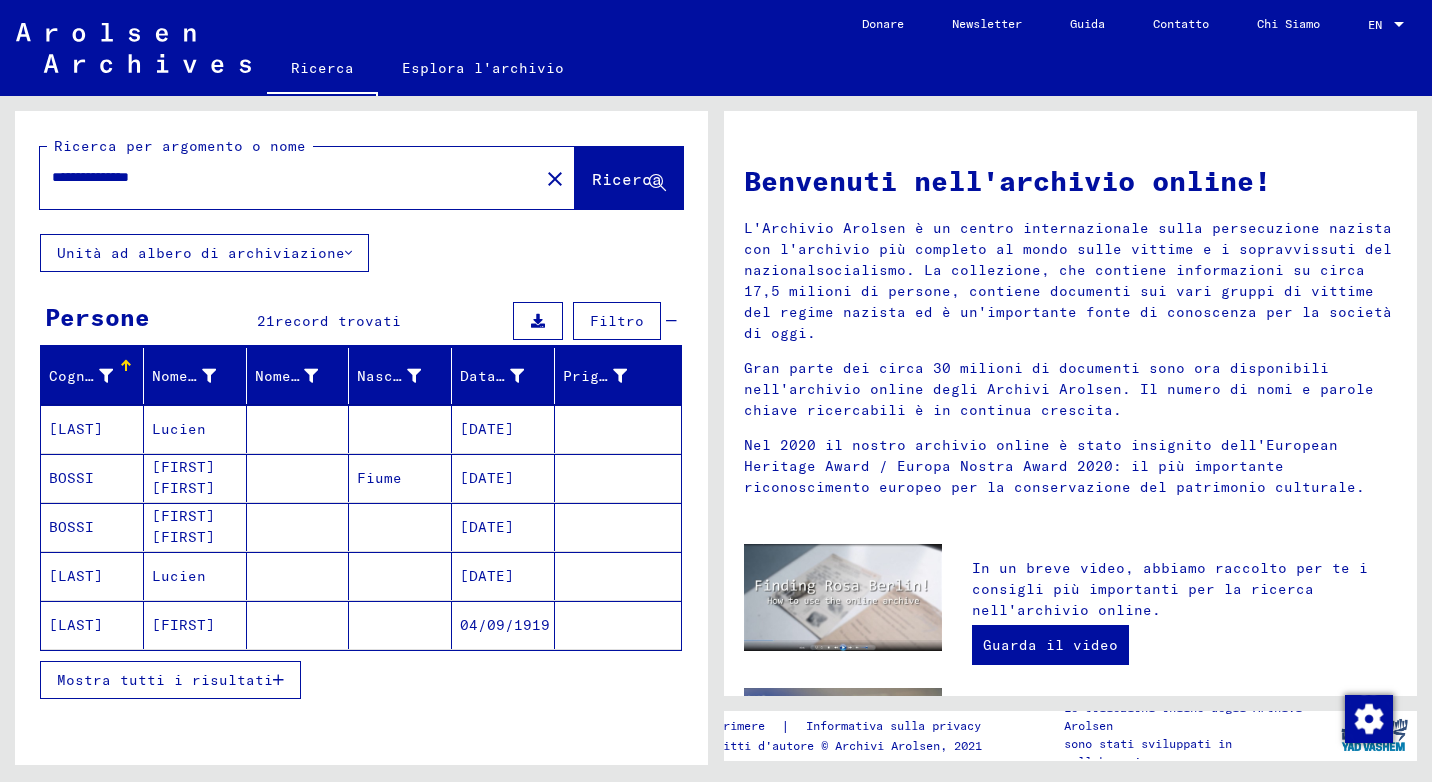 drag, startPoint x: 98, startPoint y: 174, endPoint x: 337, endPoint y: 175, distance: 239.00209 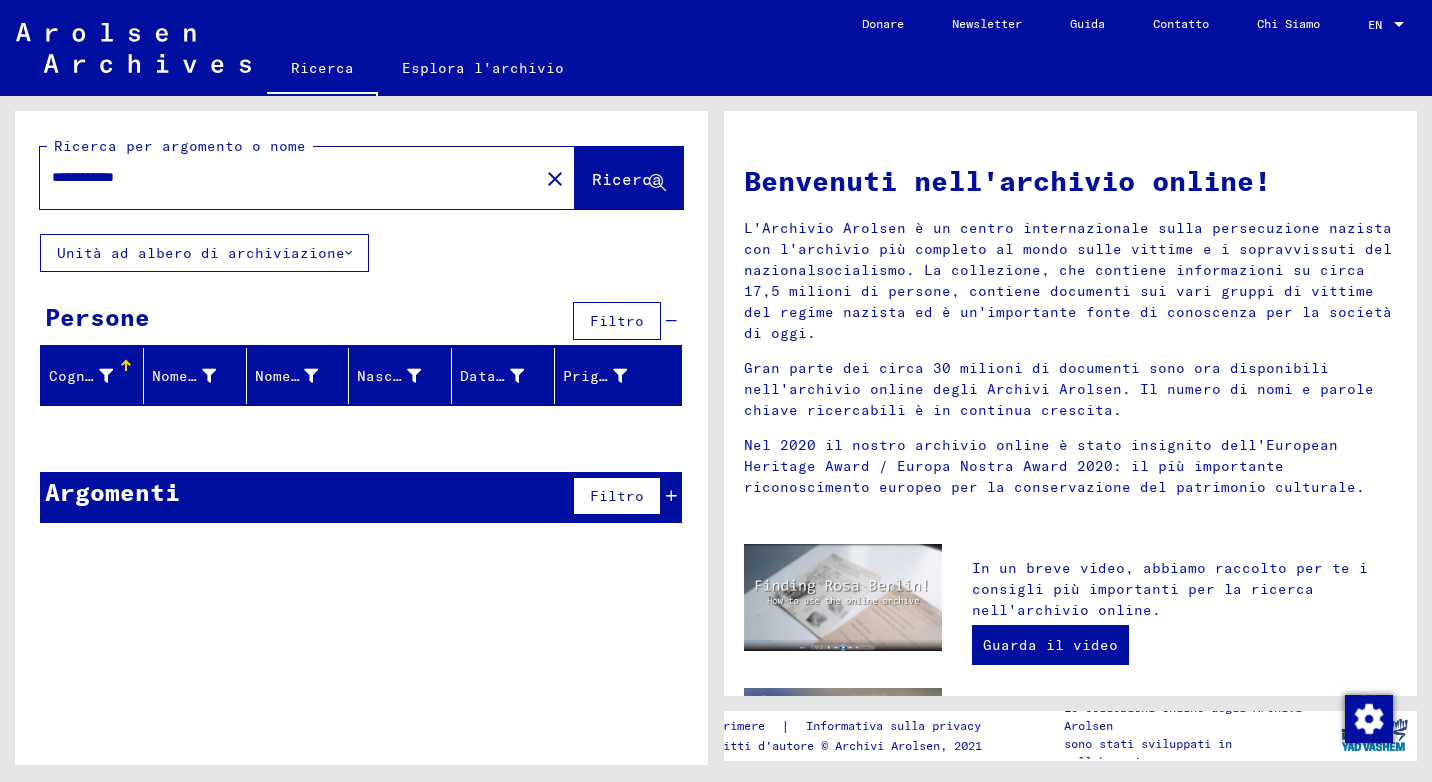 drag, startPoint x: 198, startPoint y: 186, endPoint x: 0, endPoint y: 127, distance: 206.60349 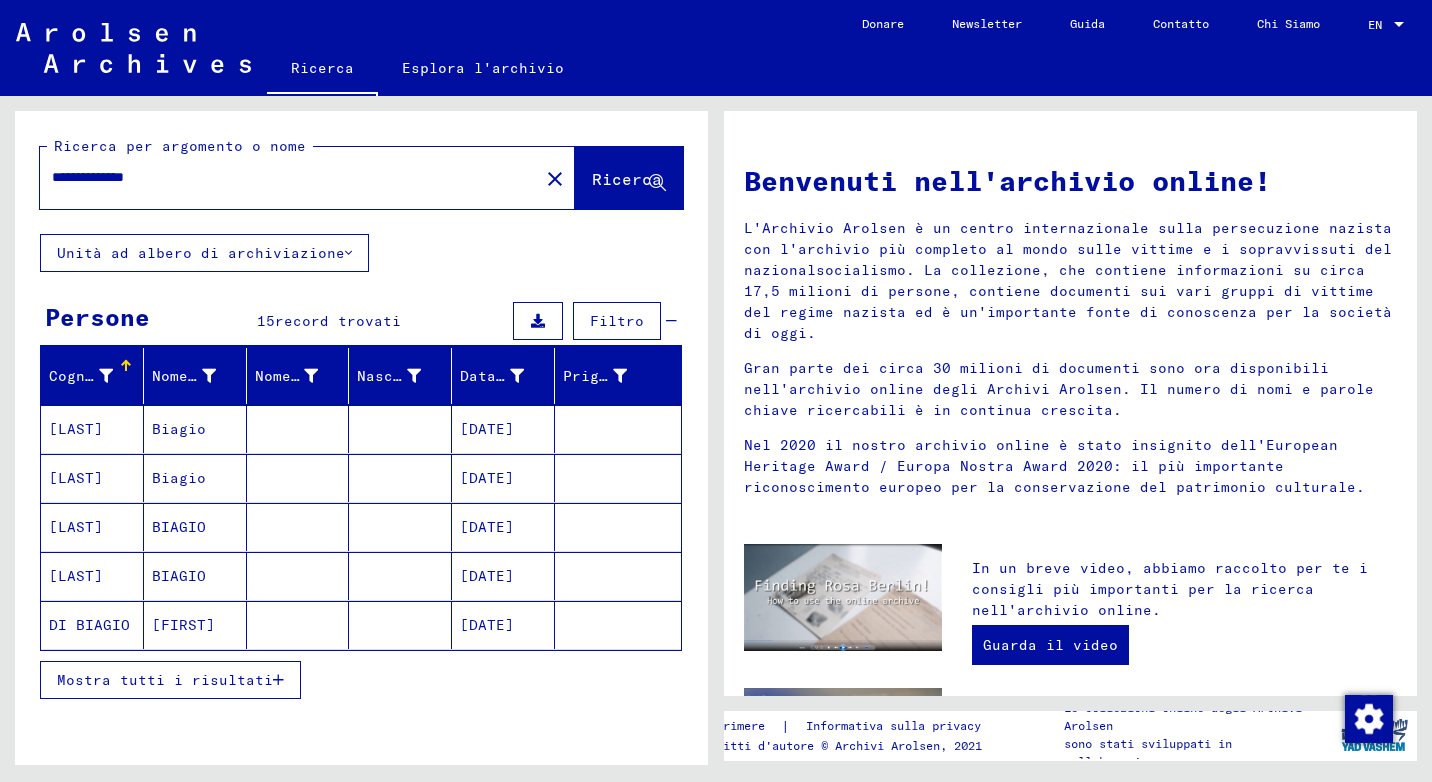click on "Mostra tutti i risultati" at bounding box center [170, 680] 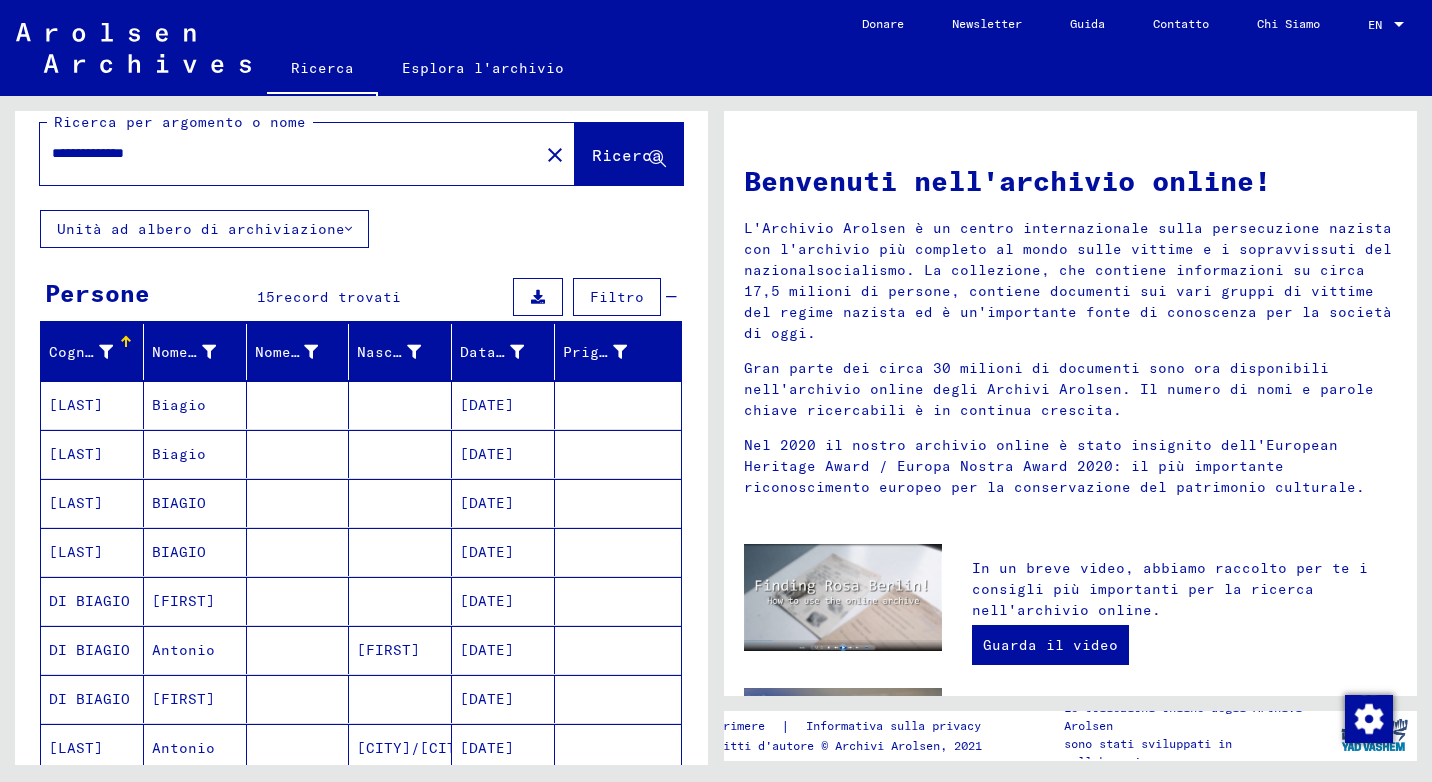 scroll, scrollTop: 0, scrollLeft: 0, axis: both 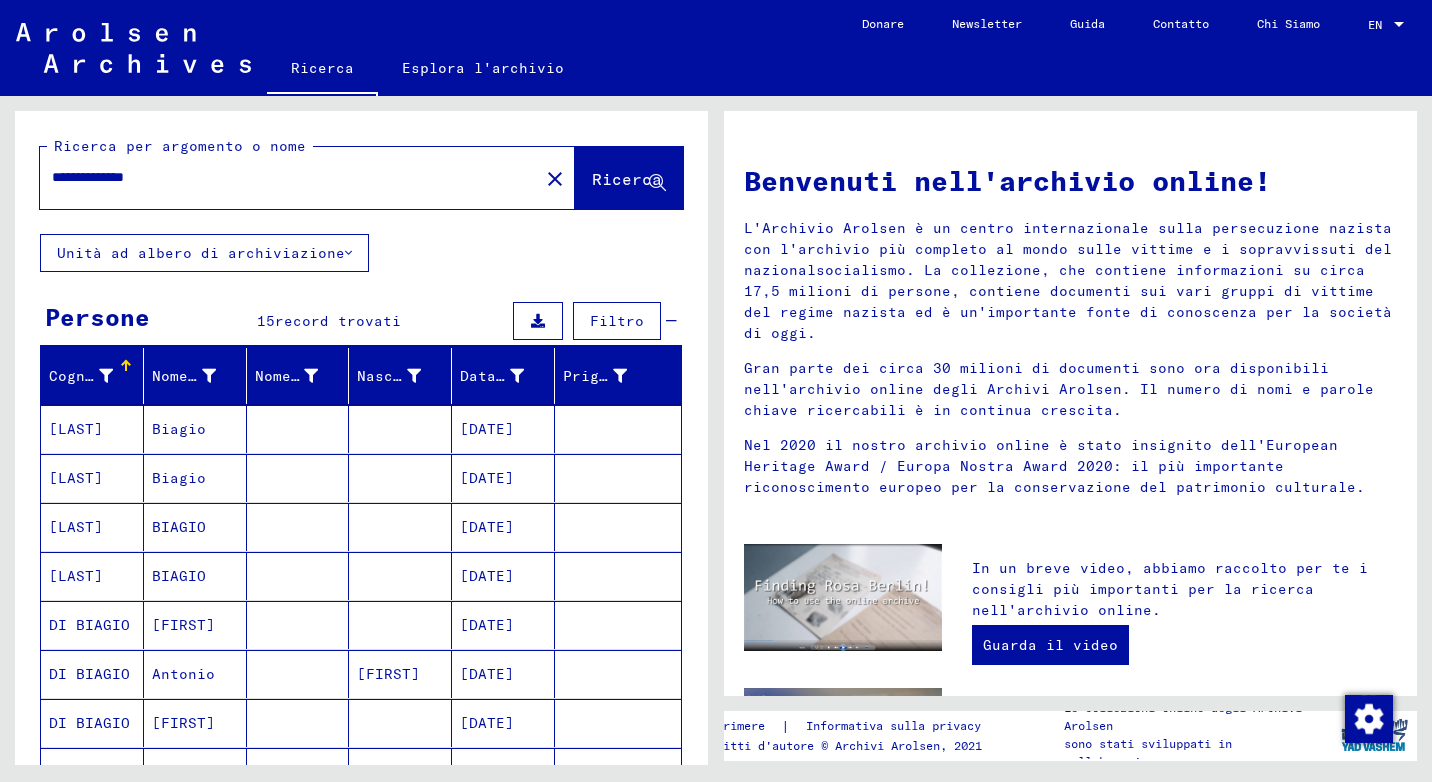 drag, startPoint x: 194, startPoint y: 170, endPoint x: -4, endPoint y: 167, distance: 198.02272 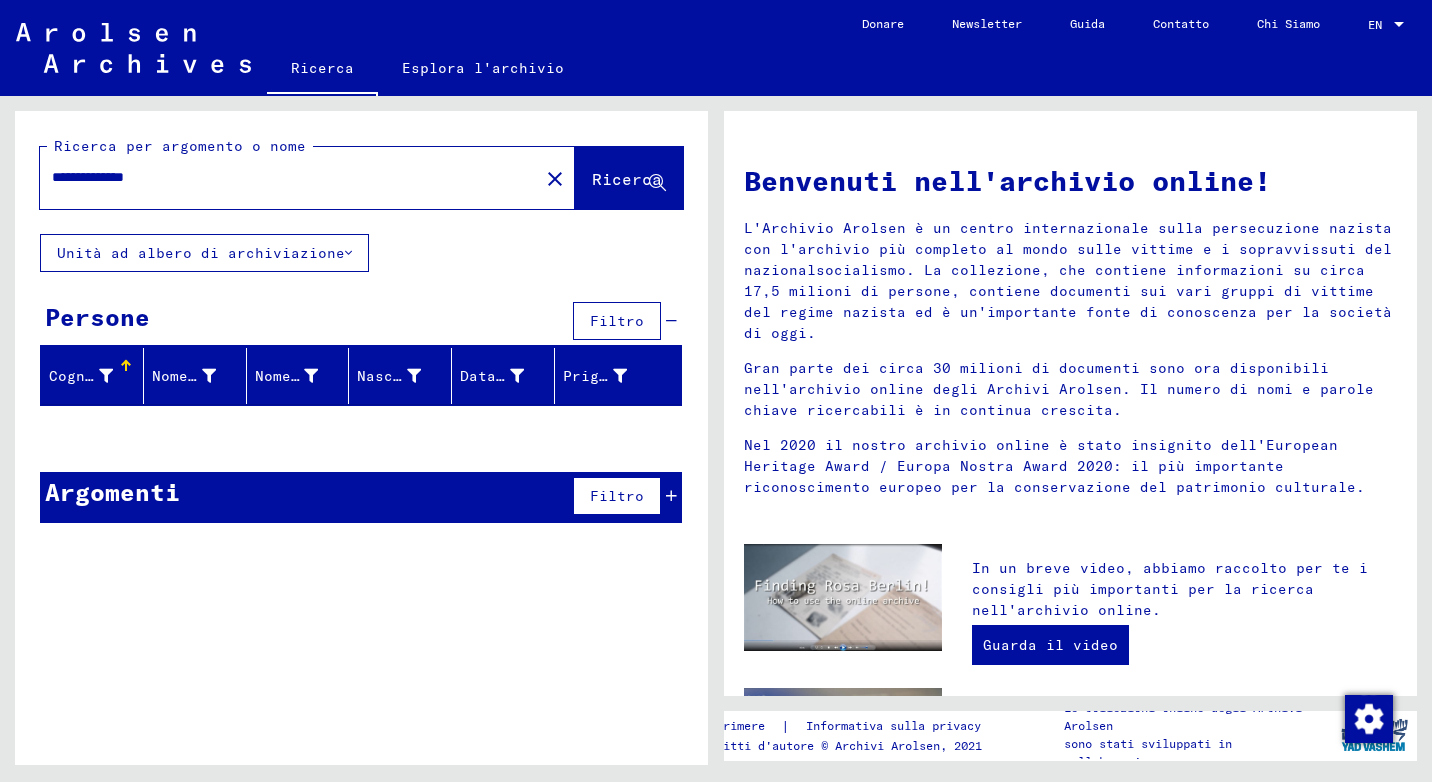 drag, startPoint x: 110, startPoint y: 174, endPoint x: -4, endPoint y: 155, distance: 115.57249 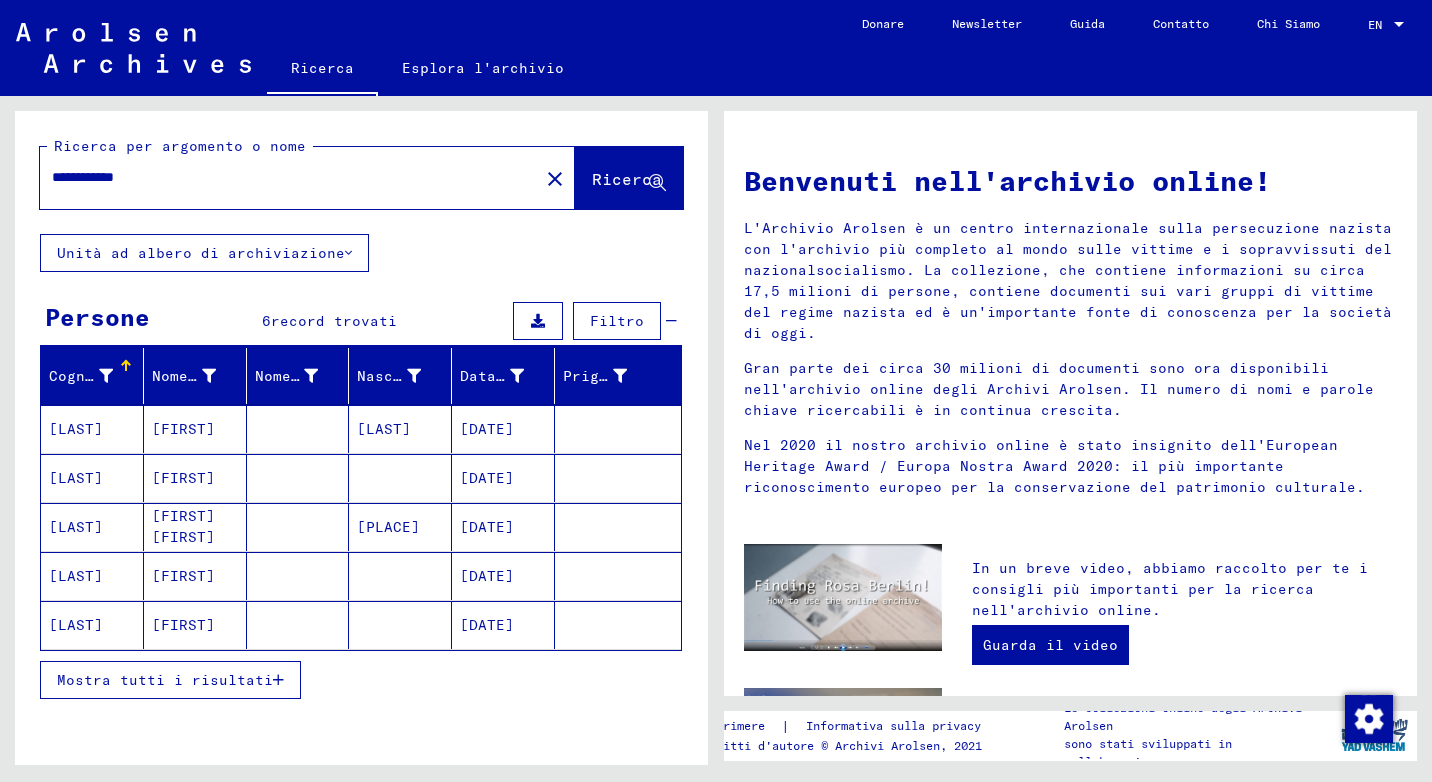 click on "Mostra tutti i risultati" at bounding box center [165, 680] 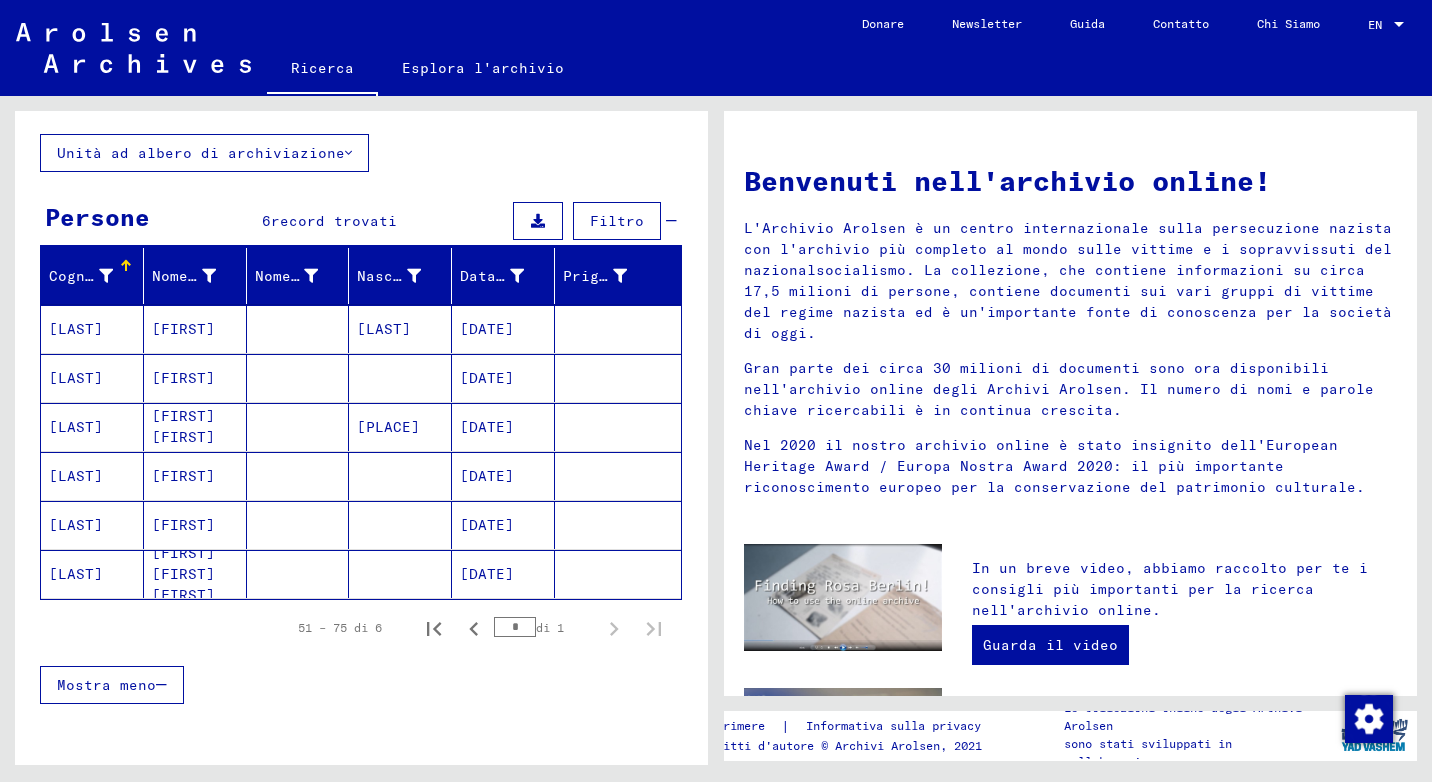 scroll, scrollTop: 0, scrollLeft: 0, axis: both 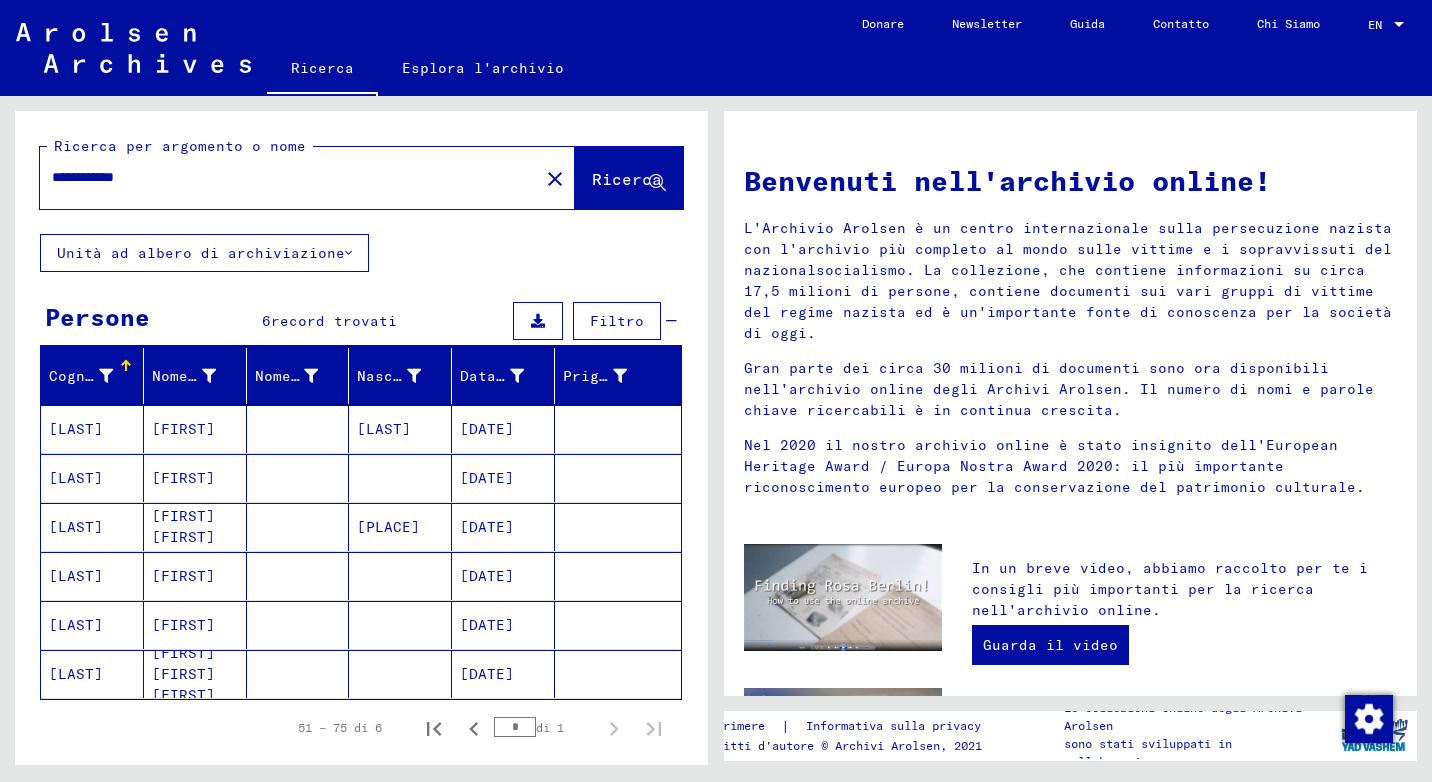 drag, startPoint x: 206, startPoint y: 178, endPoint x: -4, endPoint y: 120, distance: 217.86234 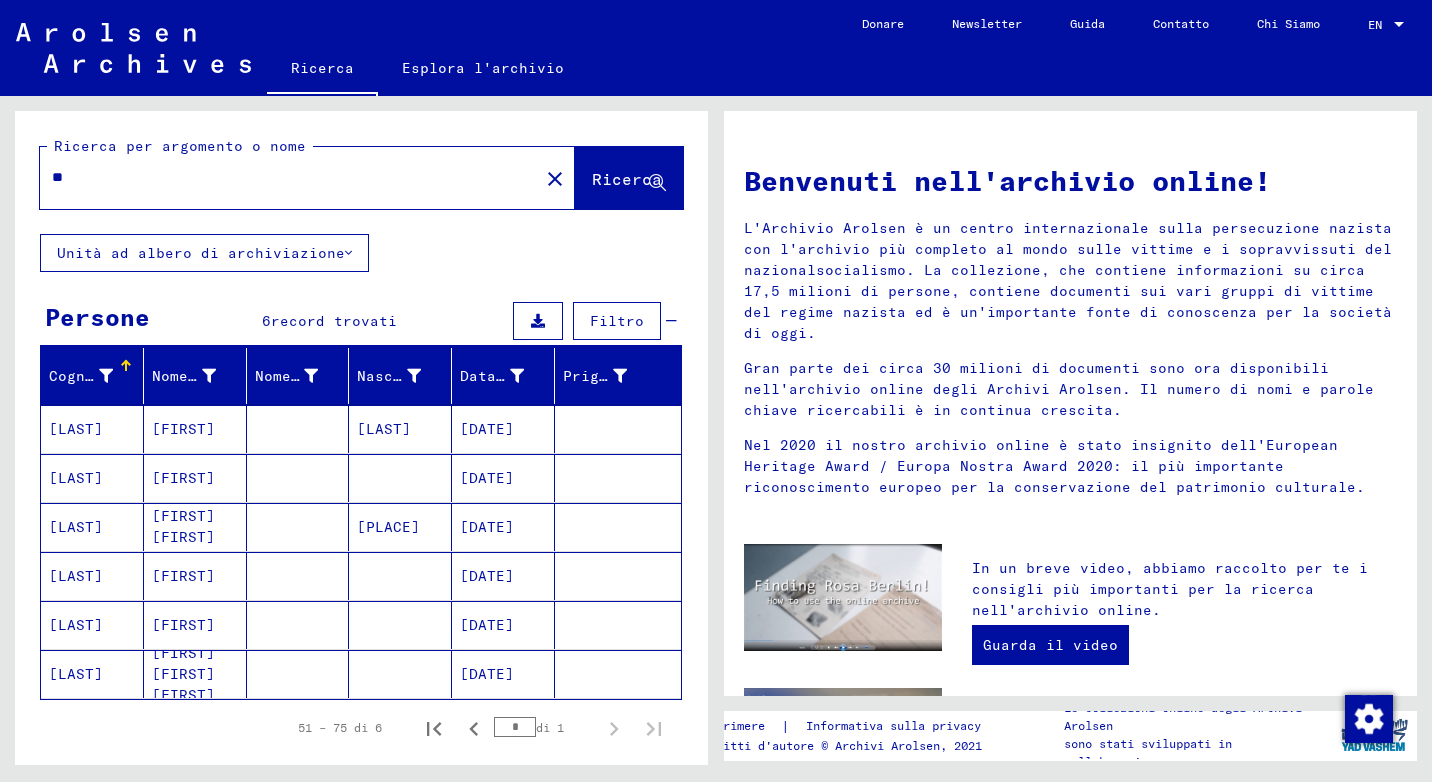 type on "*" 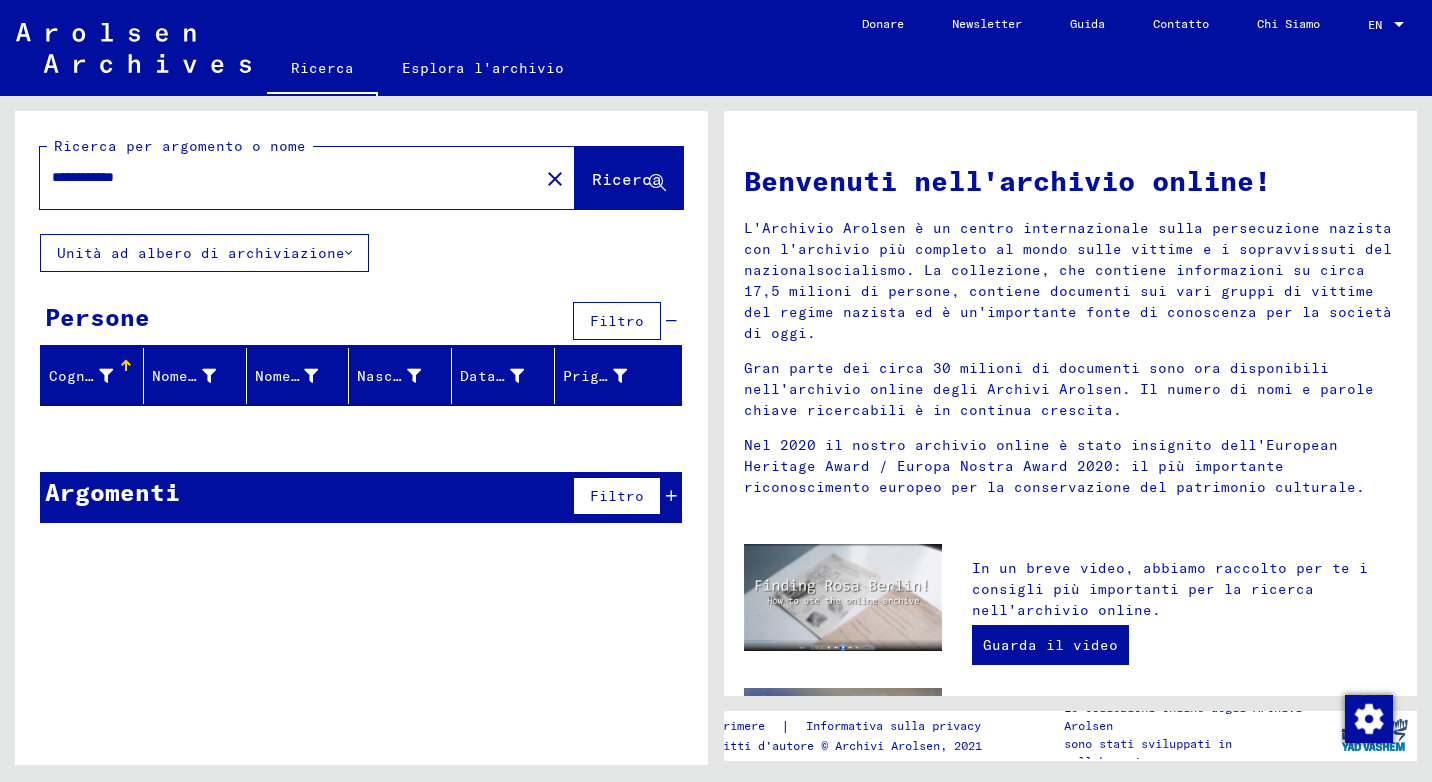 drag, startPoint x: 114, startPoint y: 173, endPoint x: 481, endPoint y: 208, distance: 368.66516 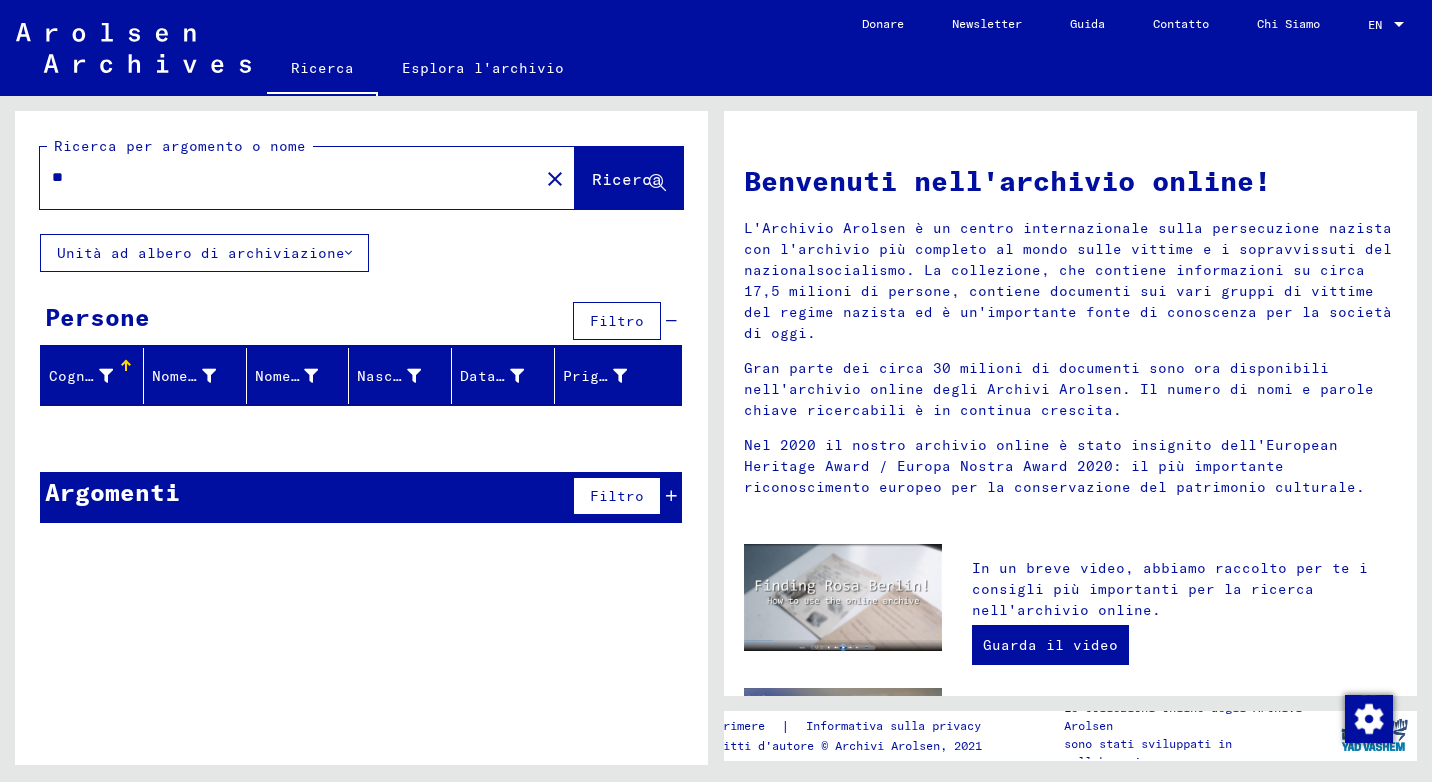 type on "*" 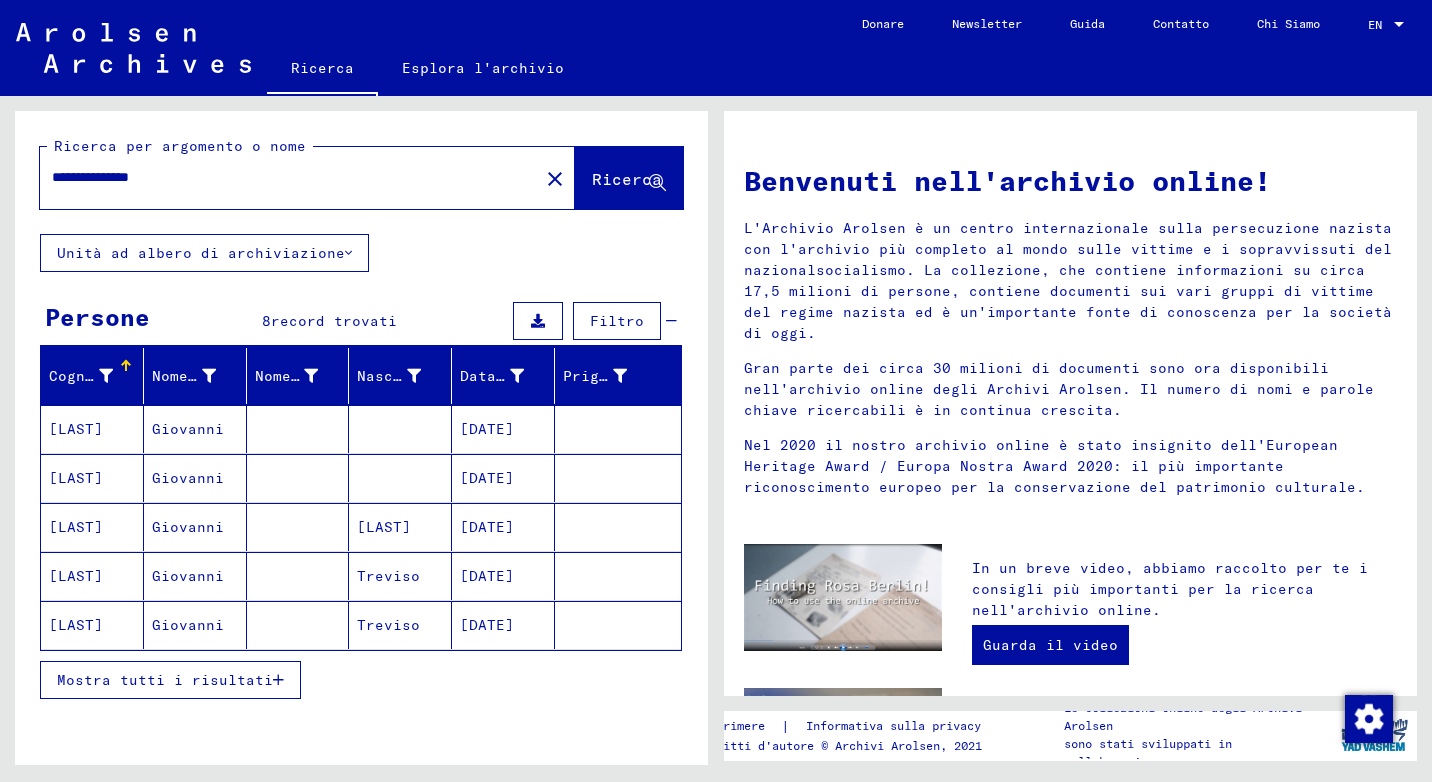 click on "Mostra tutti i risultati" at bounding box center [170, 680] 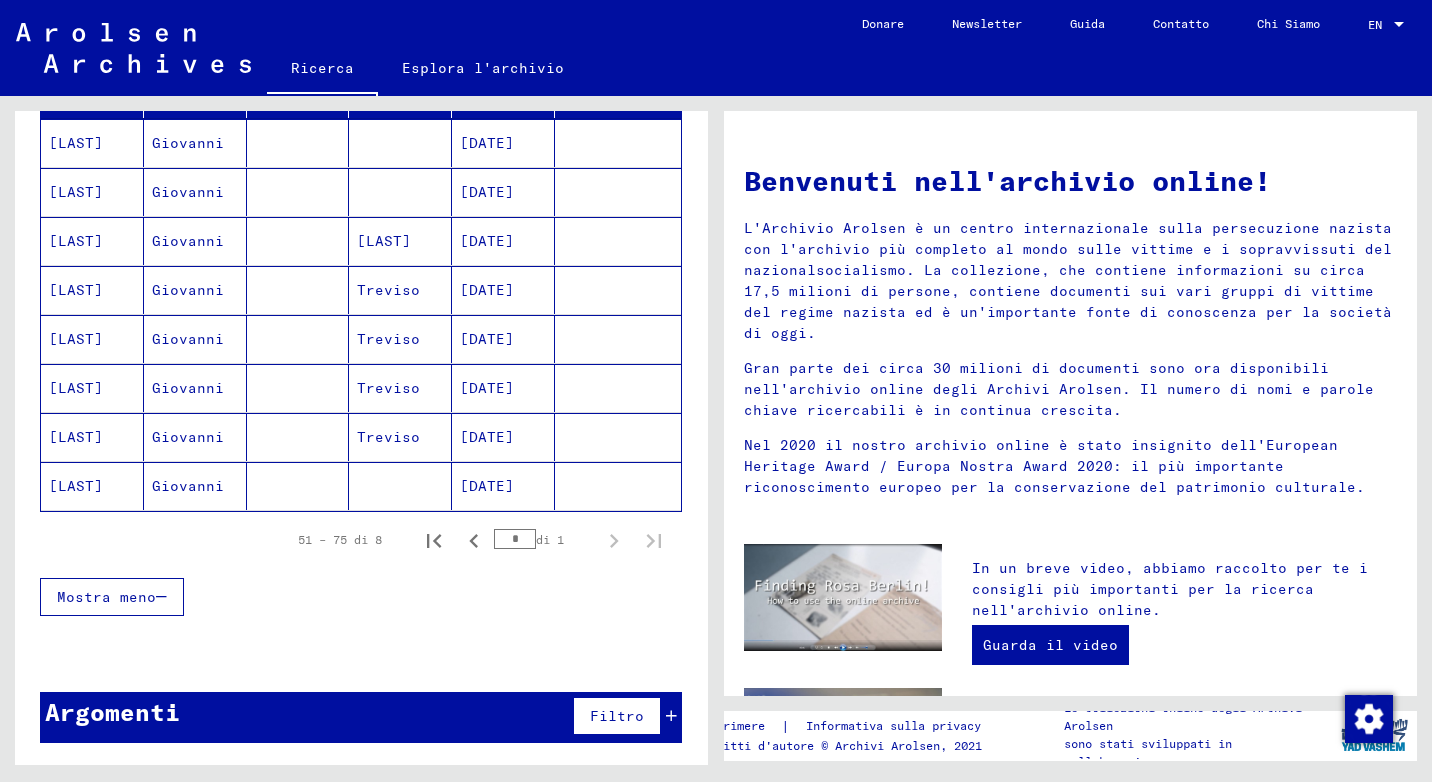 scroll, scrollTop: 0, scrollLeft: 0, axis: both 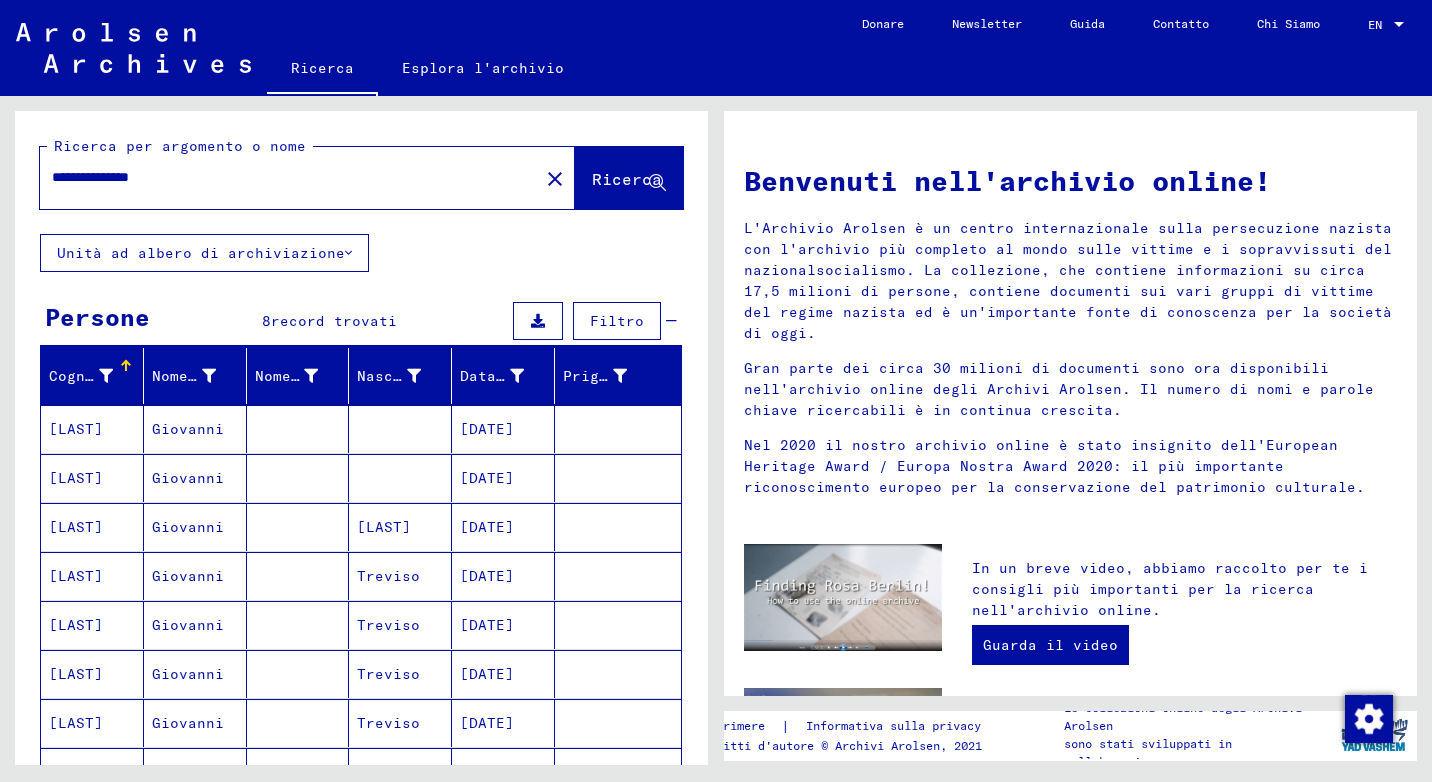 drag, startPoint x: 102, startPoint y: 179, endPoint x: 0, endPoint y: 150, distance: 106.04244 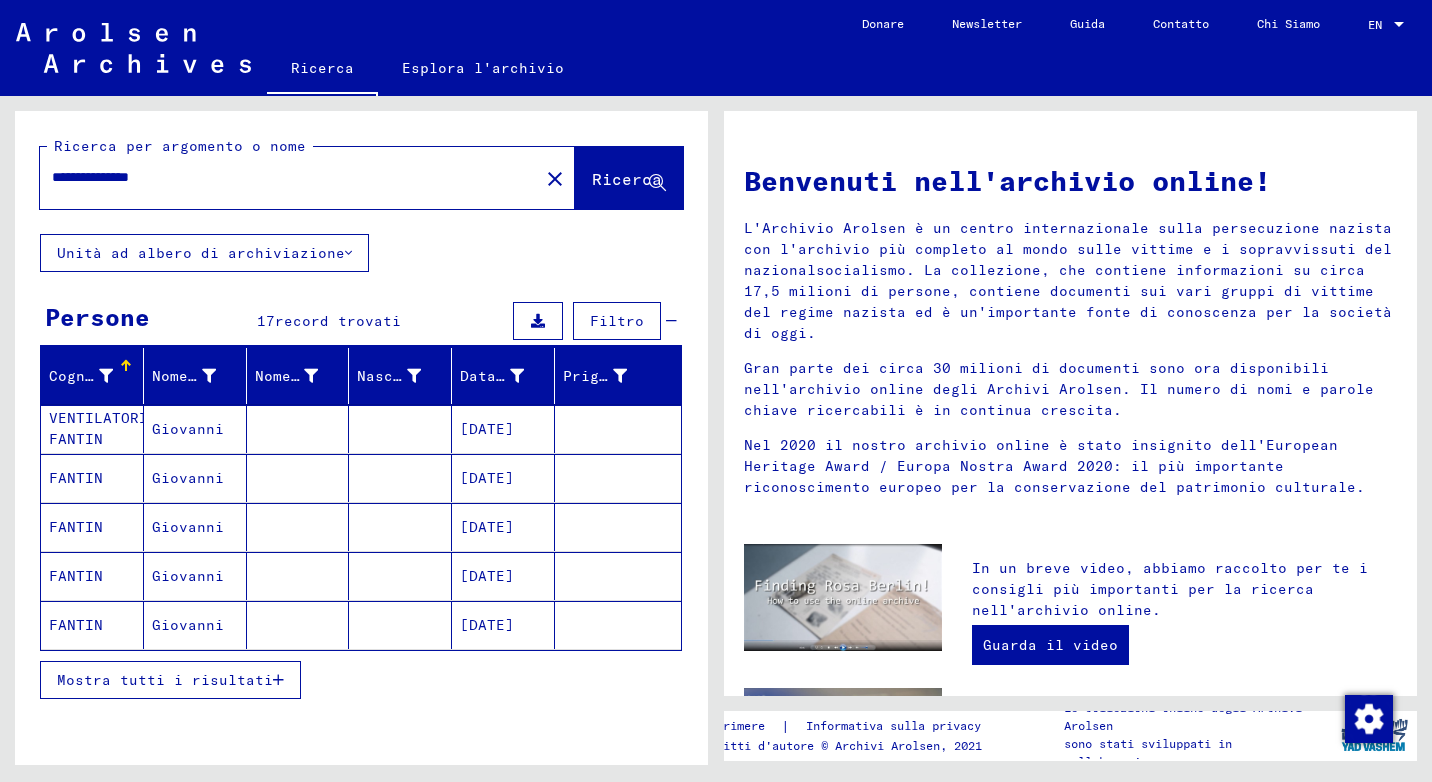 click on "Mostra tutti i risultati" at bounding box center [361, 680] 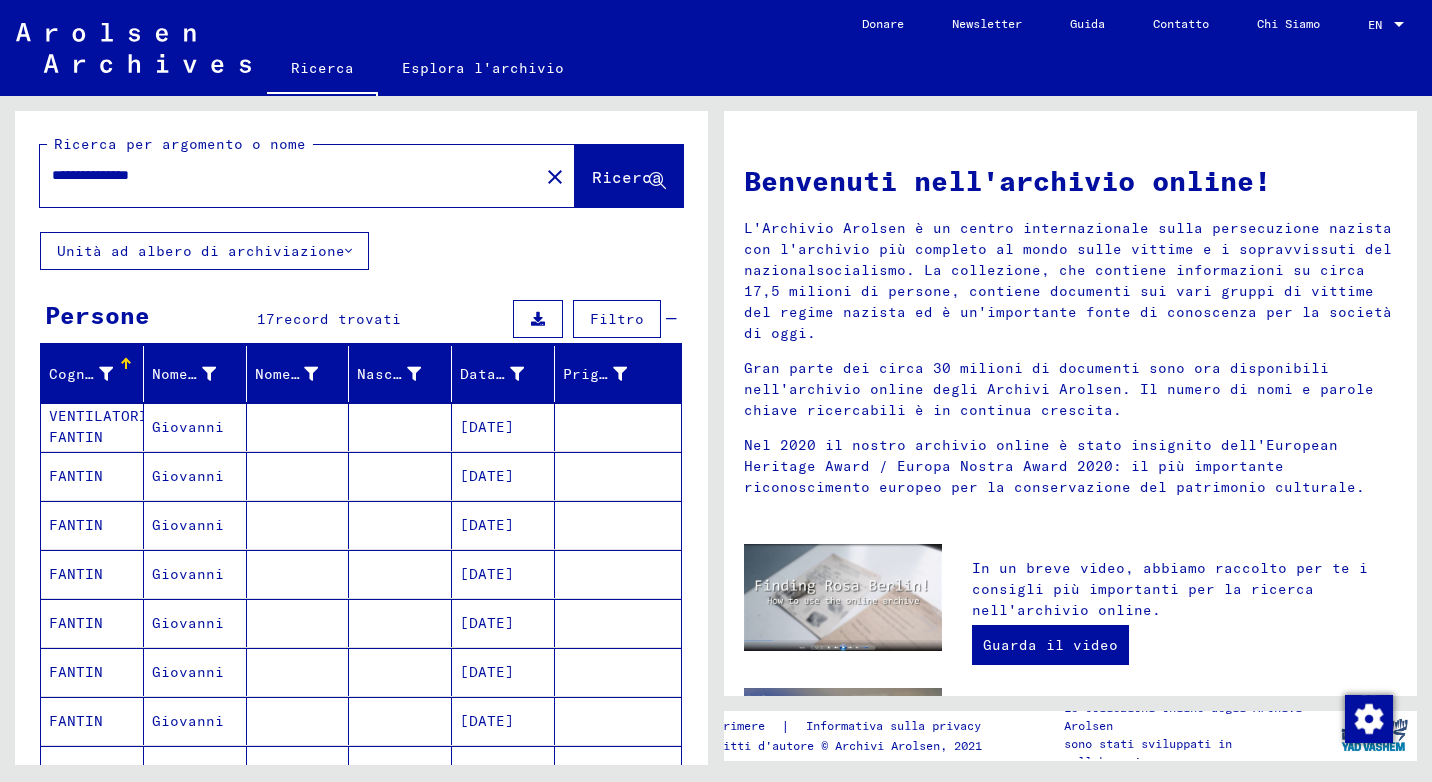 scroll, scrollTop: 0, scrollLeft: 0, axis: both 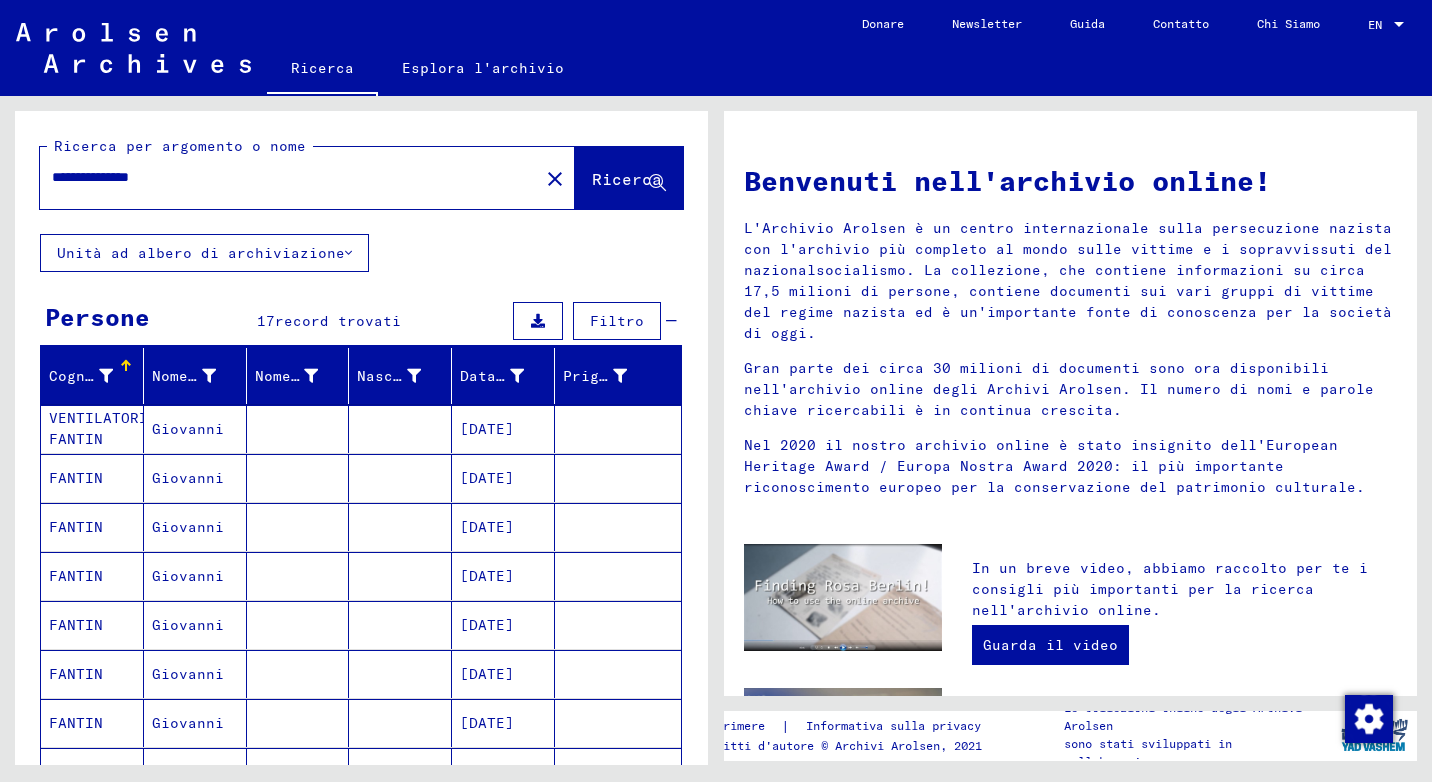 drag, startPoint x: 124, startPoint y: 183, endPoint x: 320, endPoint y: 172, distance: 196.30843 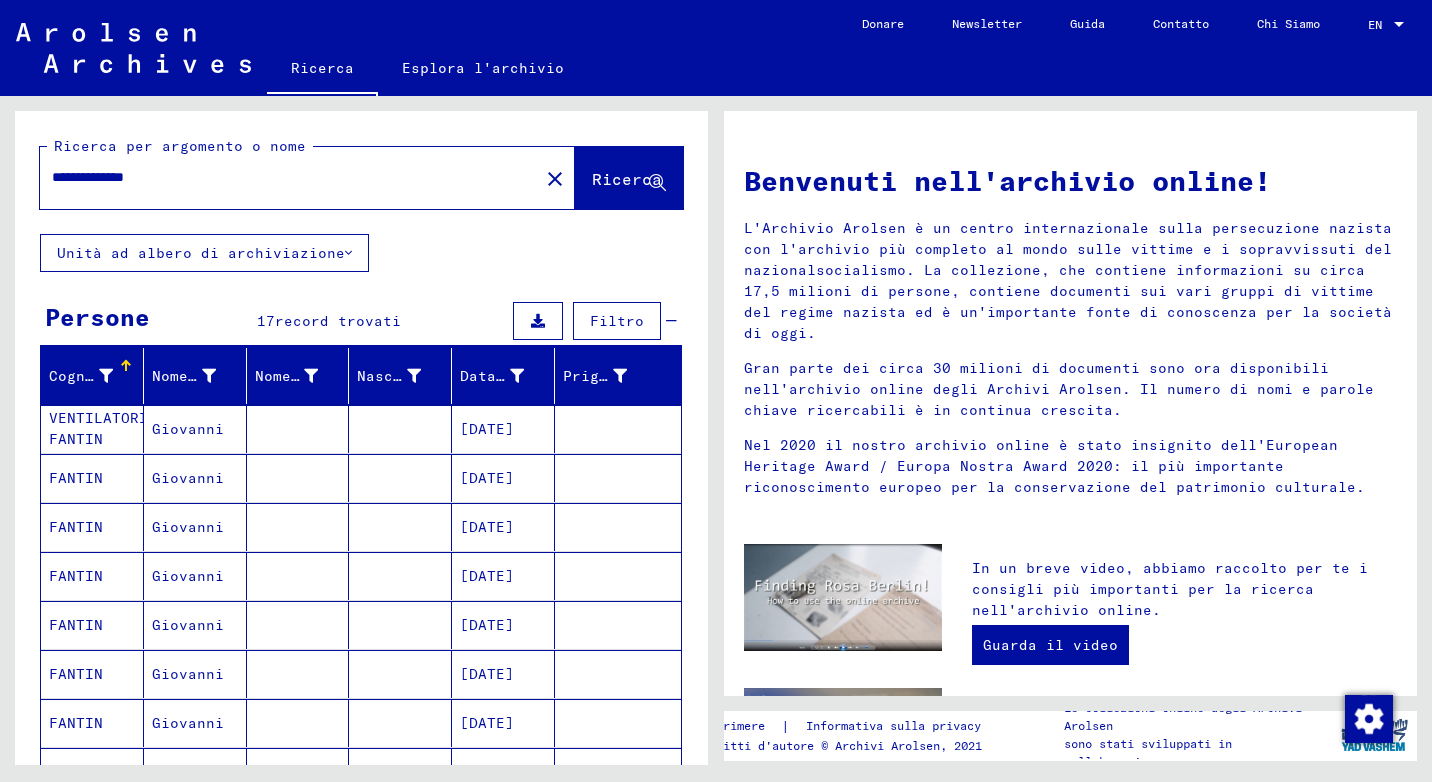 type on "**********" 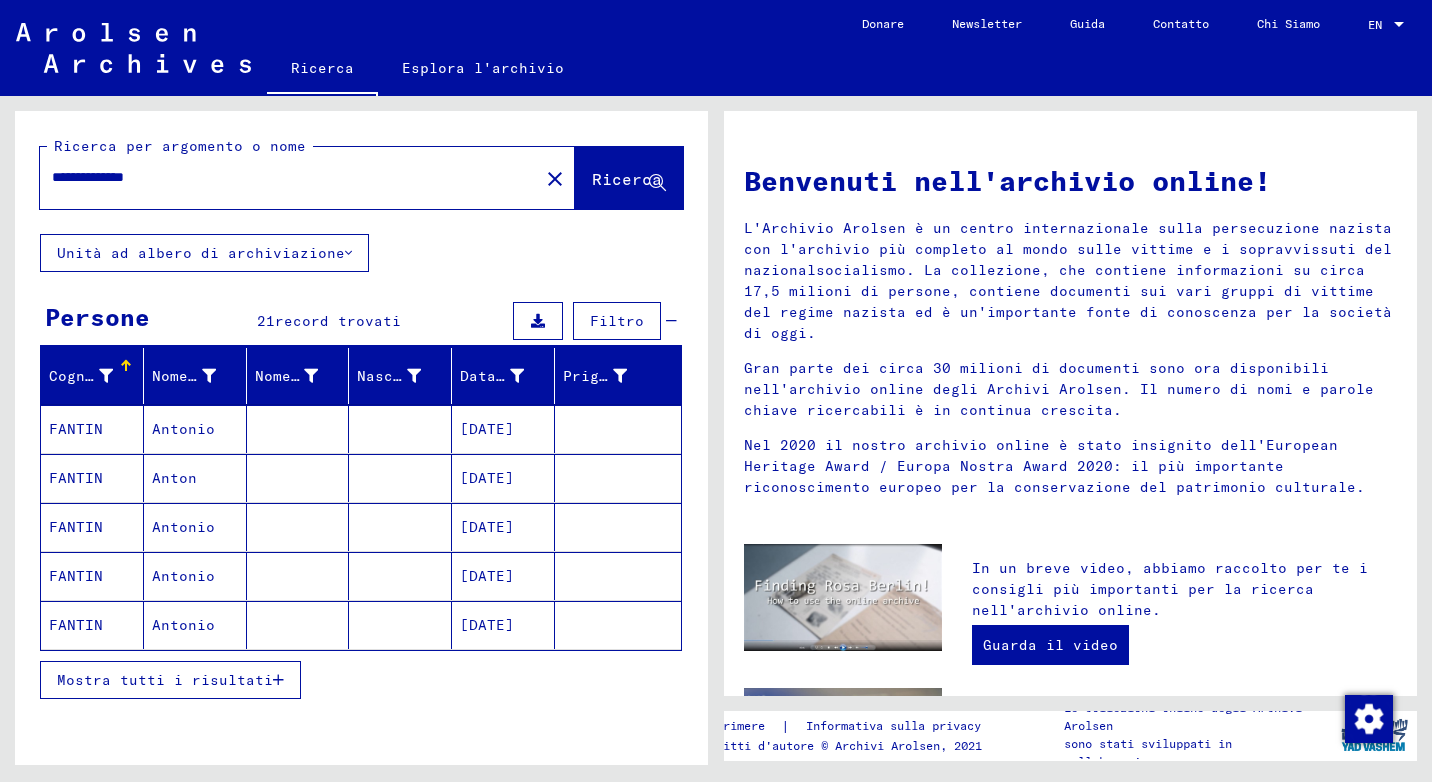 click on "Antonio" at bounding box center (195, 478) 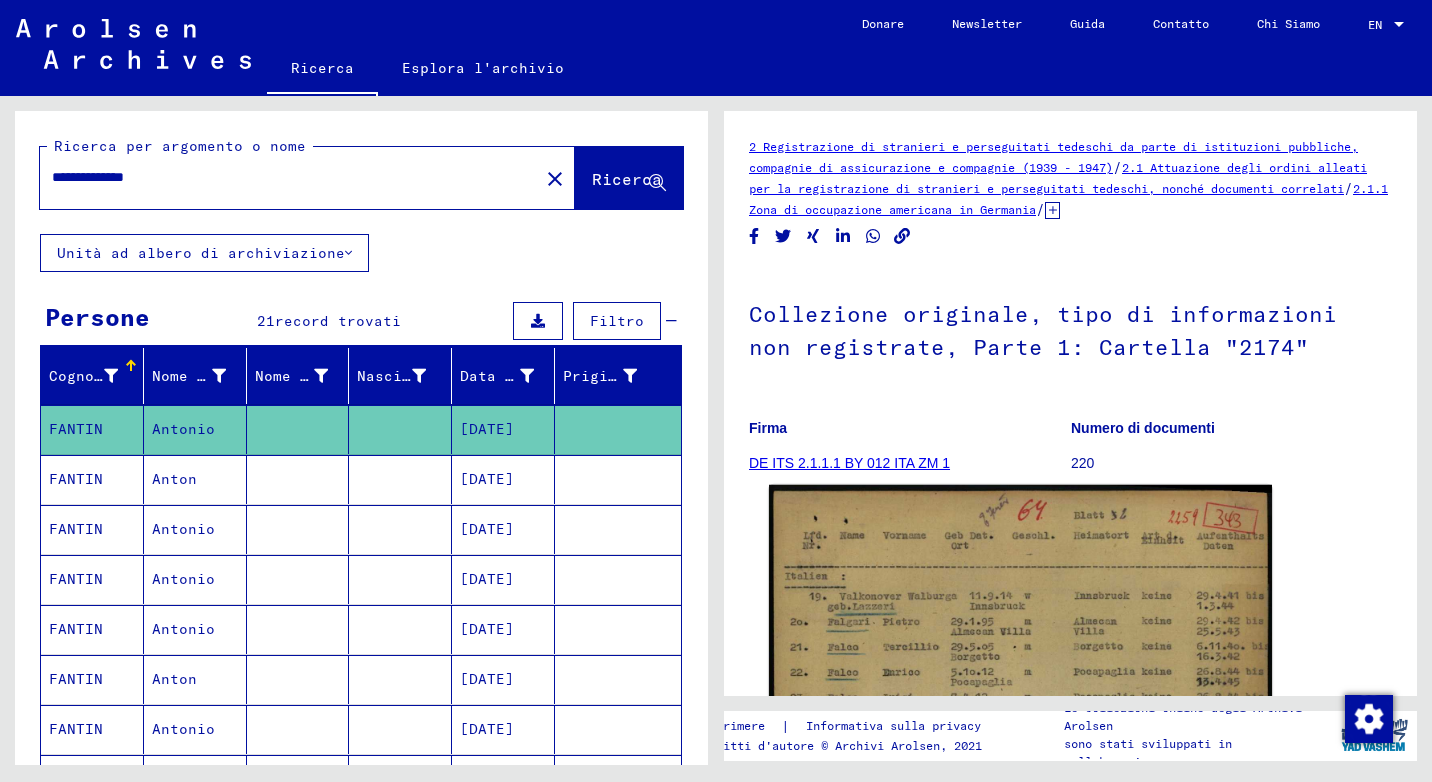 click 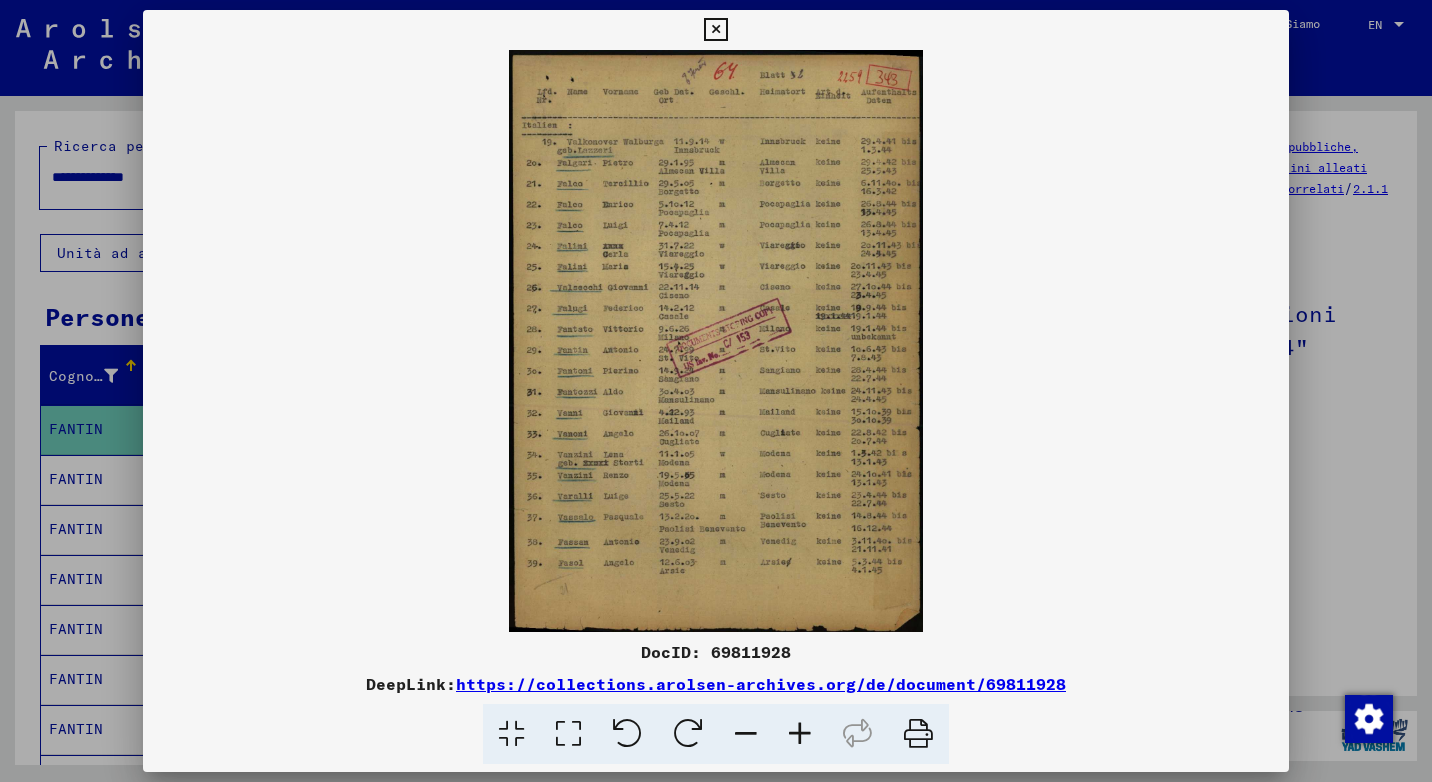 click at bounding box center [715, 30] 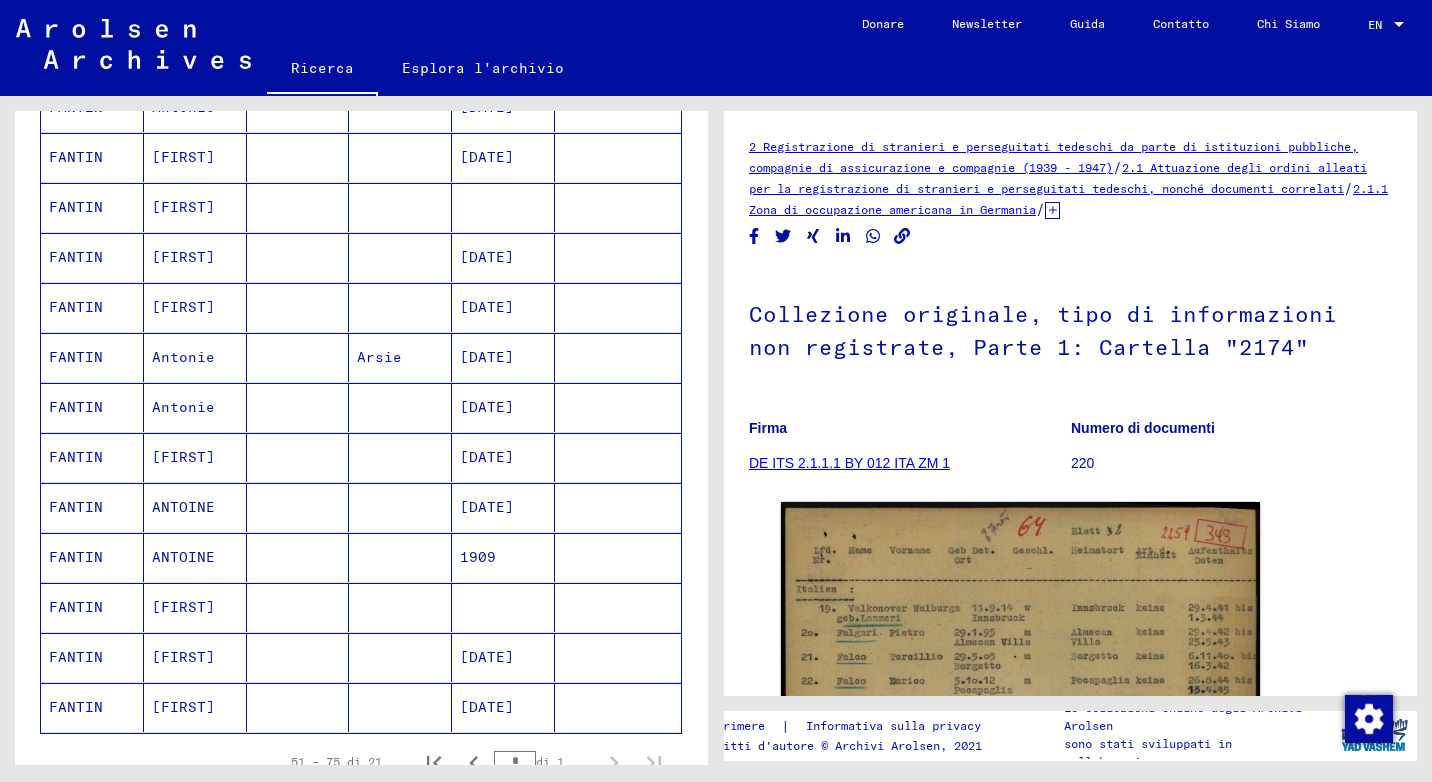 scroll, scrollTop: 800, scrollLeft: 0, axis: vertical 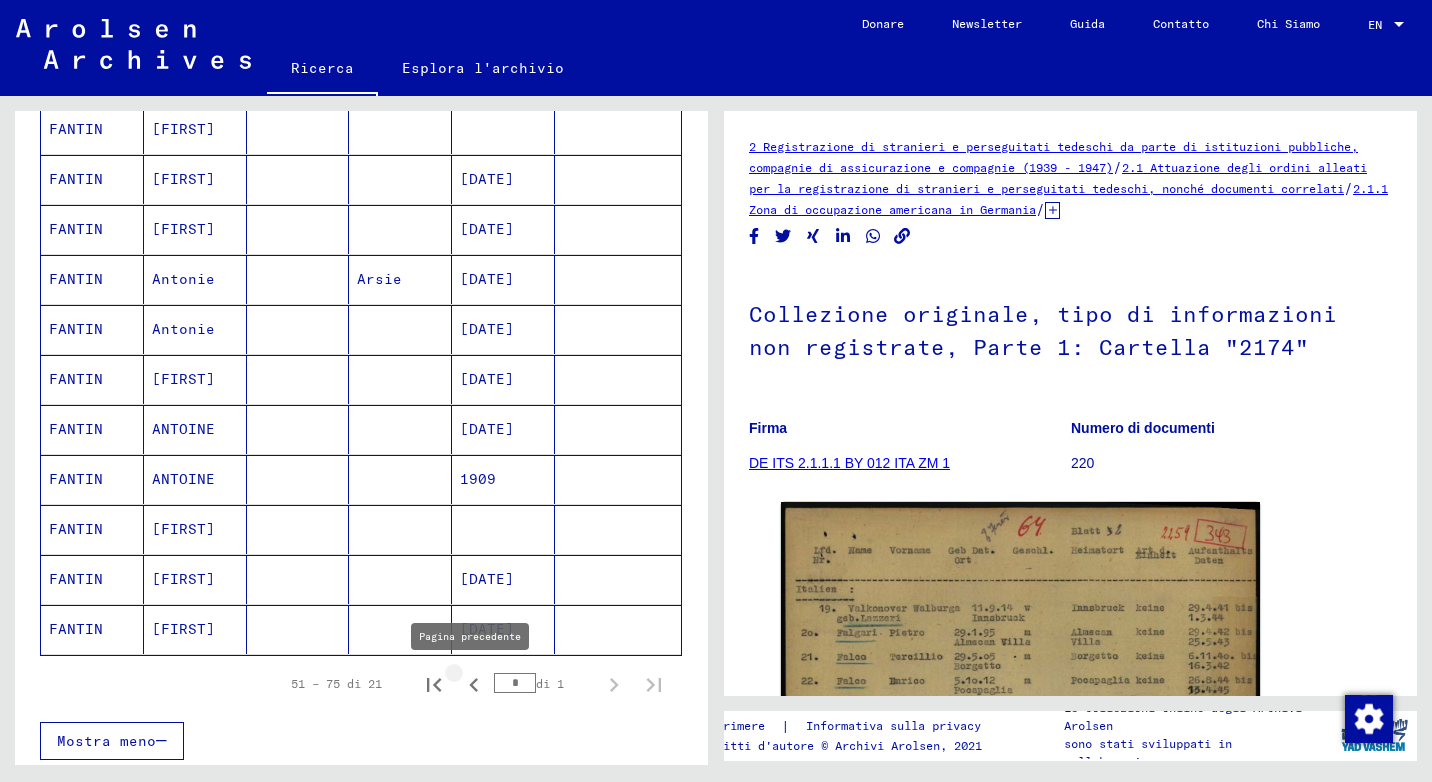click 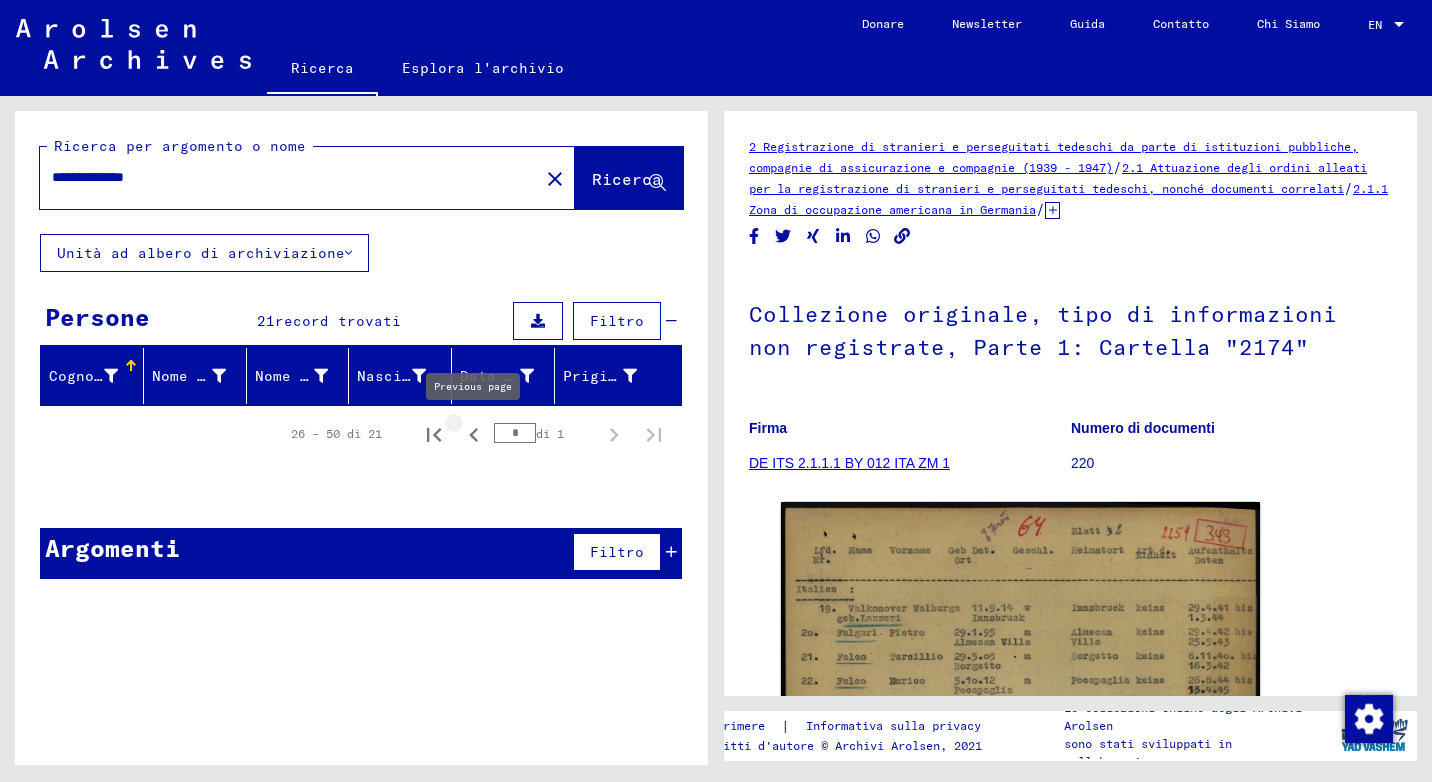 click 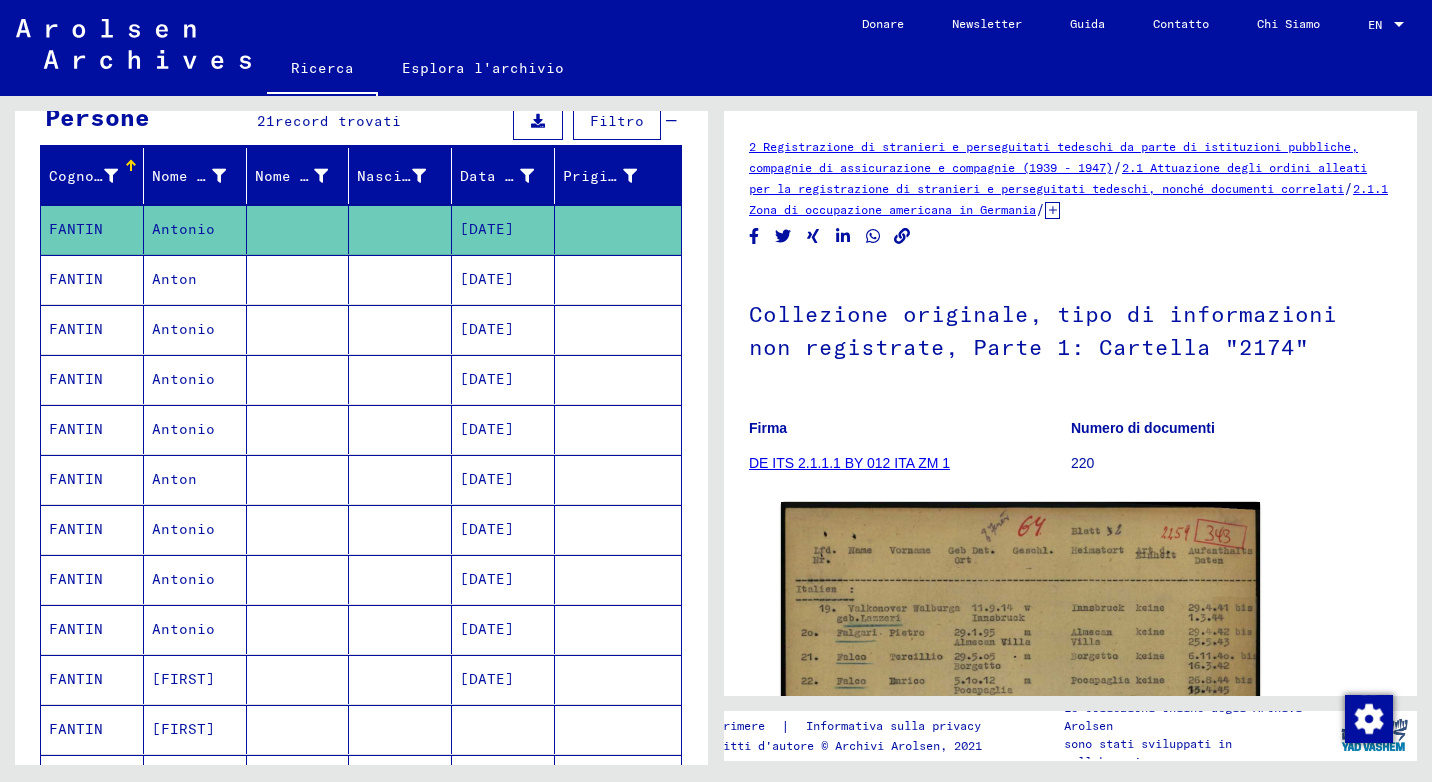 scroll, scrollTop: 700, scrollLeft: 0, axis: vertical 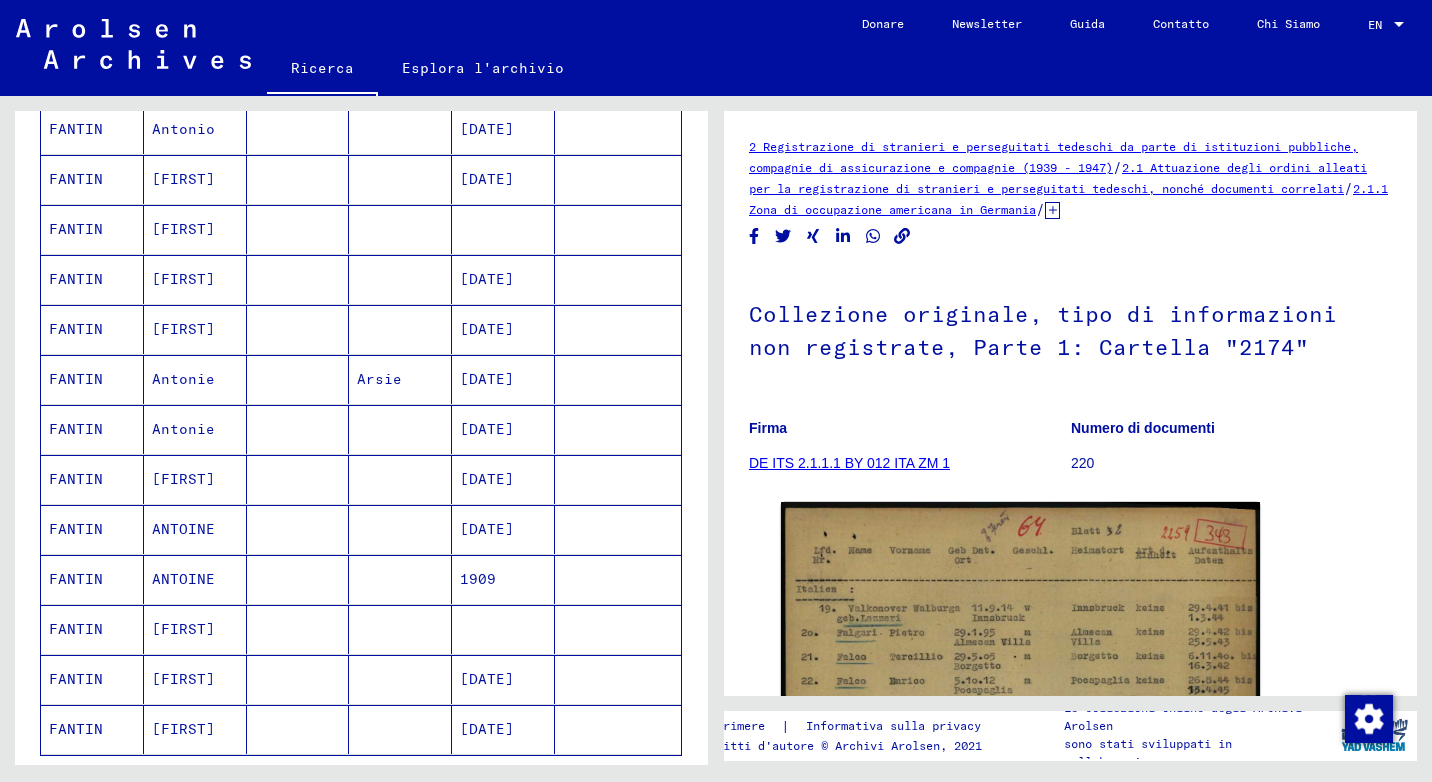 click on "[FIRST]" at bounding box center [195, 679] 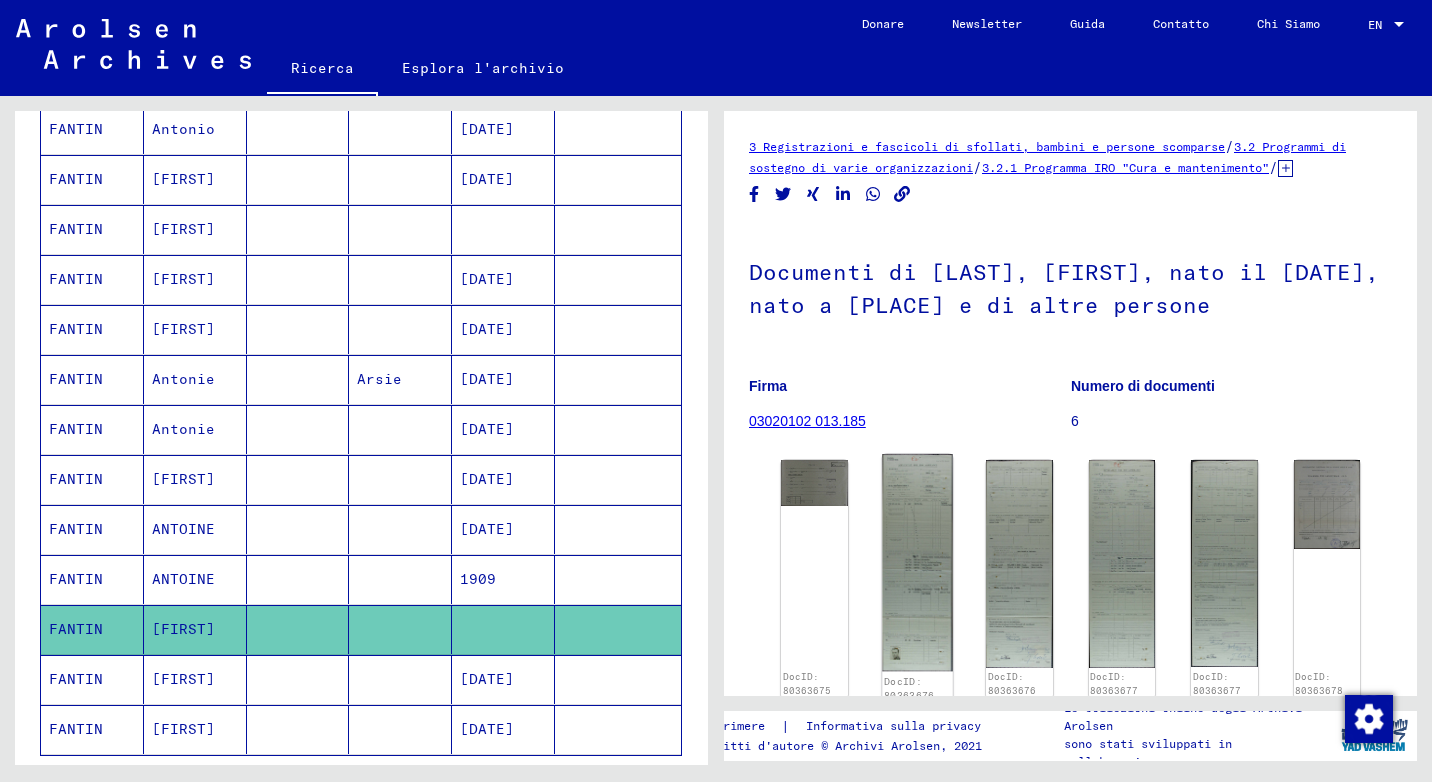 click 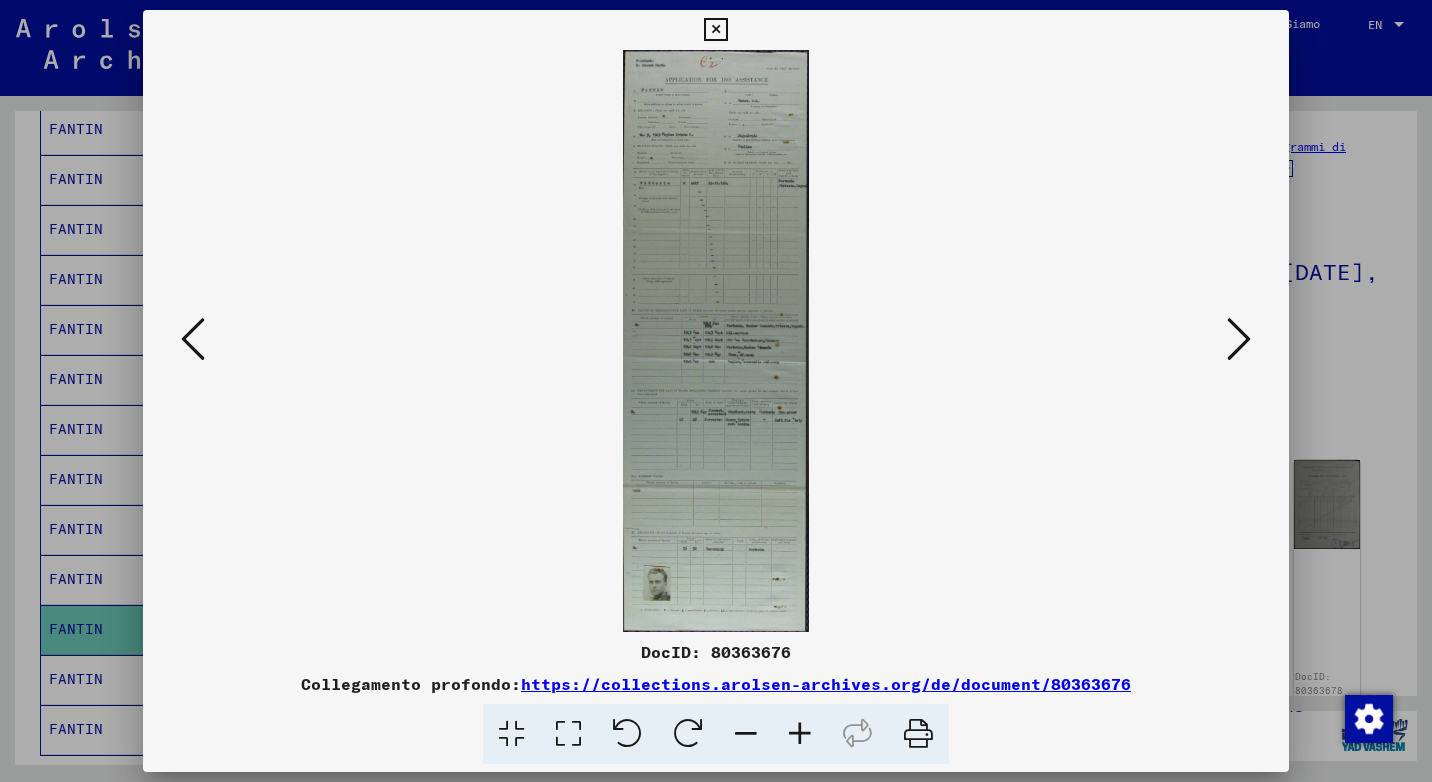 click at bounding box center (716, 341) 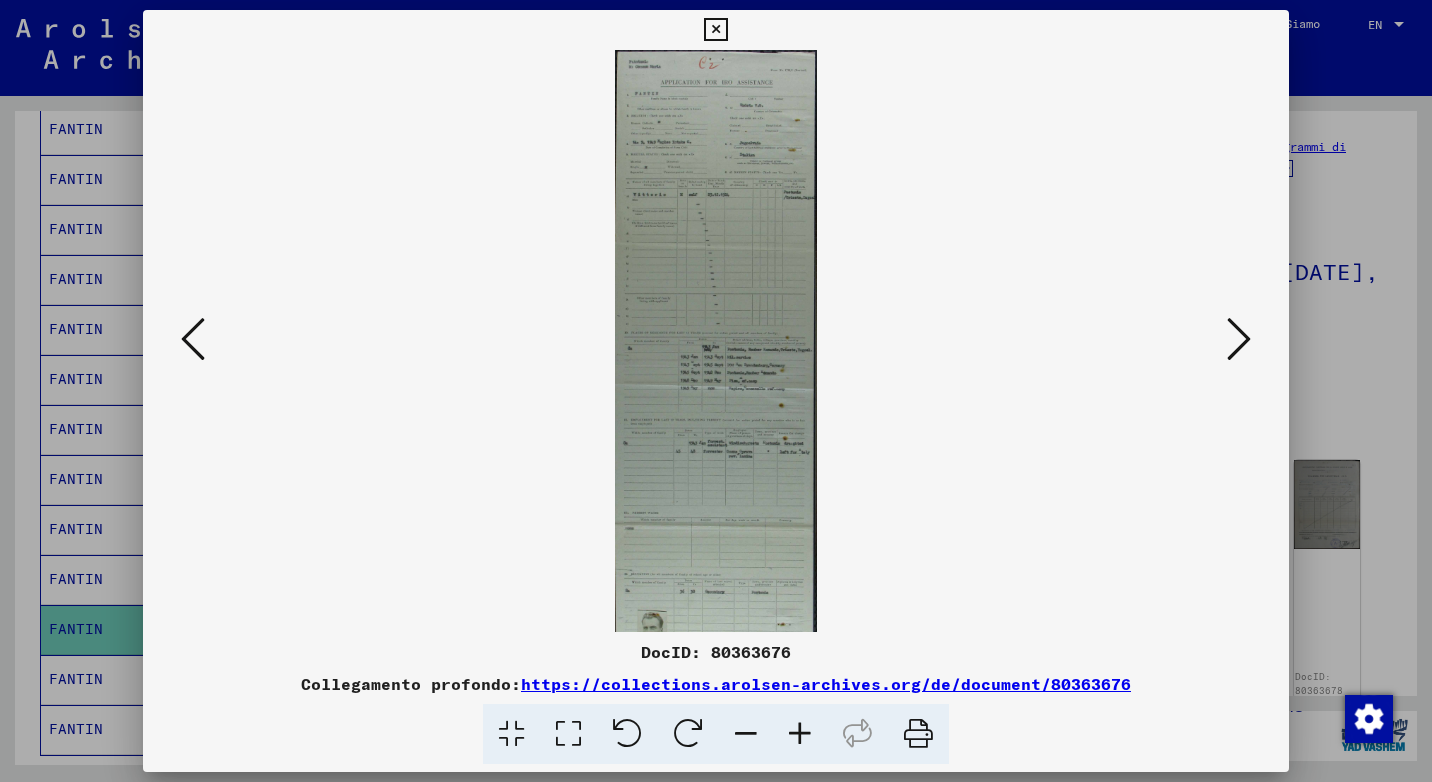 click at bounding box center [800, 734] 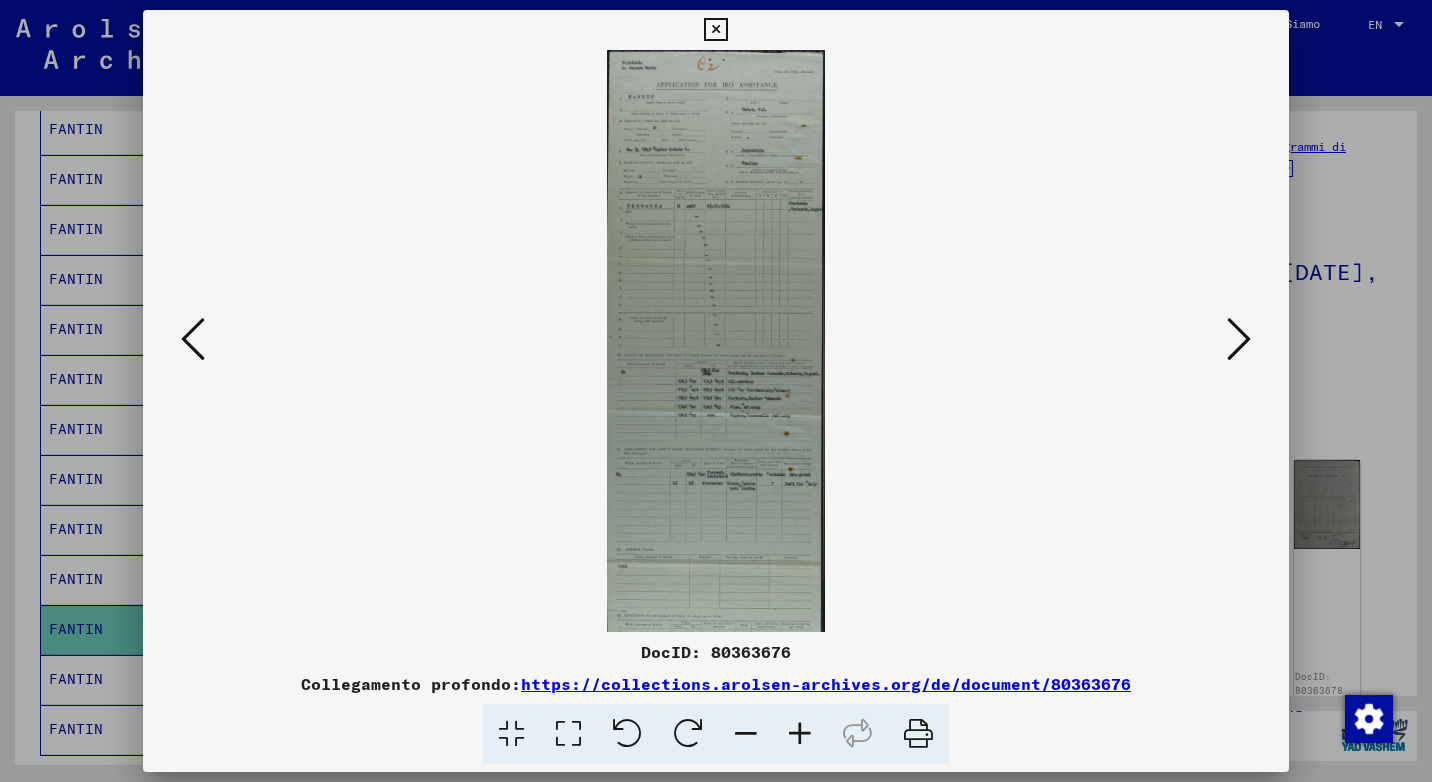click at bounding box center (800, 734) 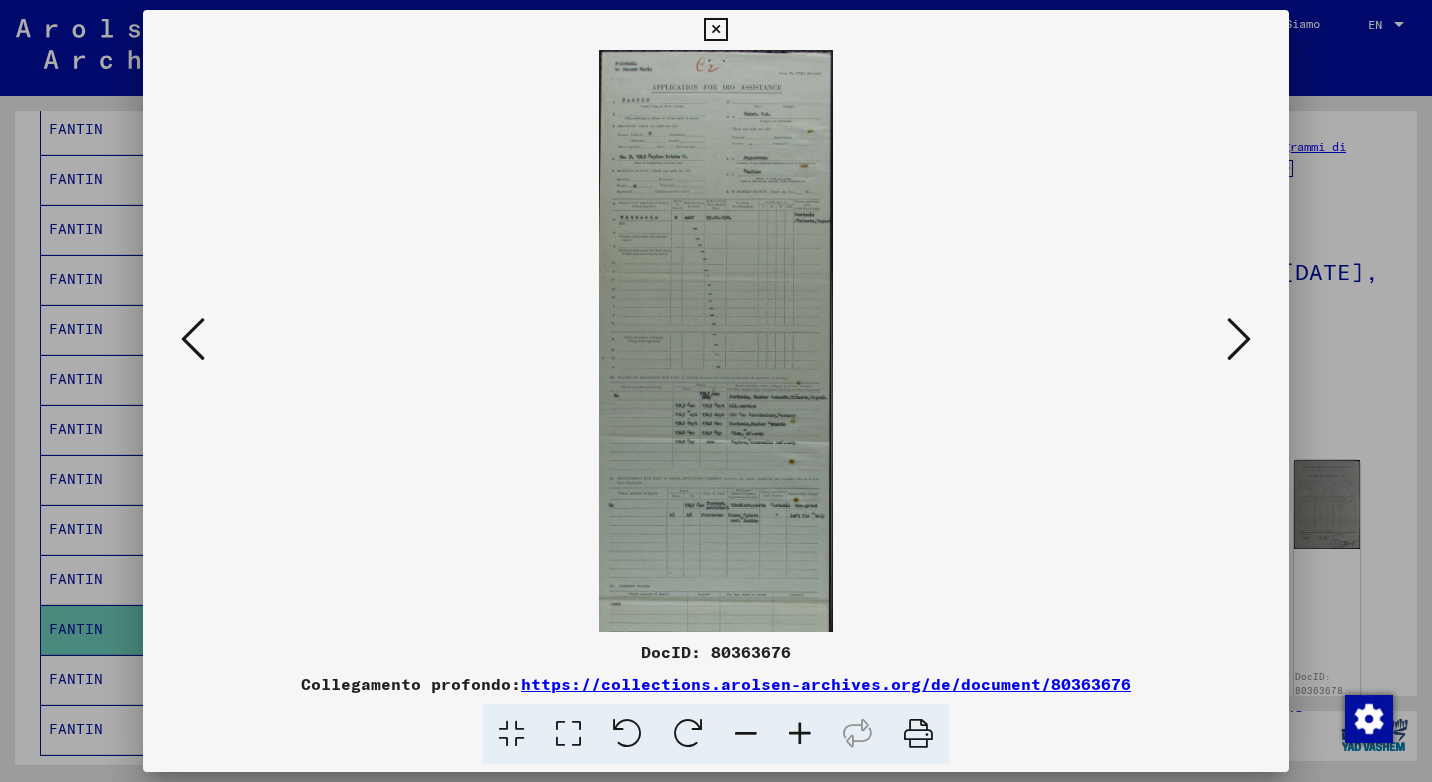 click at bounding box center (800, 734) 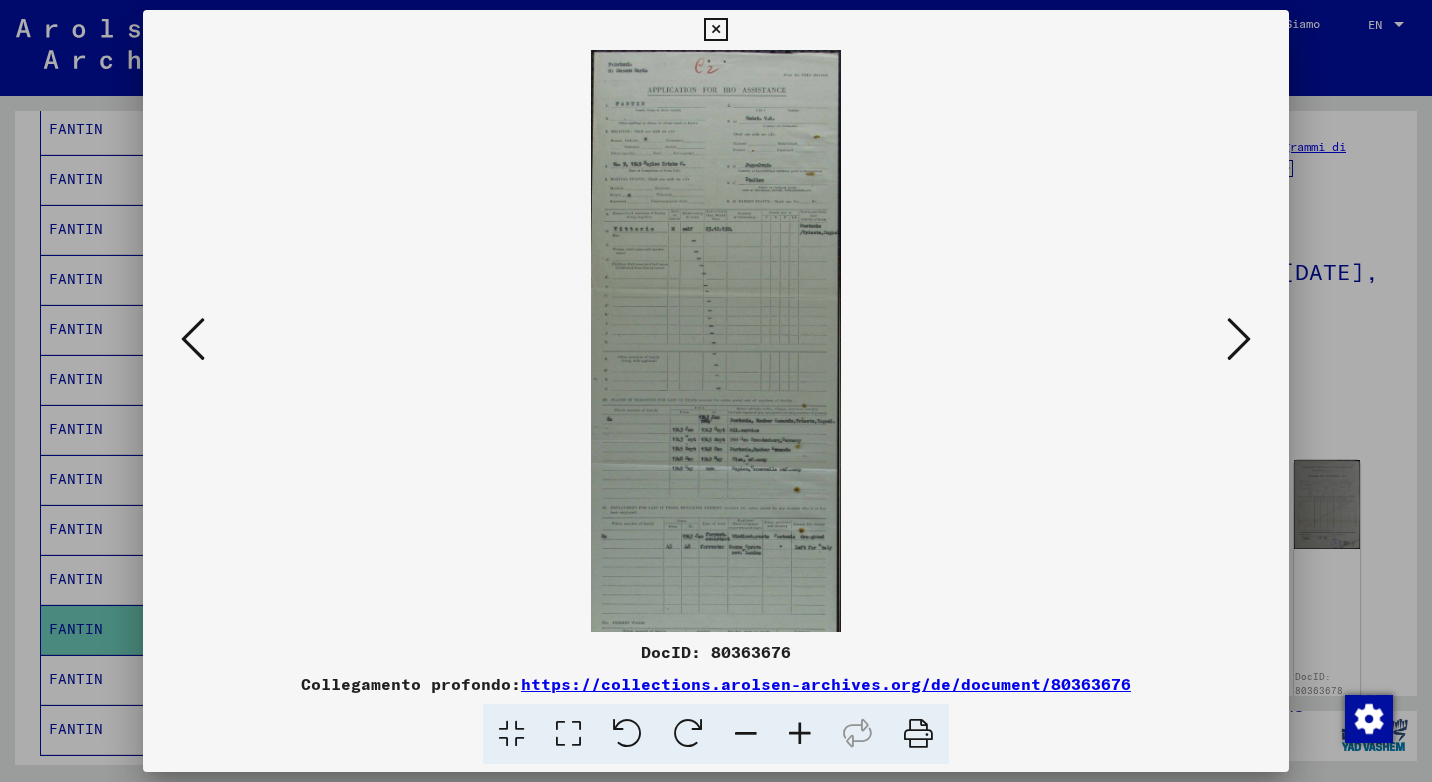 click at bounding box center [800, 734] 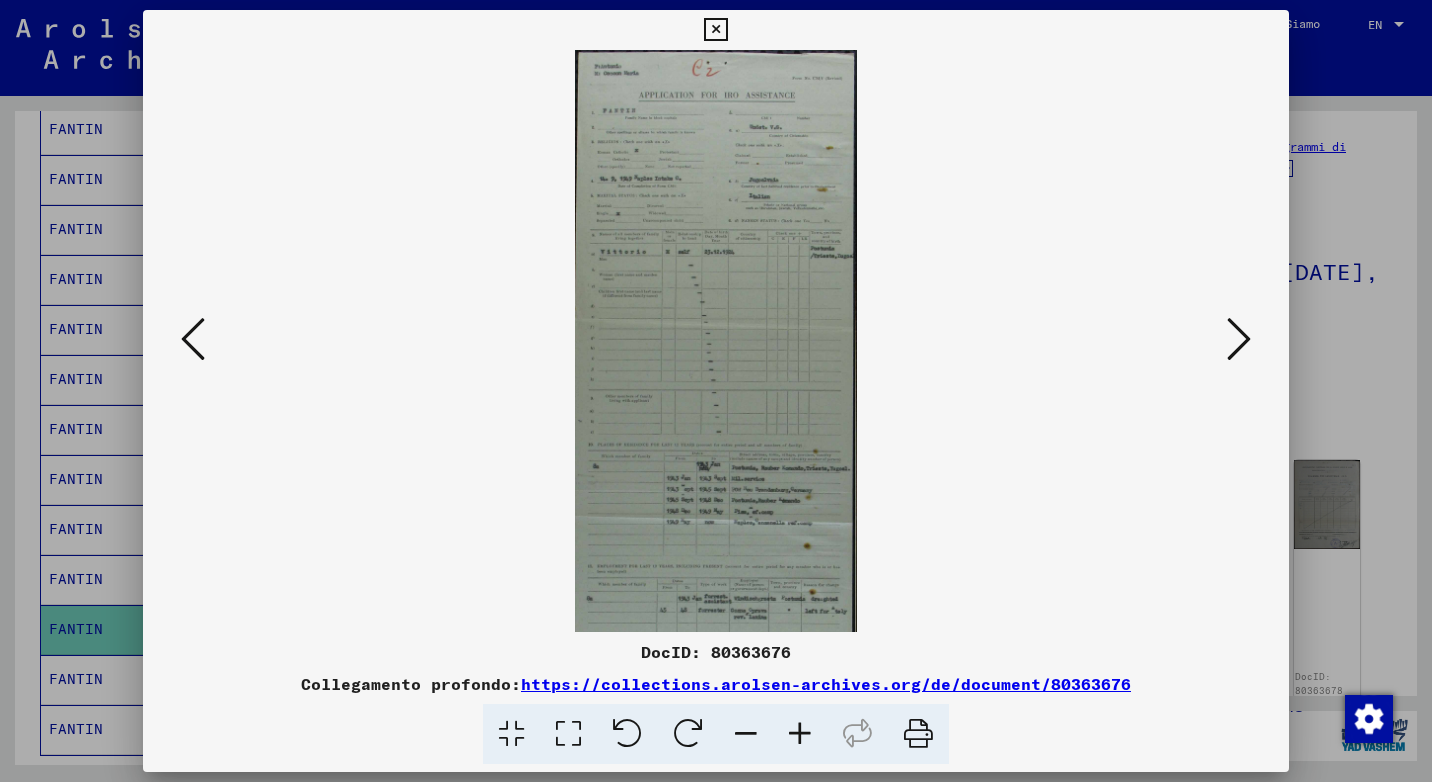 click at bounding box center (800, 734) 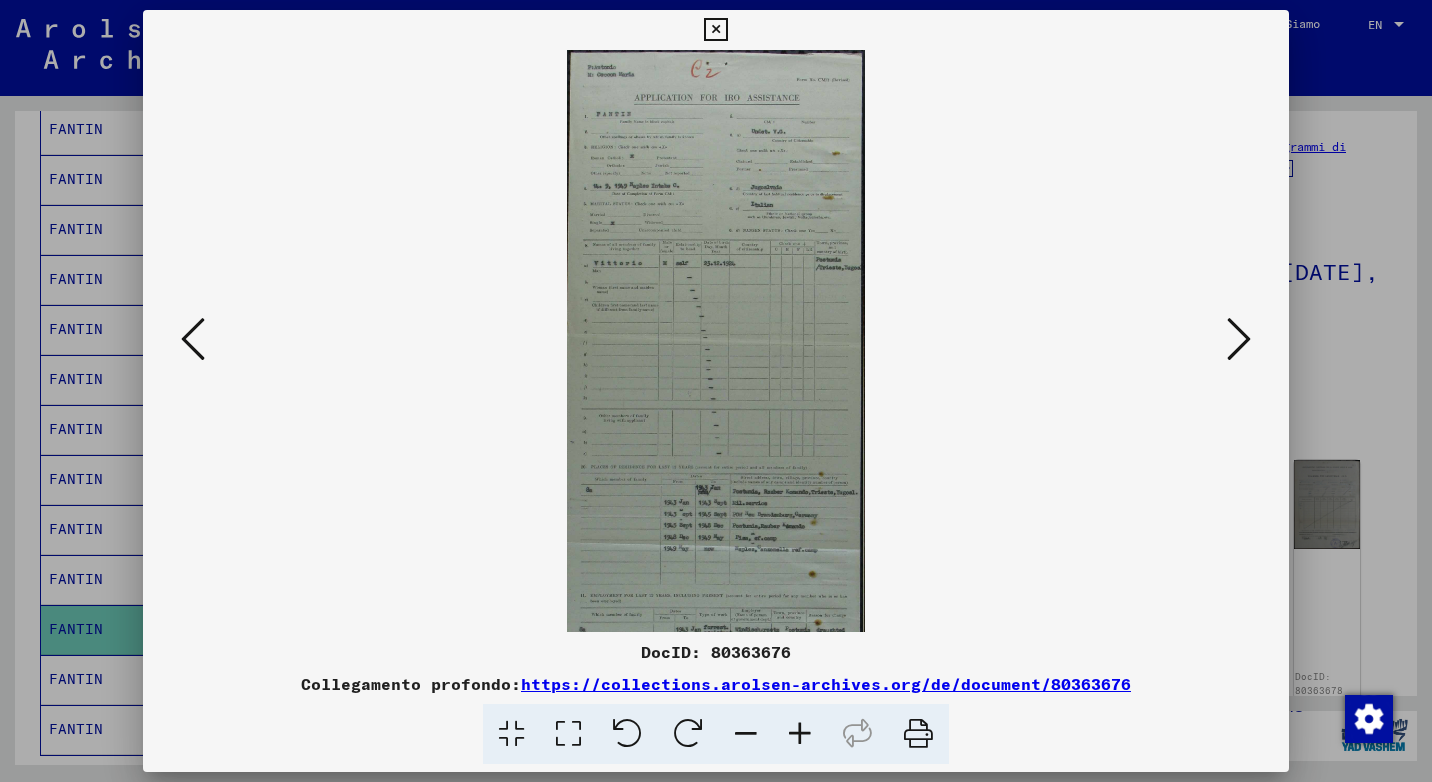click at bounding box center [800, 734] 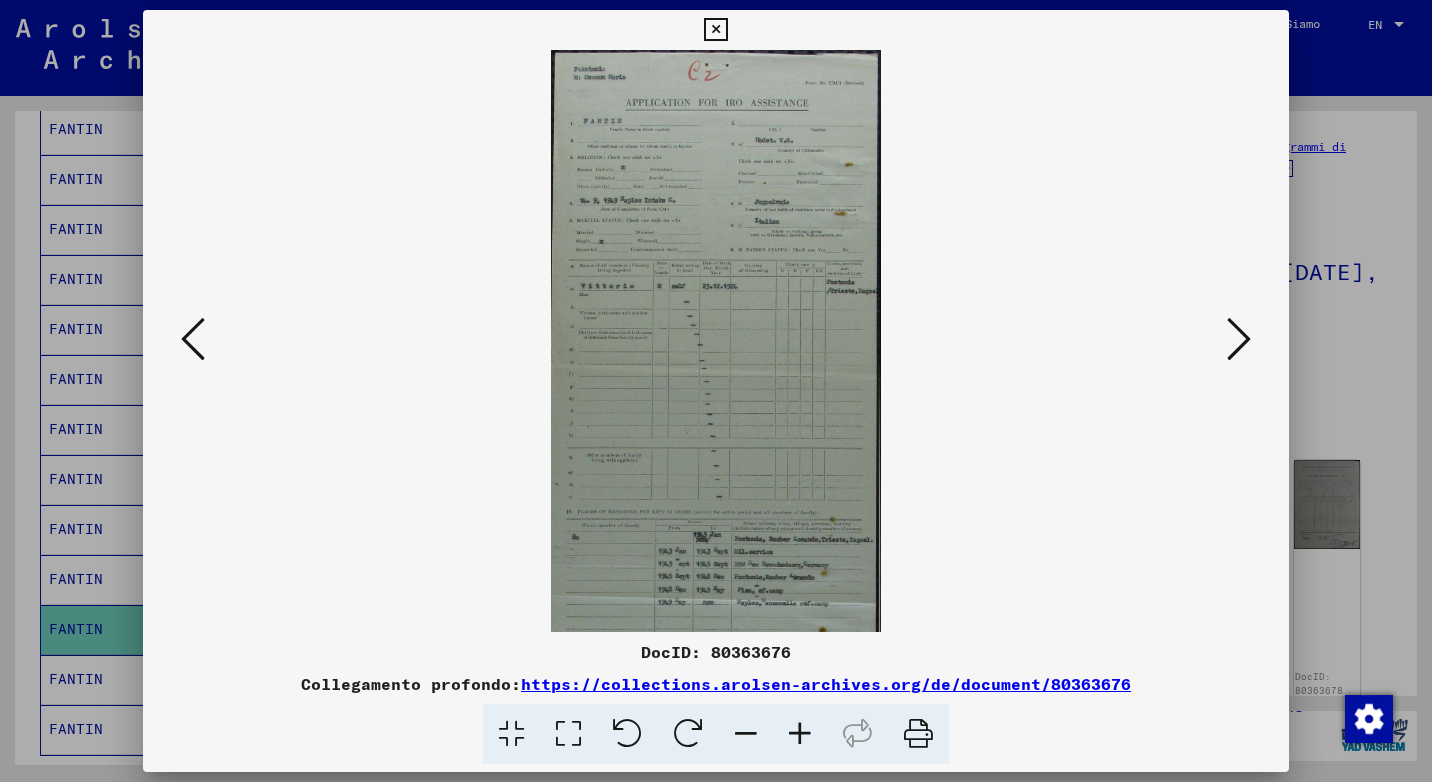click at bounding box center [800, 734] 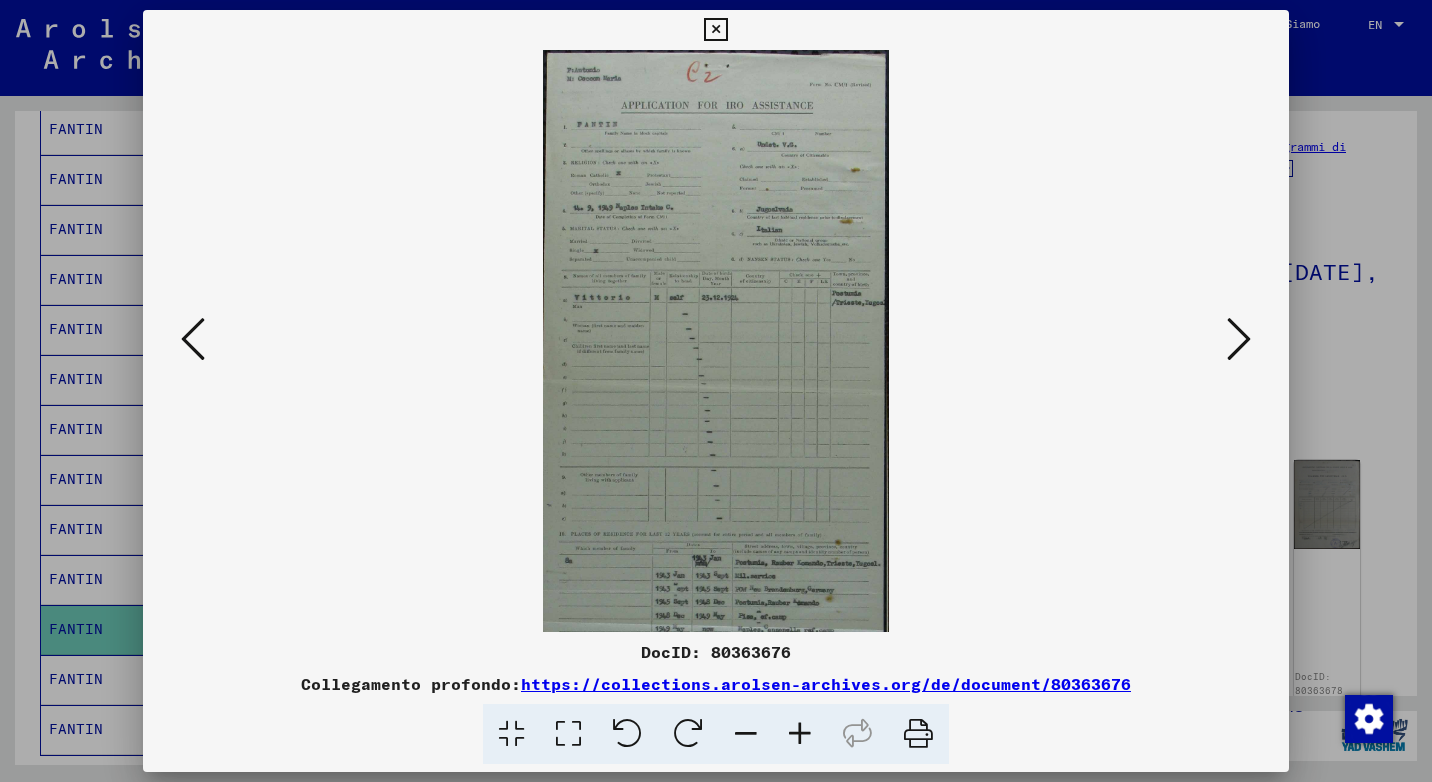 click at bounding box center (800, 734) 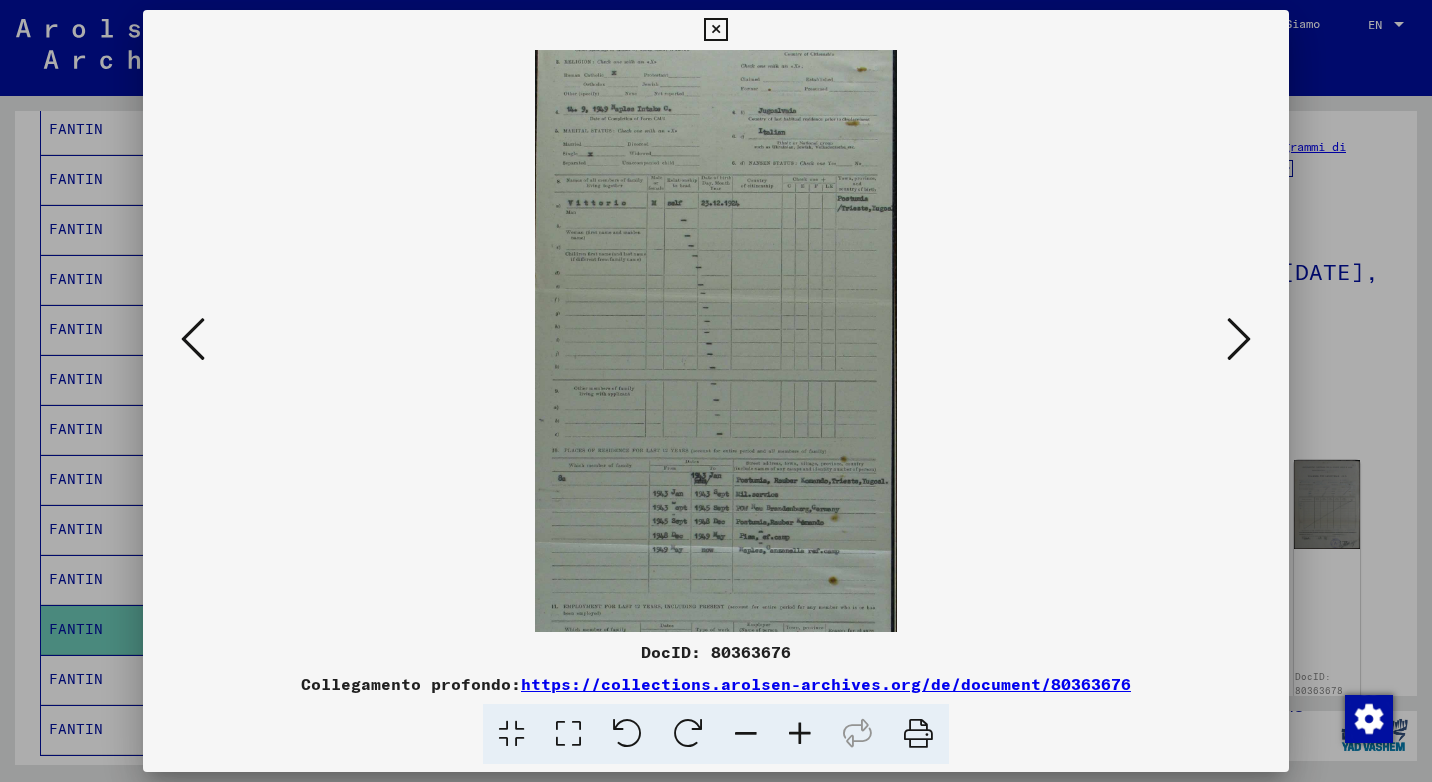 scroll, scrollTop: 162, scrollLeft: 0, axis: vertical 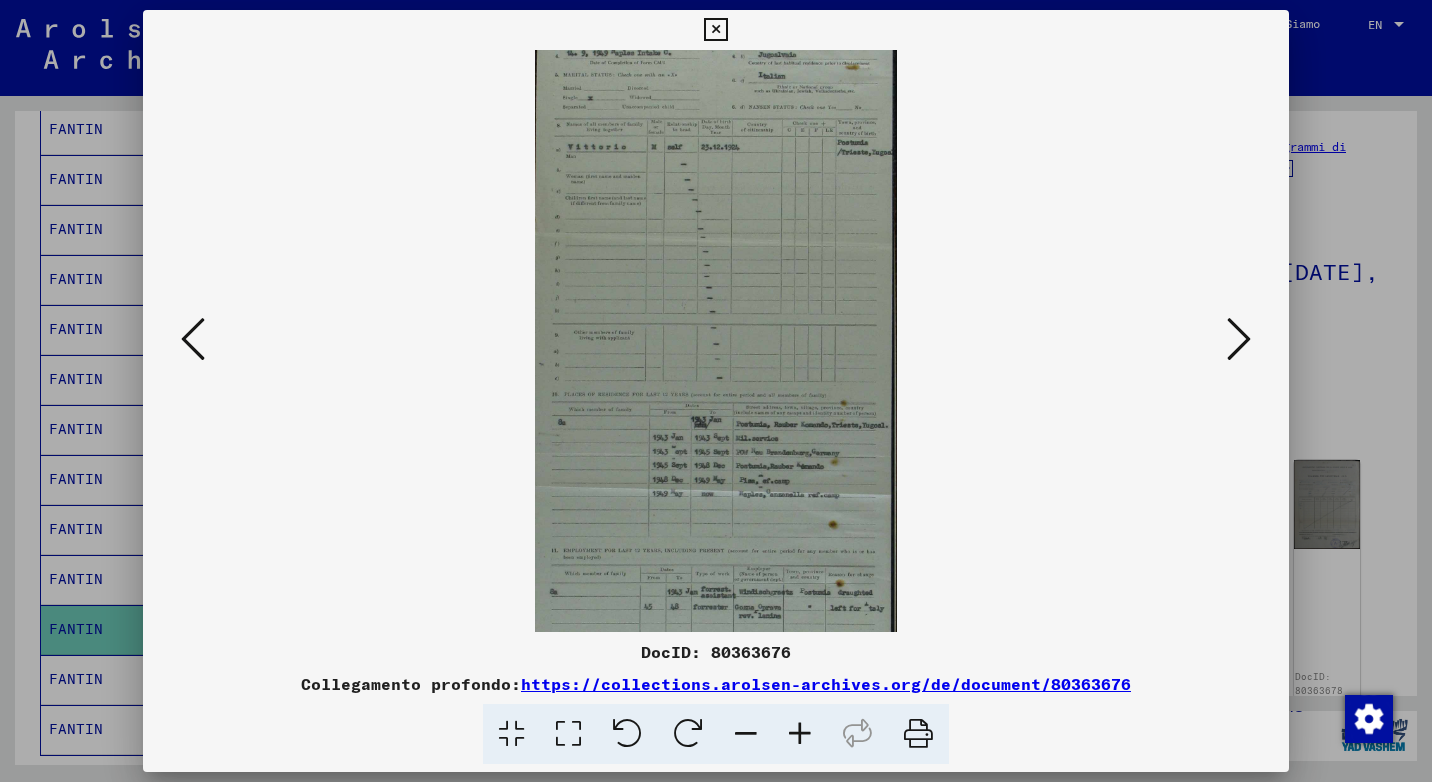 drag, startPoint x: 699, startPoint y: 323, endPoint x: 701, endPoint y: 224, distance: 99.0202 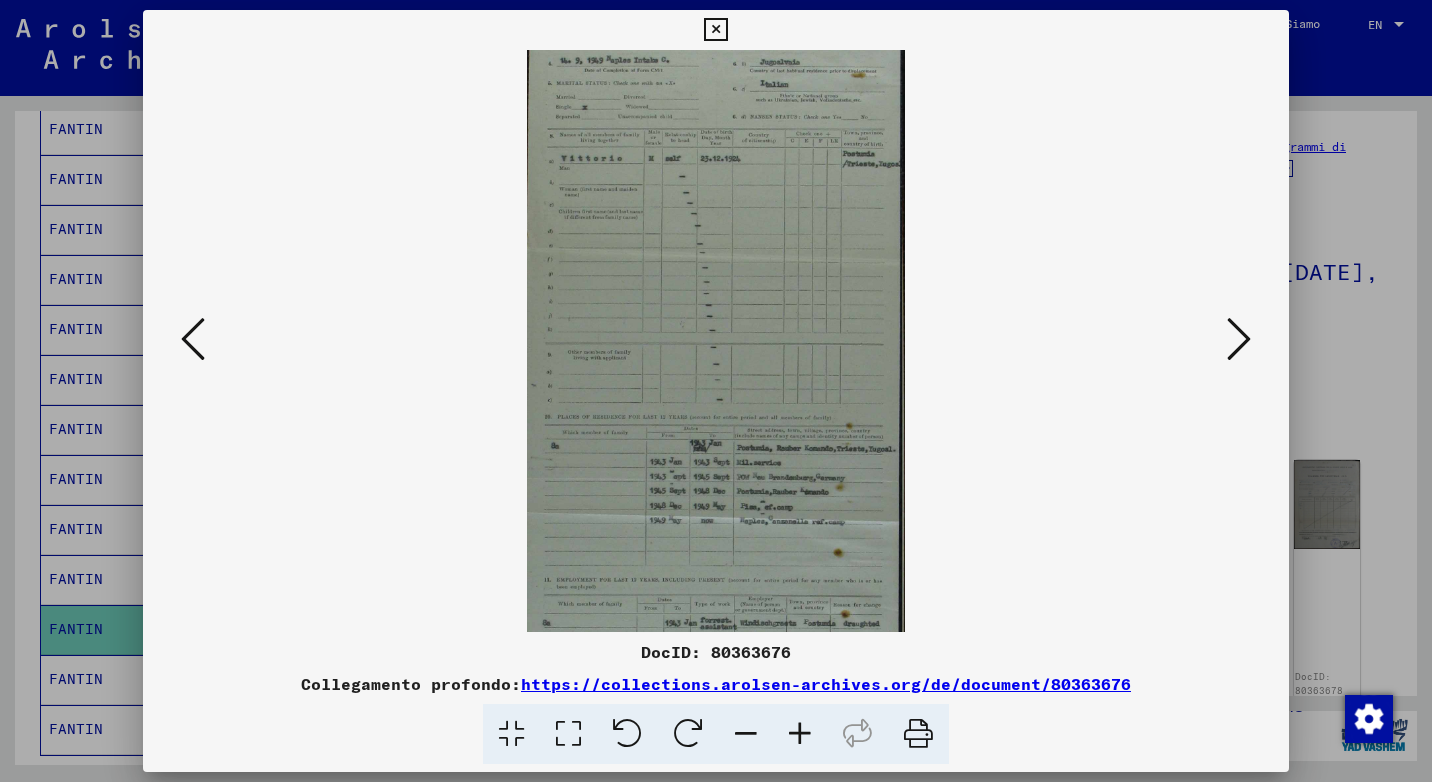 click at bounding box center (800, 734) 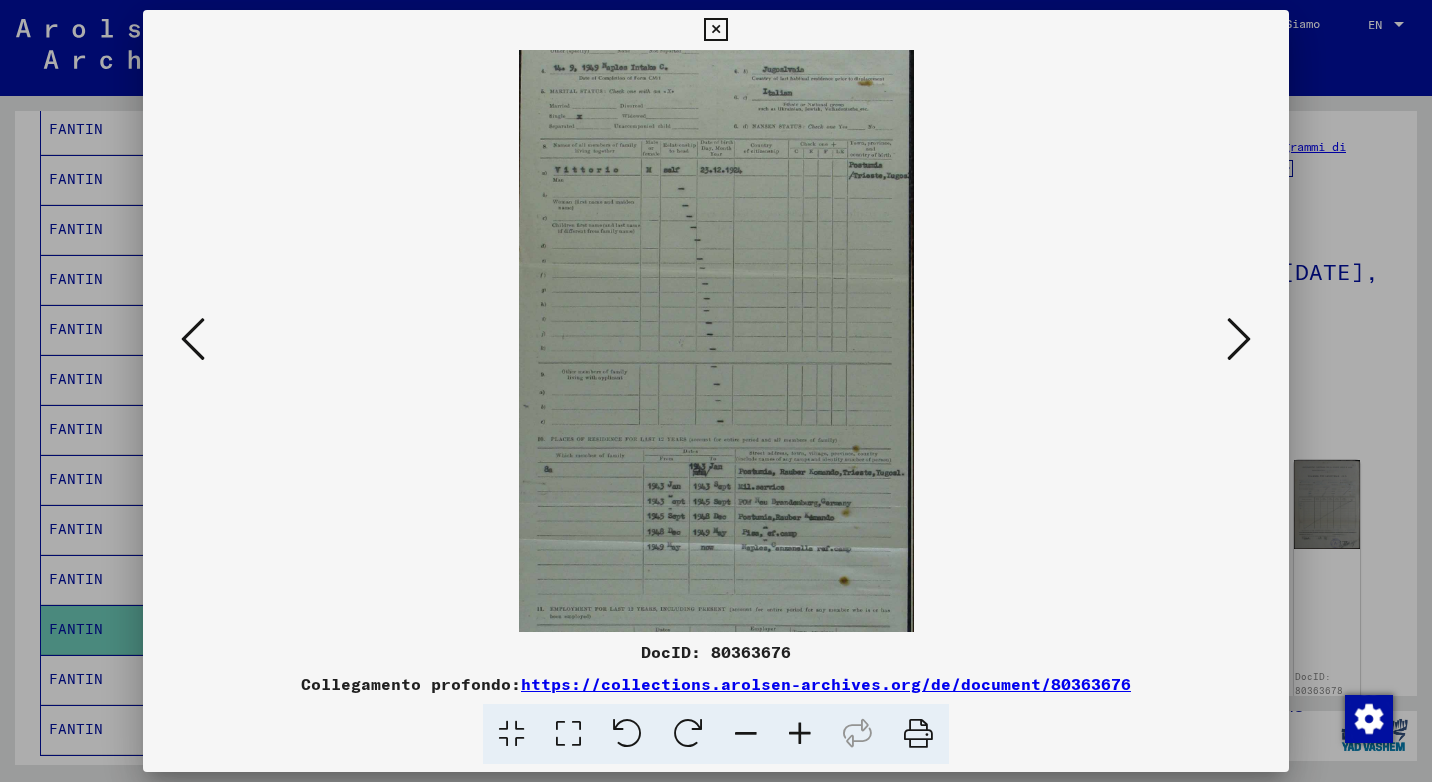 click at bounding box center [800, 734] 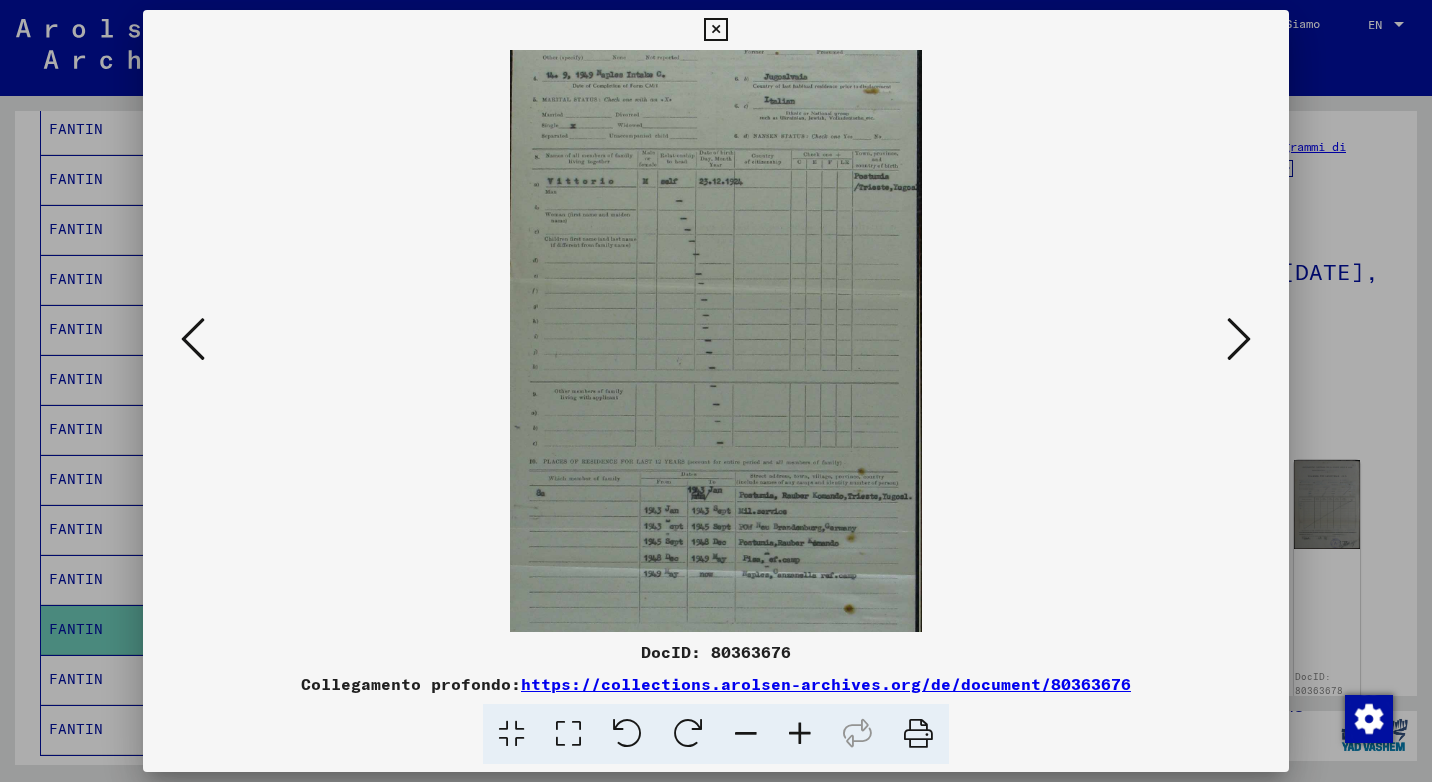 click at bounding box center (800, 734) 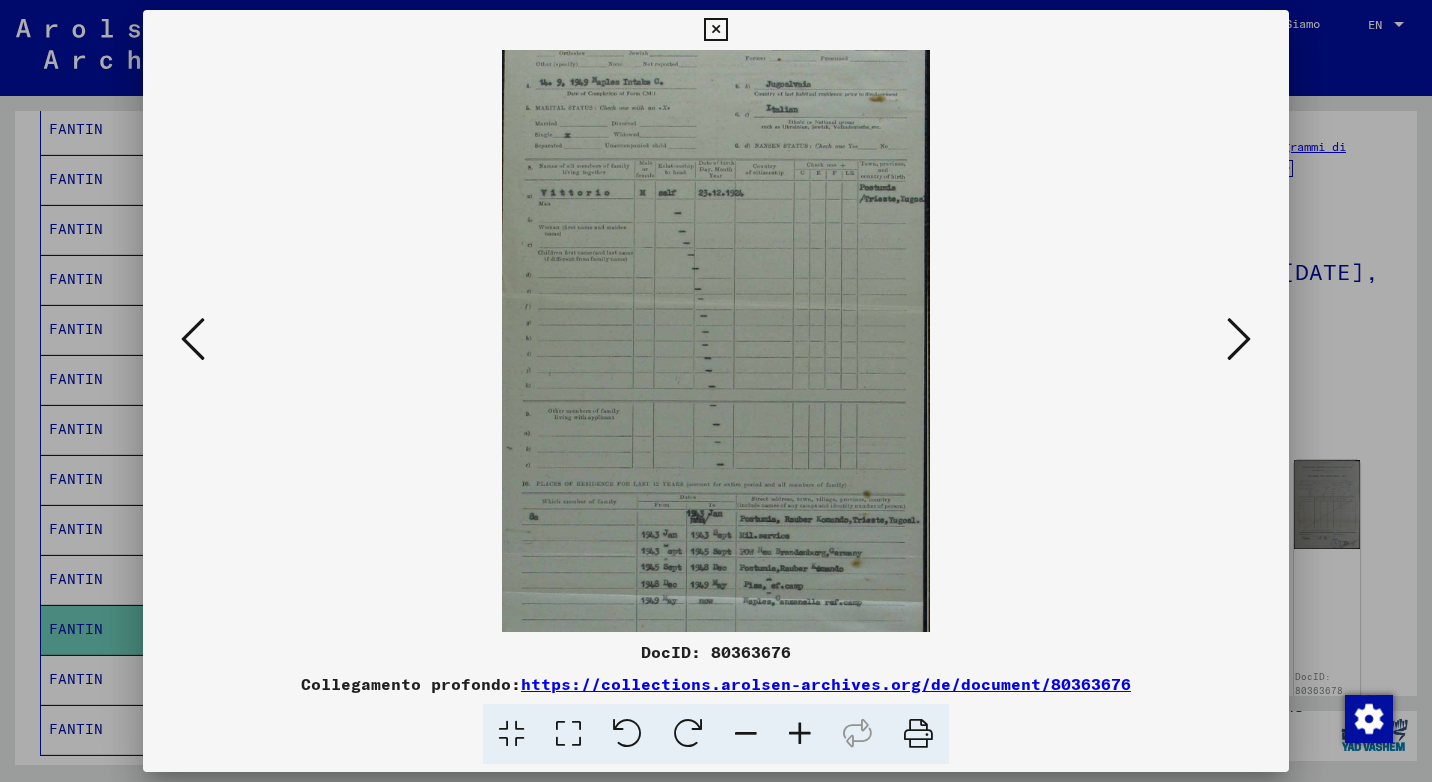 click at bounding box center (800, 734) 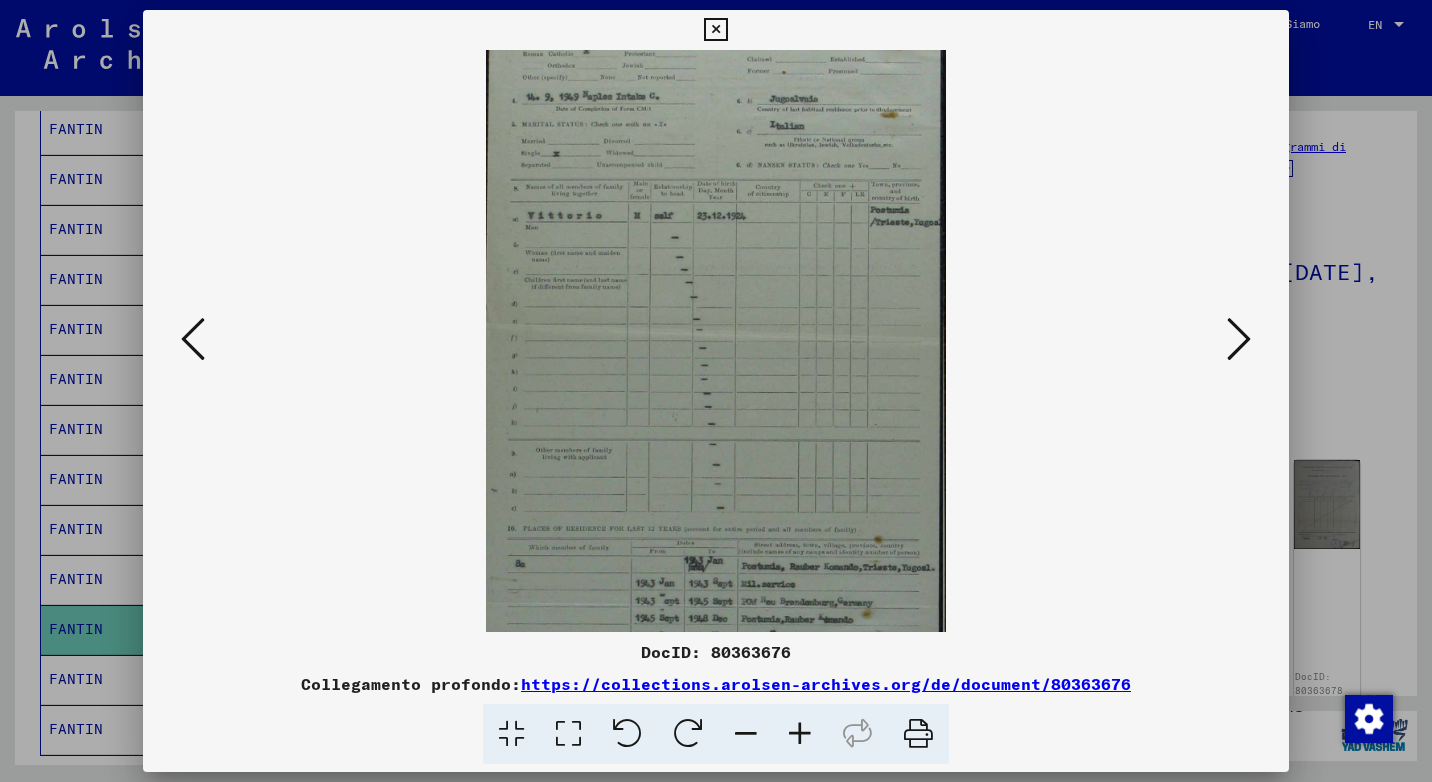 click at bounding box center (800, 734) 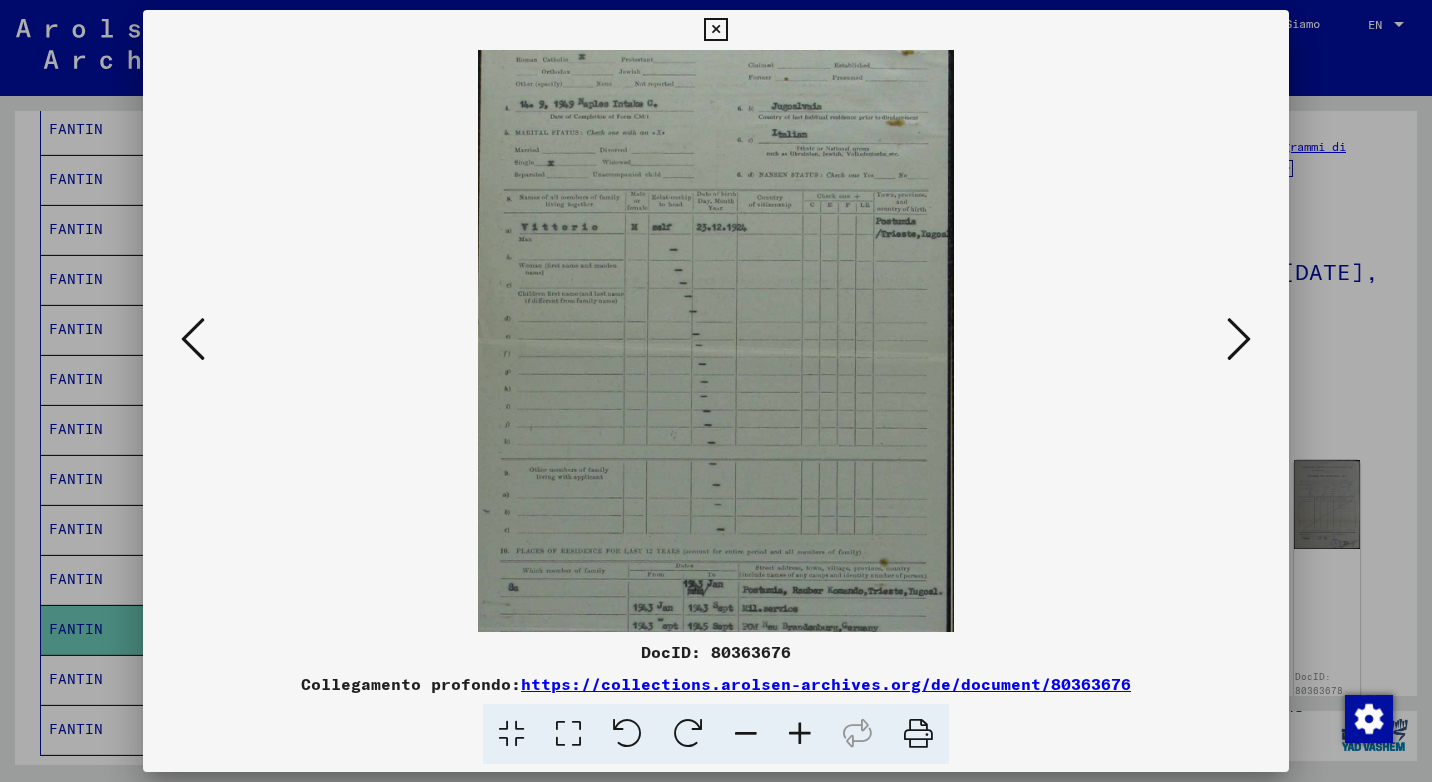 click at bounding box center [800, 734] 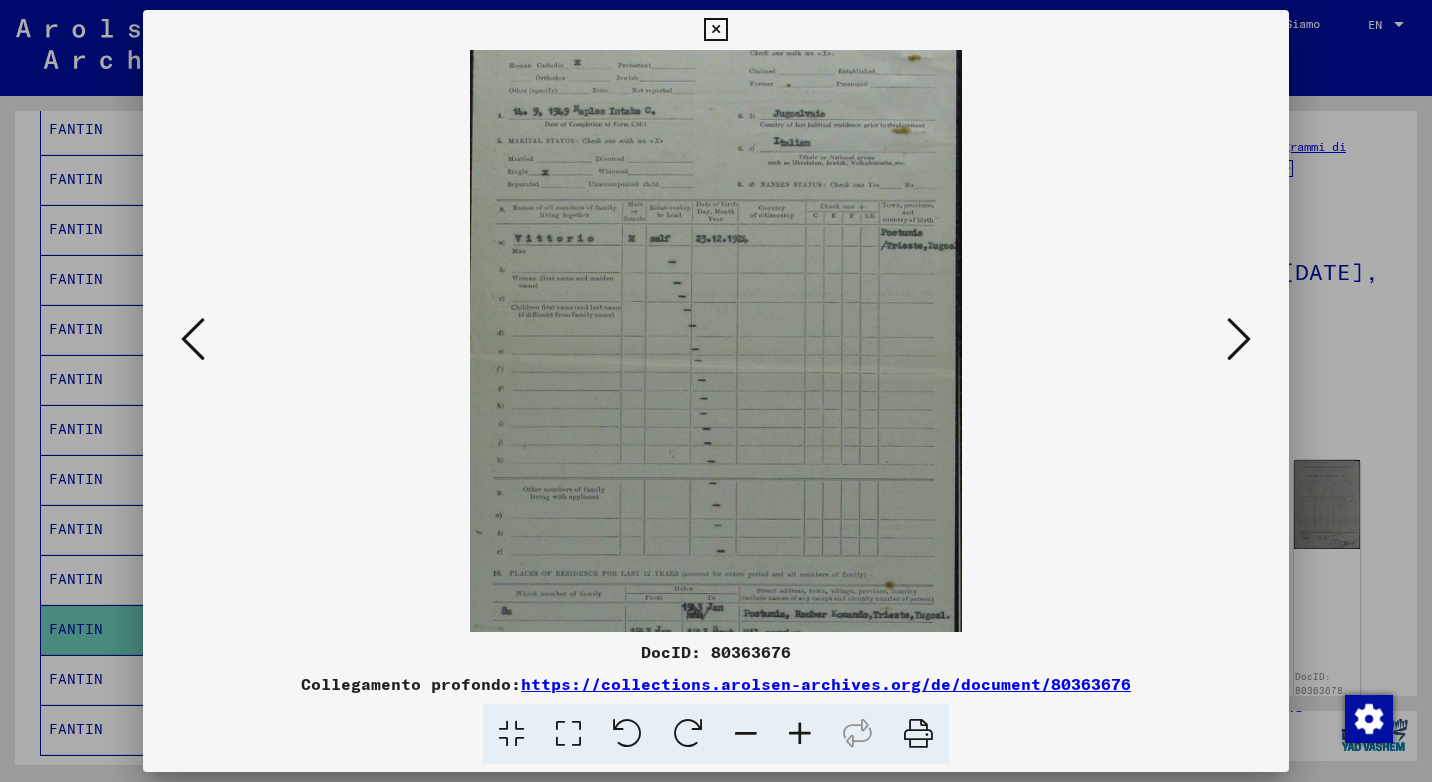 scroll, scrollTop: 0, scrollLeft: 0, axis: both 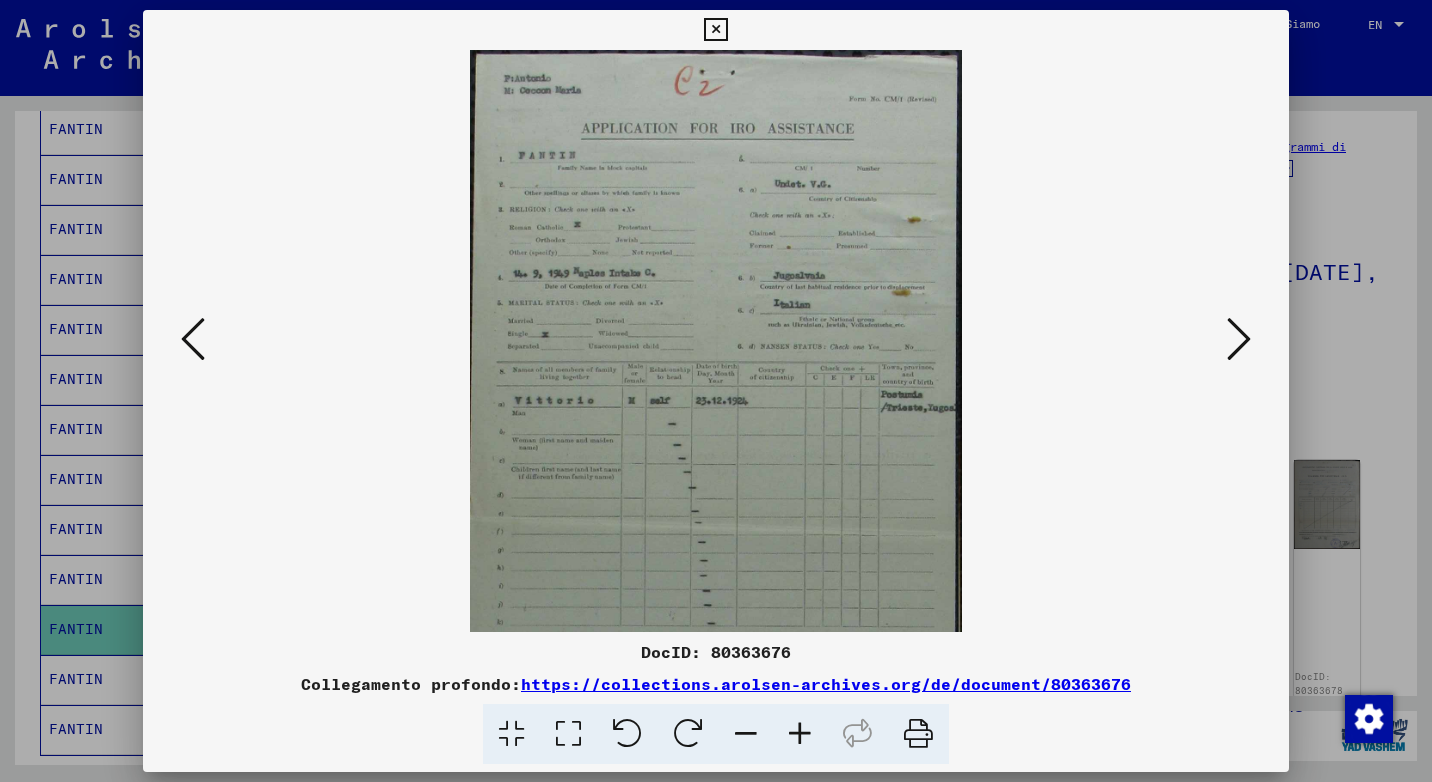 drag, startPoint x: 691, startPoint y: 378, endPoint x: 751, endPoint y: 579, distance: 209.76416 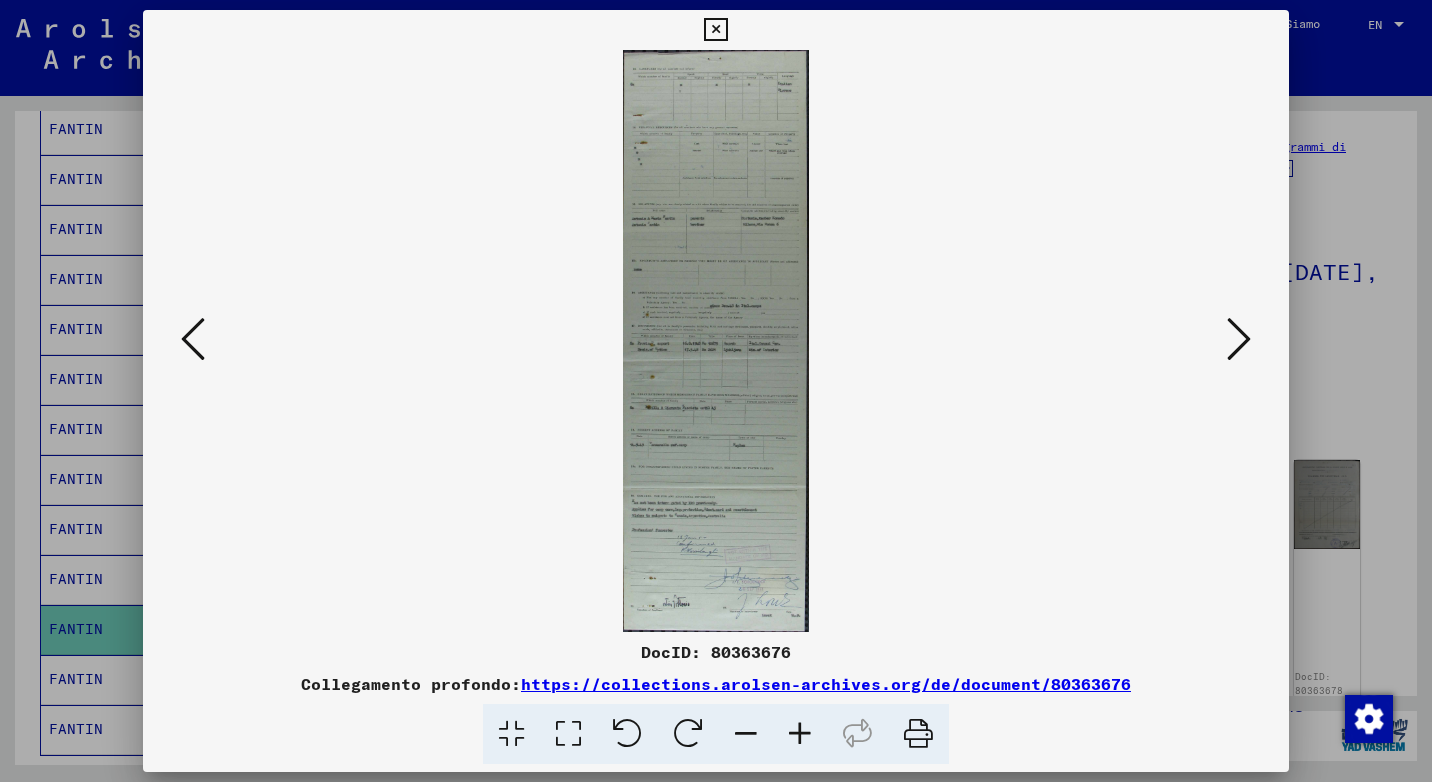 click at bounding box center (1239, 339) 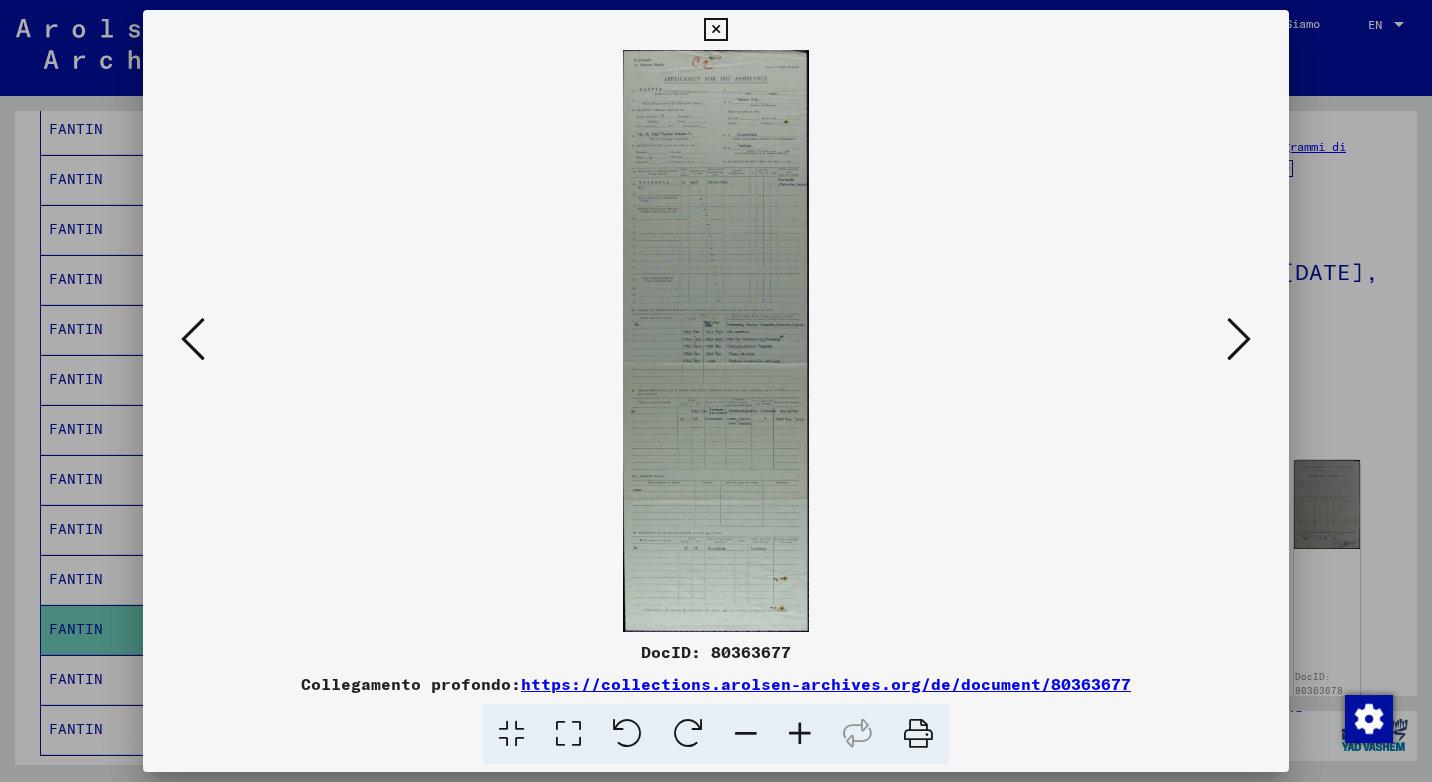 click at bounding box center (1239, 339) 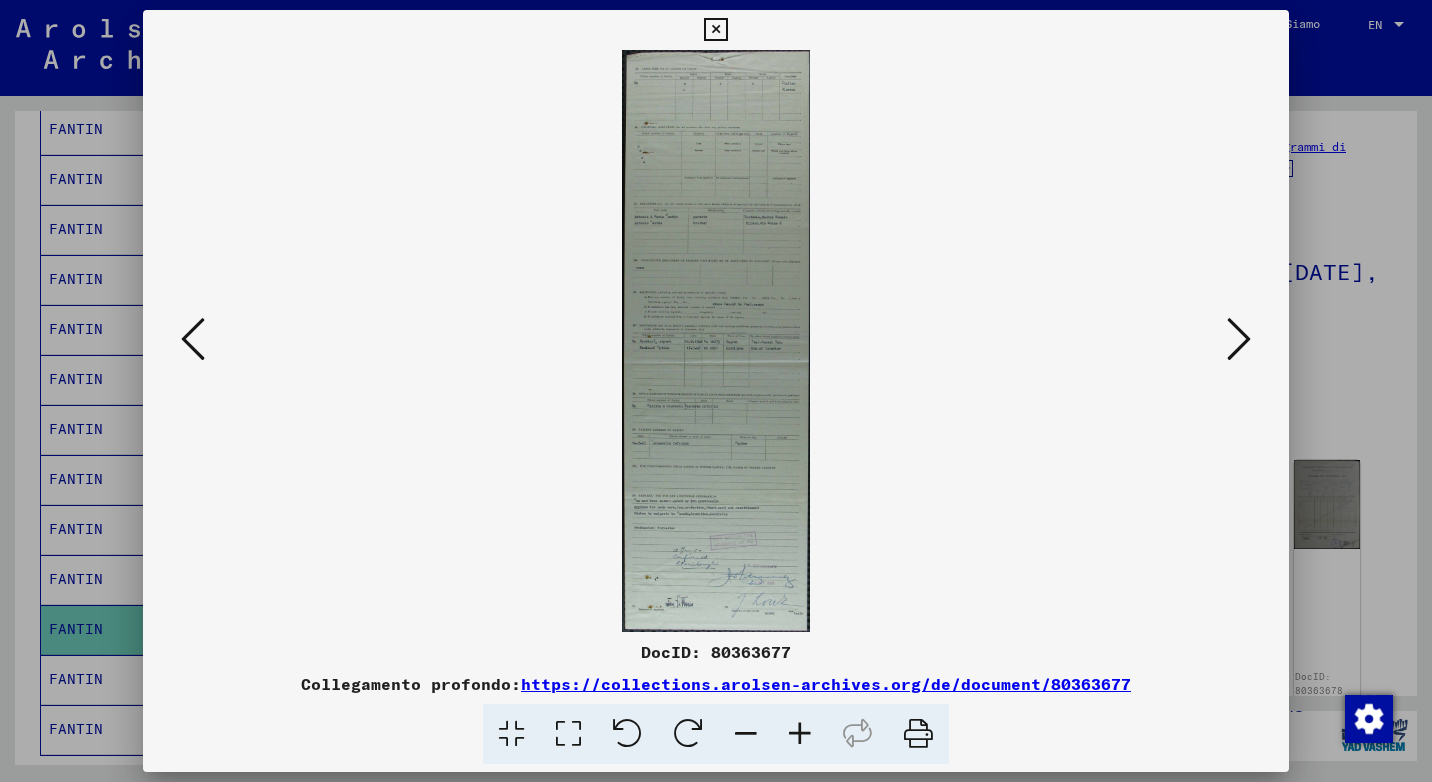 click at bounding box center (1239, 339) 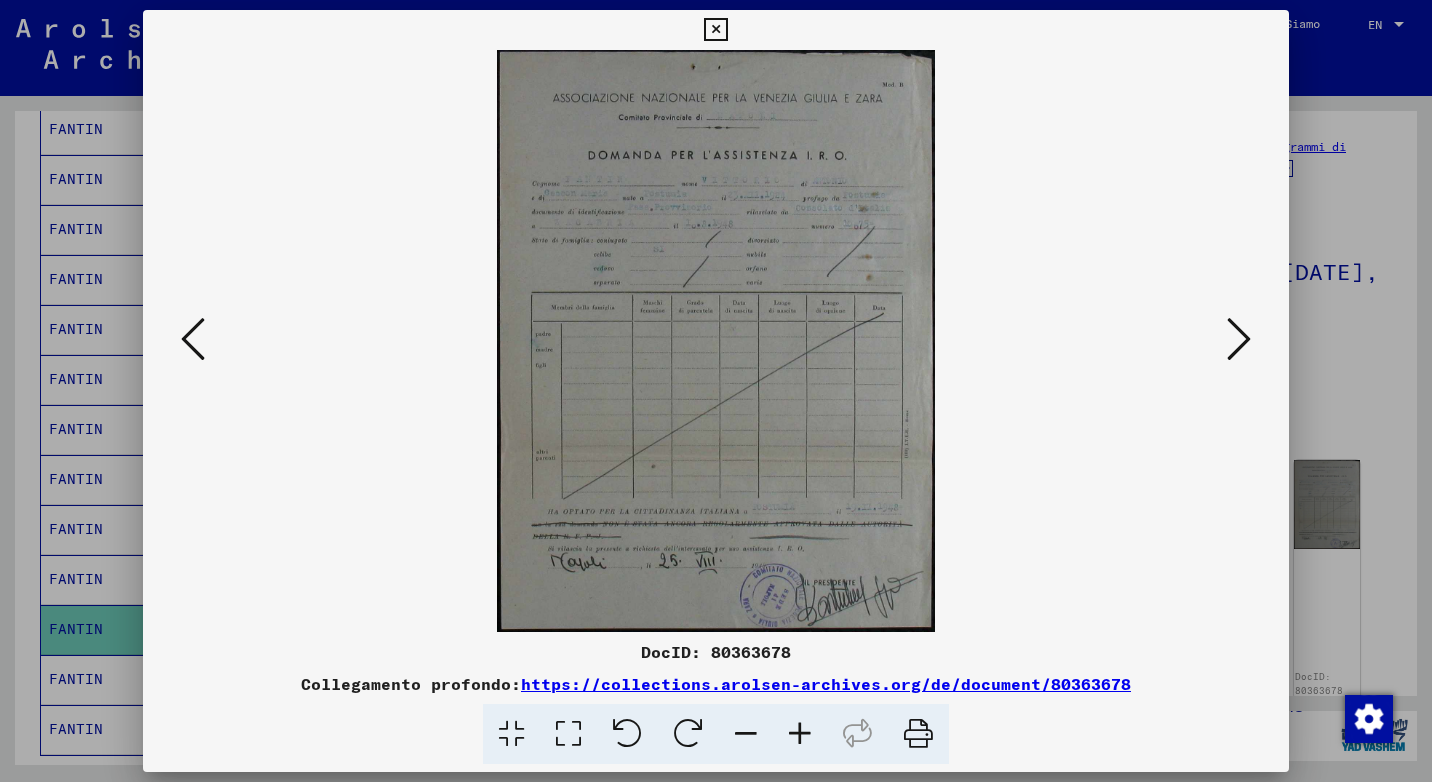 click at bounding box center (800, 734) 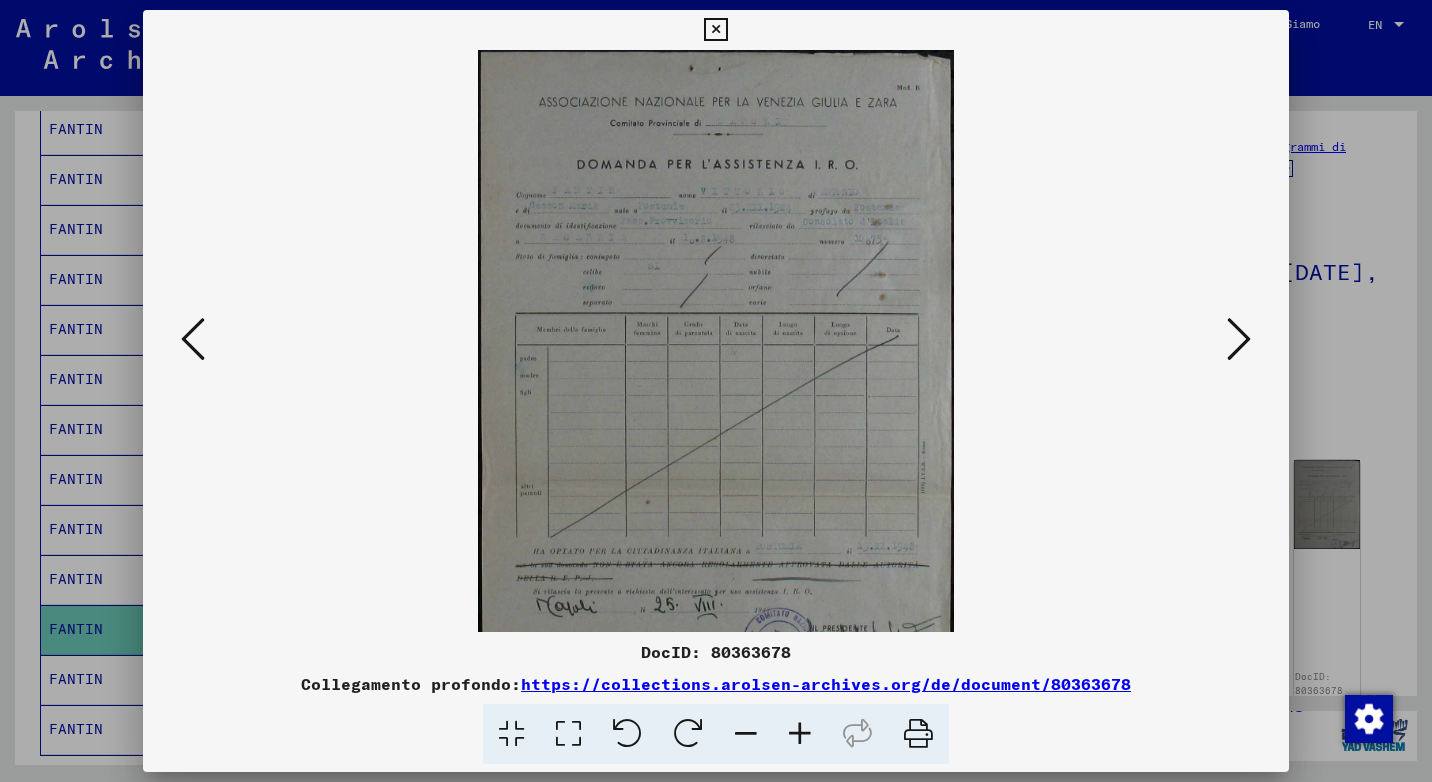 click at bounding box center (800, 734) 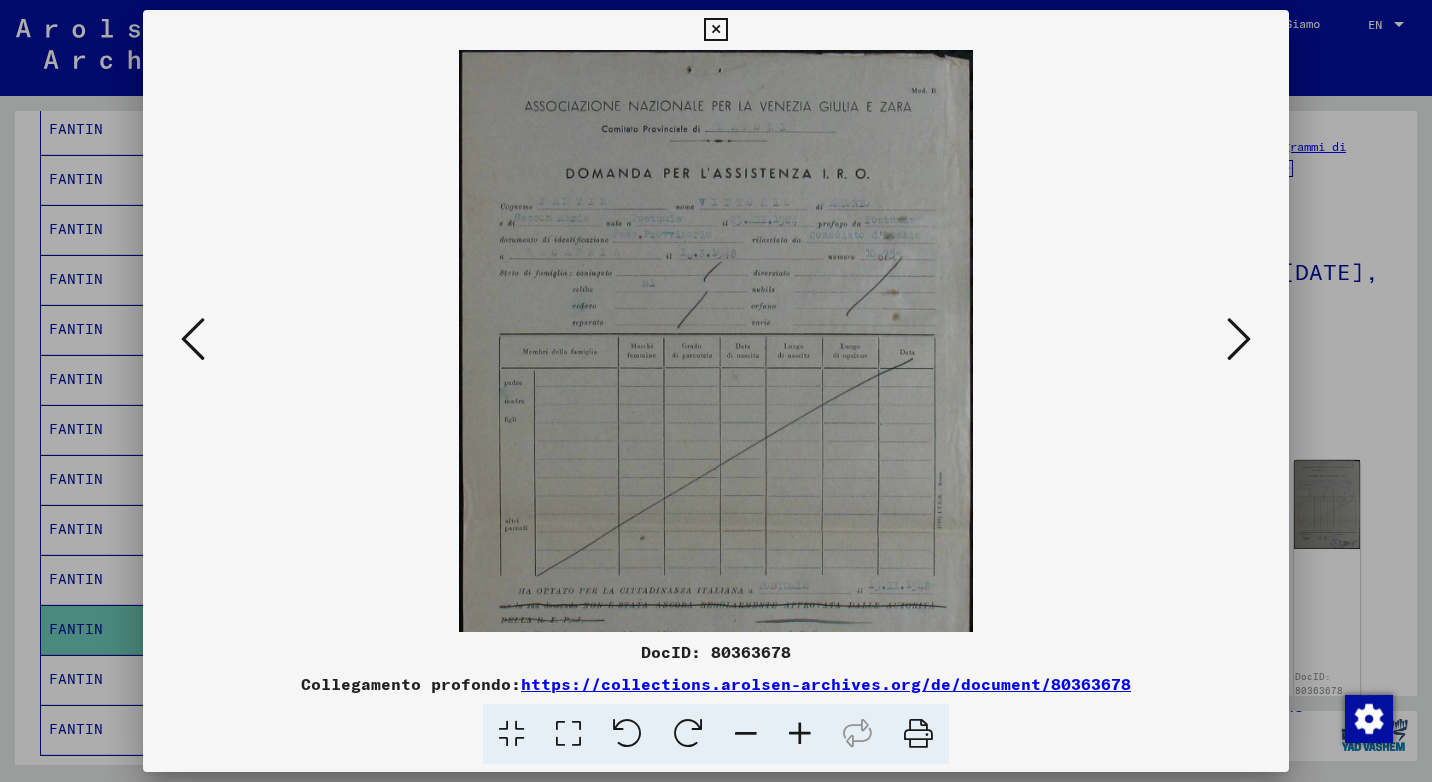 click at bounding box center [800, 734] 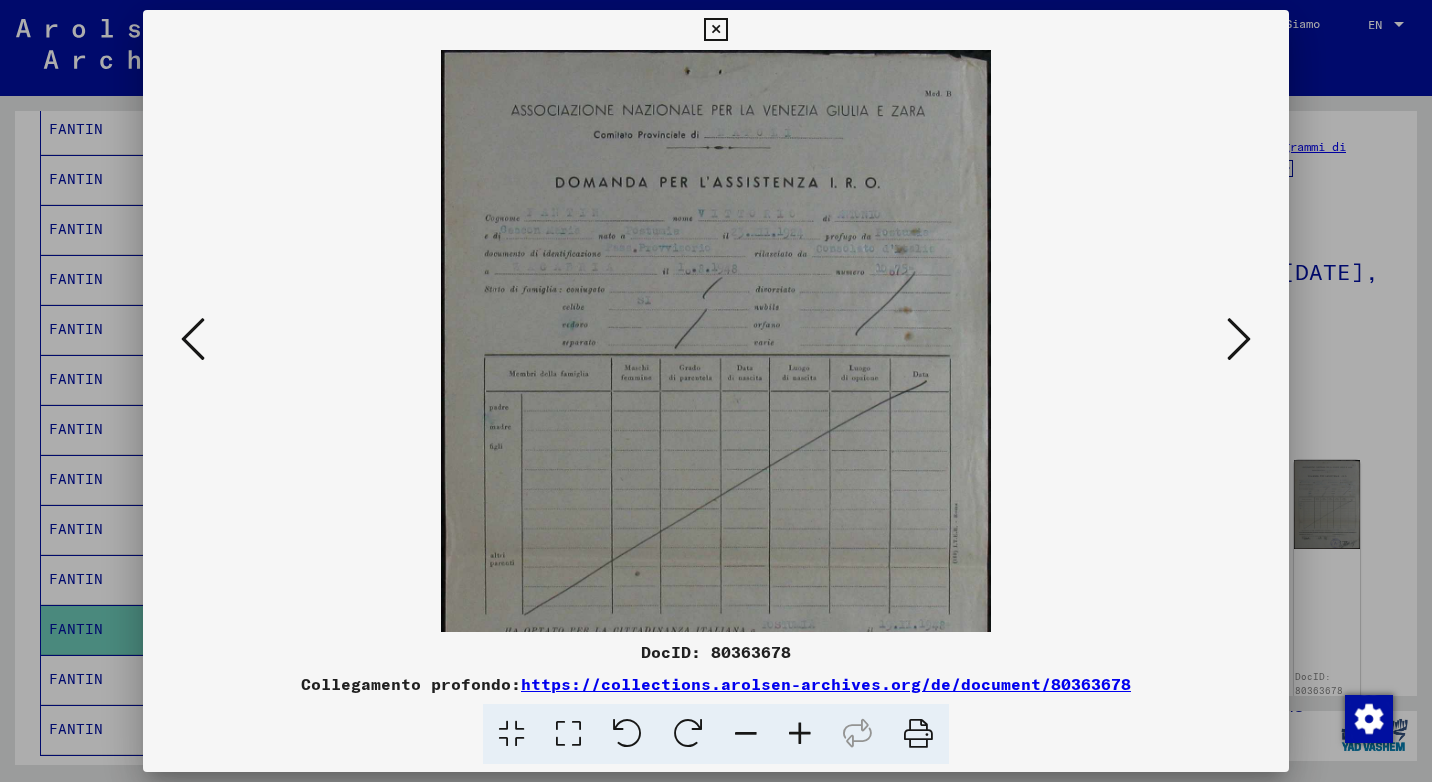 click at bounding box center [800, 734] 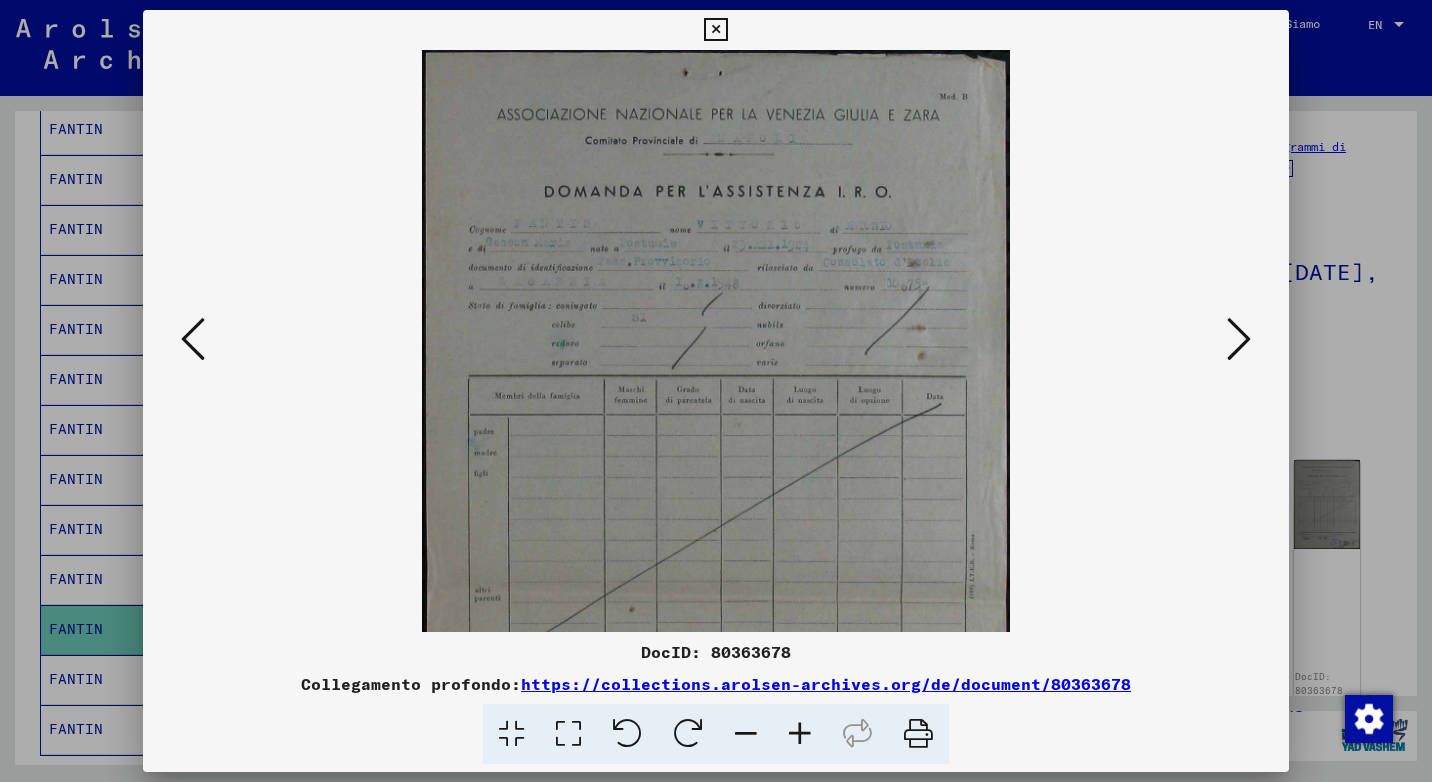 click at bounding box center (800, 734) 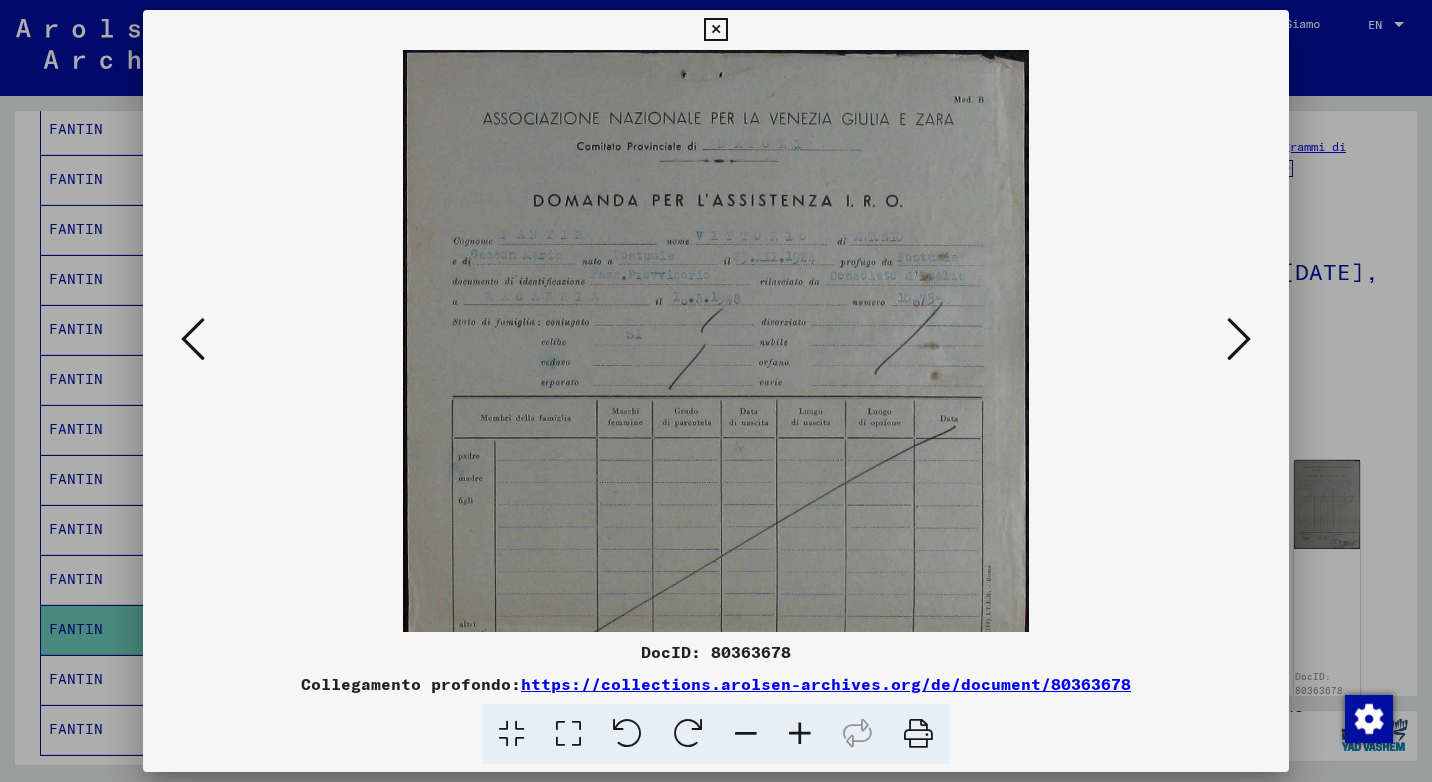 click at bounding box center [715, 30] 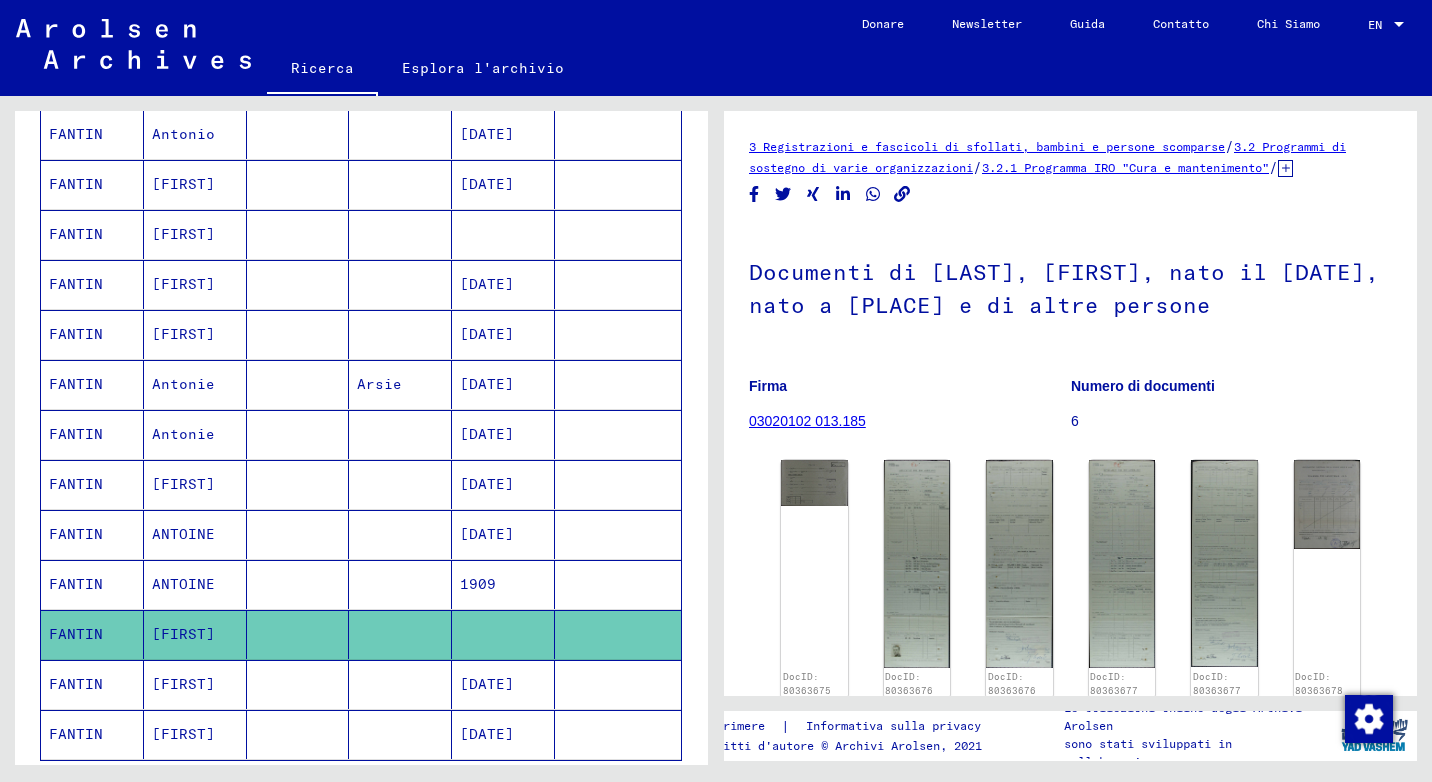 scroll, scrollTop: 644, scrollLeft: 0, axis: vertical 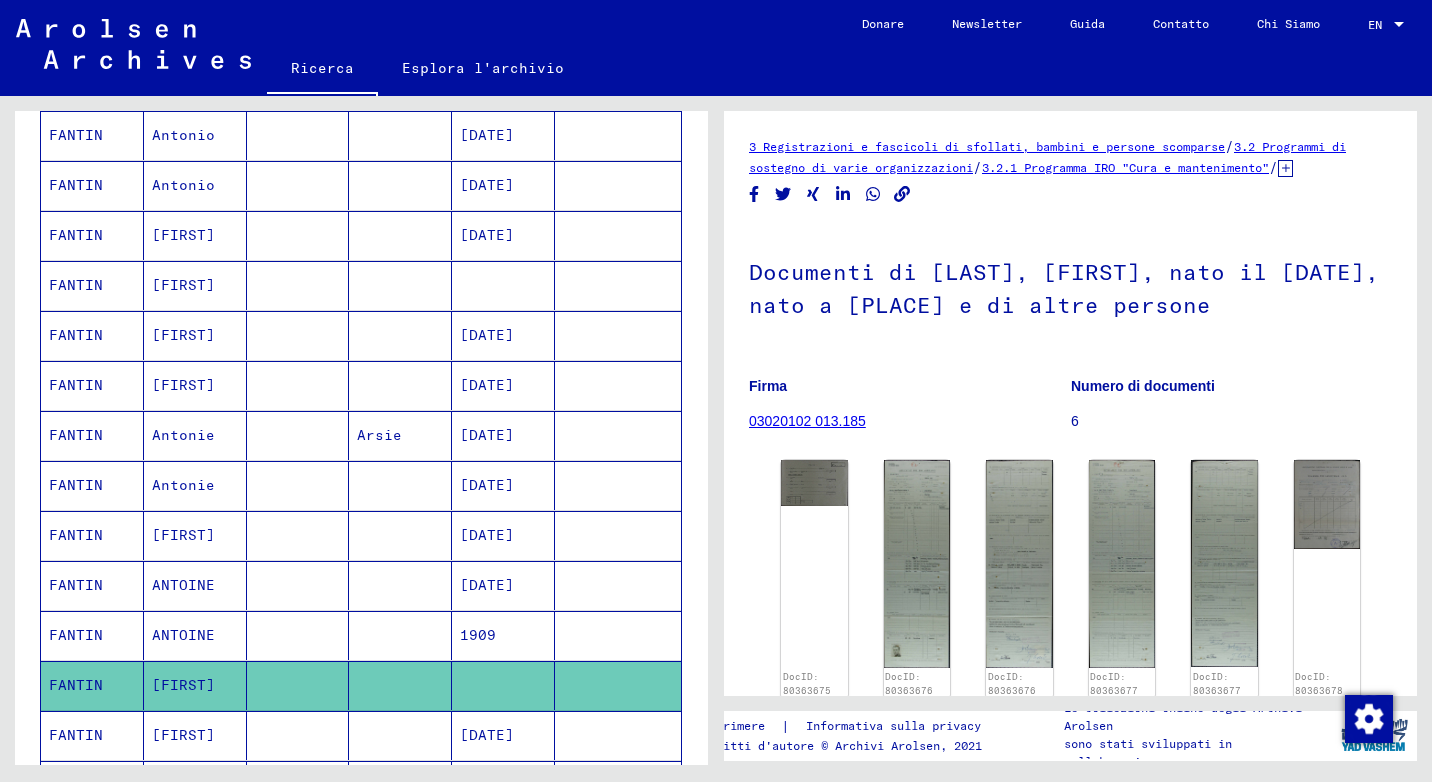 click on "[FIRST]" at bounding box center (195, 335) 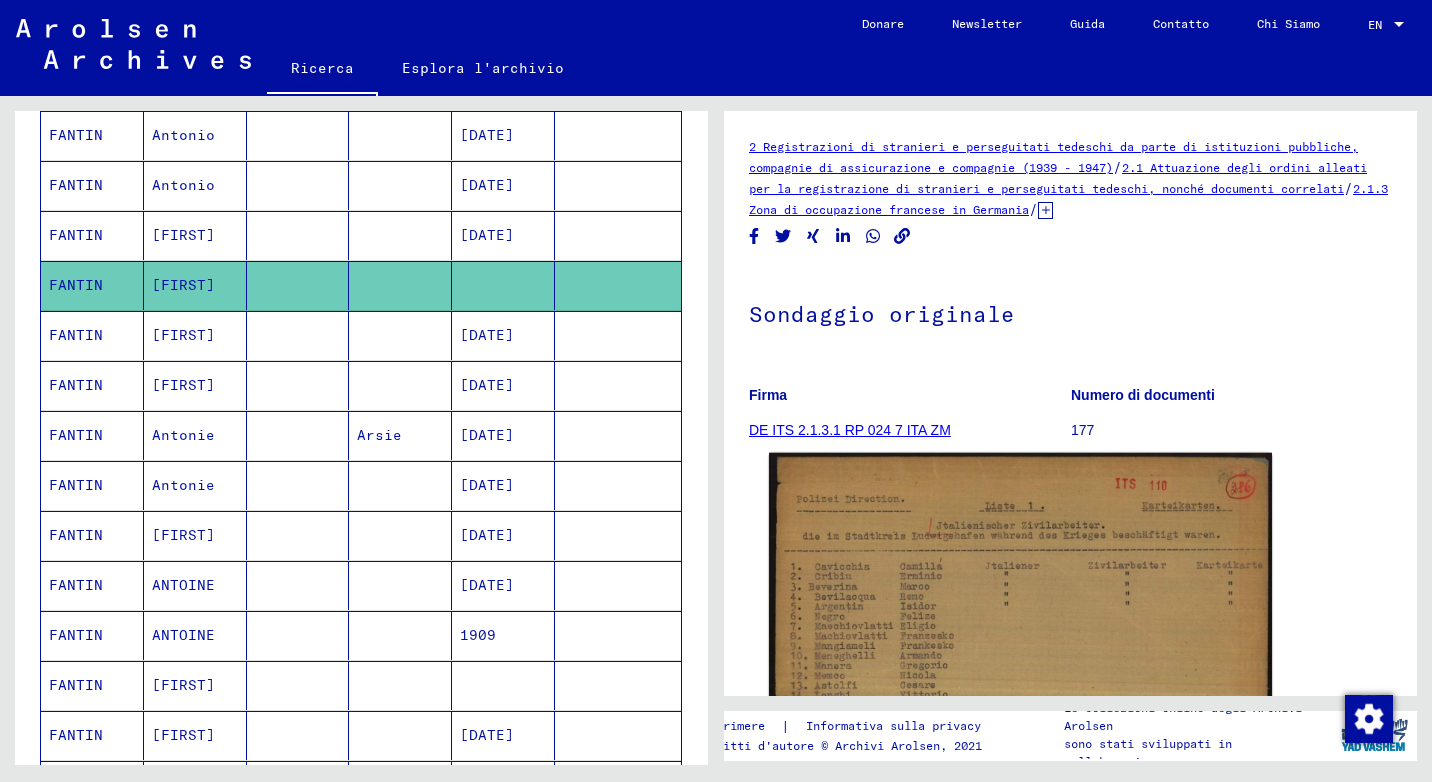 click 